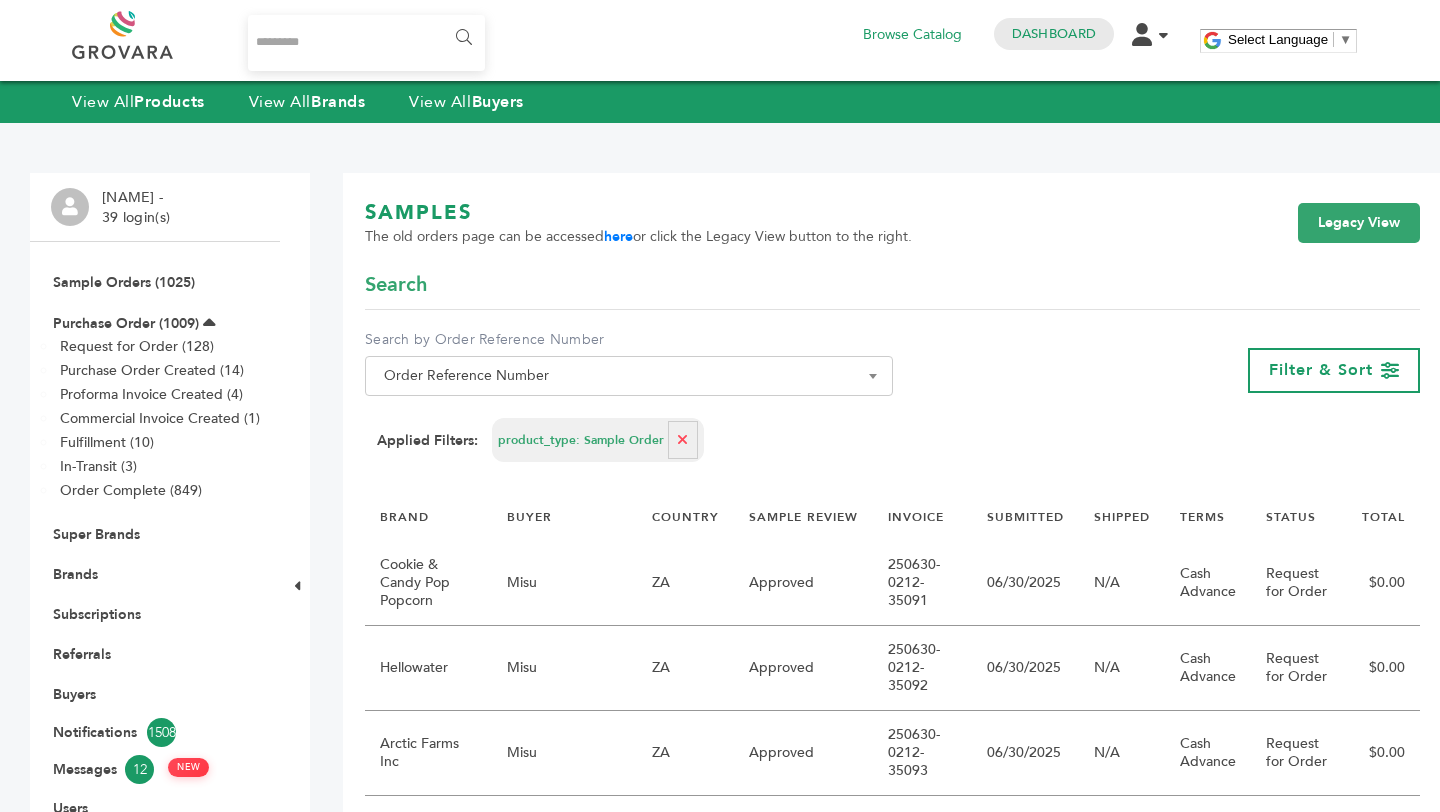 scroll, scrollTop: 0, scrollLeft: 0, axis: both 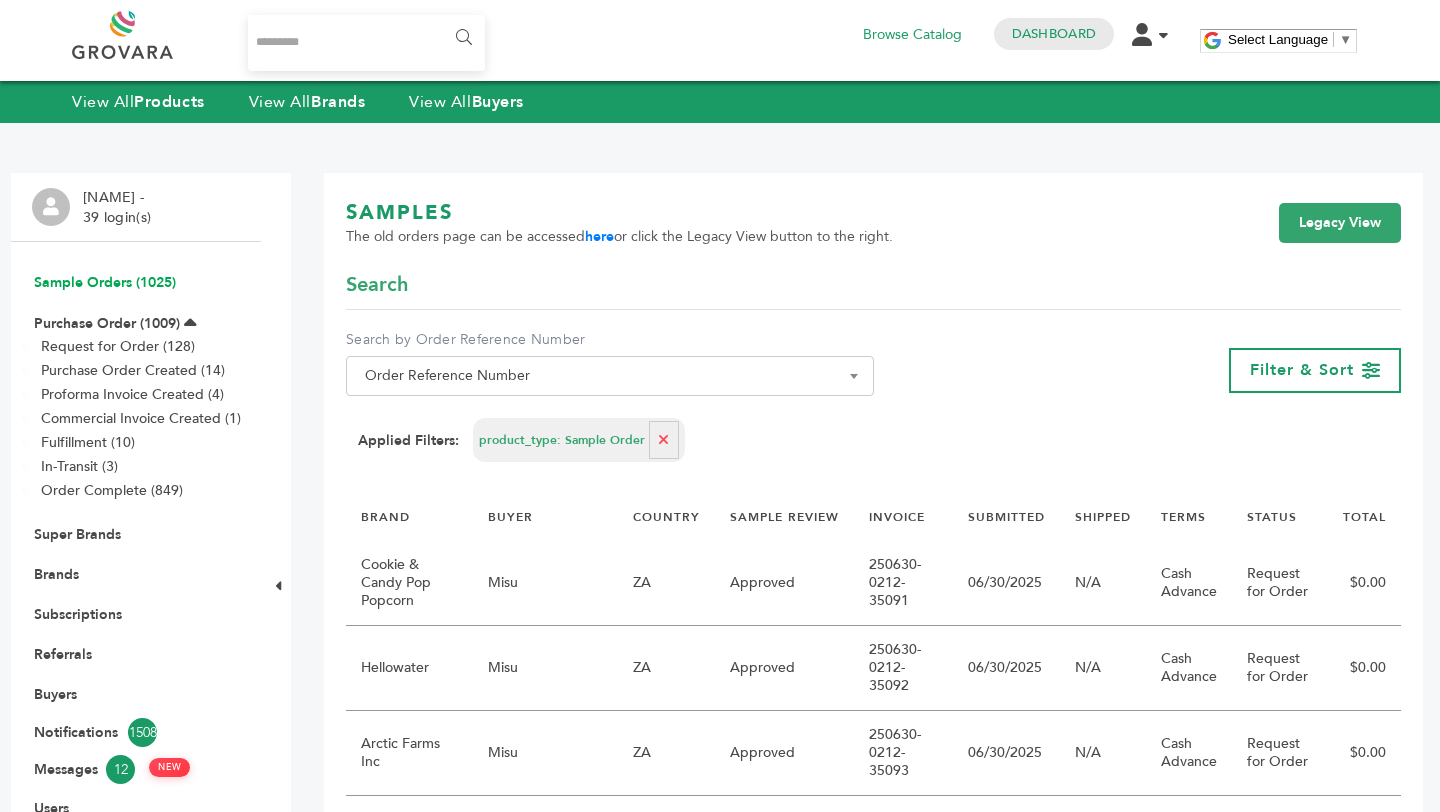 click on "Sample Orders (1025)" at bounding box center [105, 282] 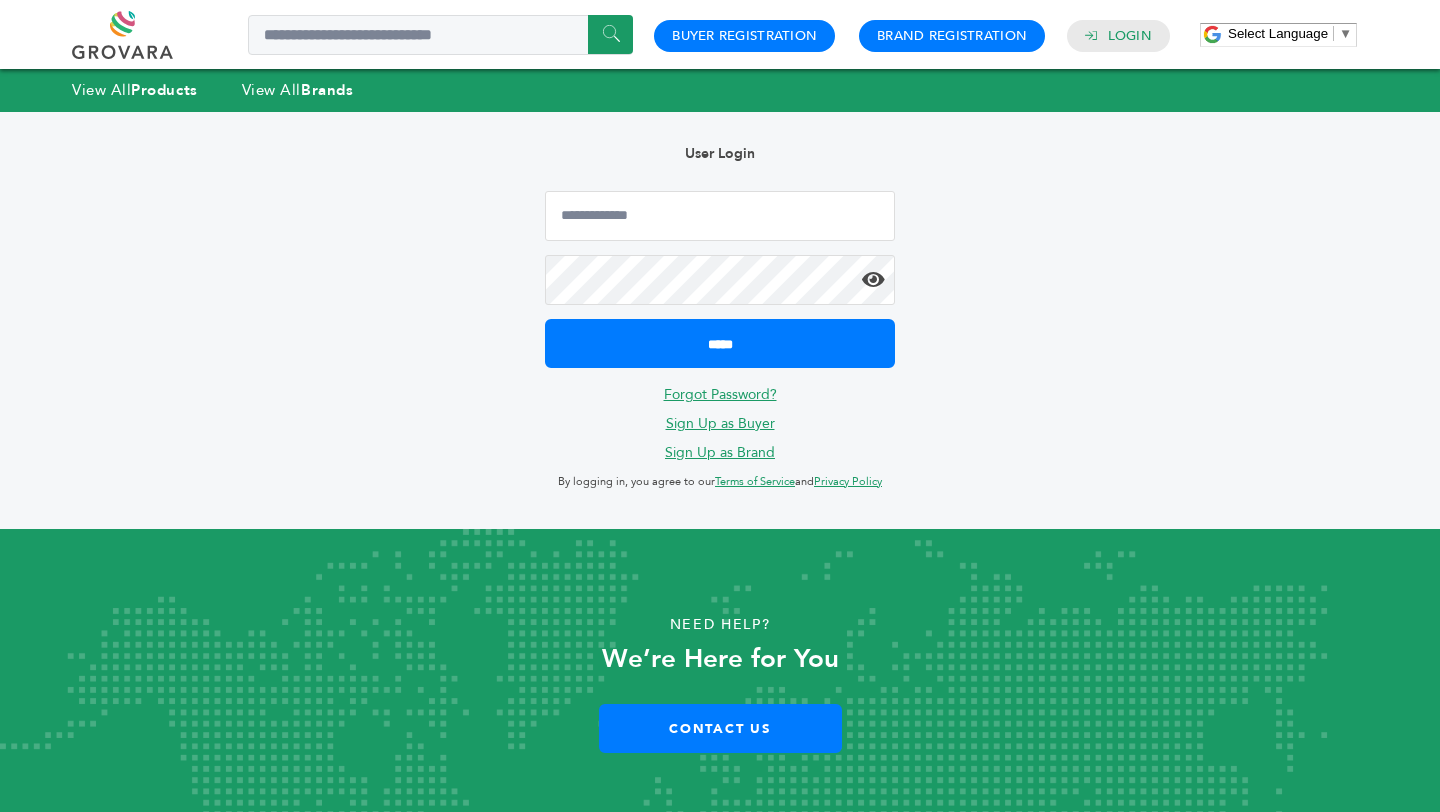 scroll, scrollTop: 0, scrollLeft: 0, axis: both 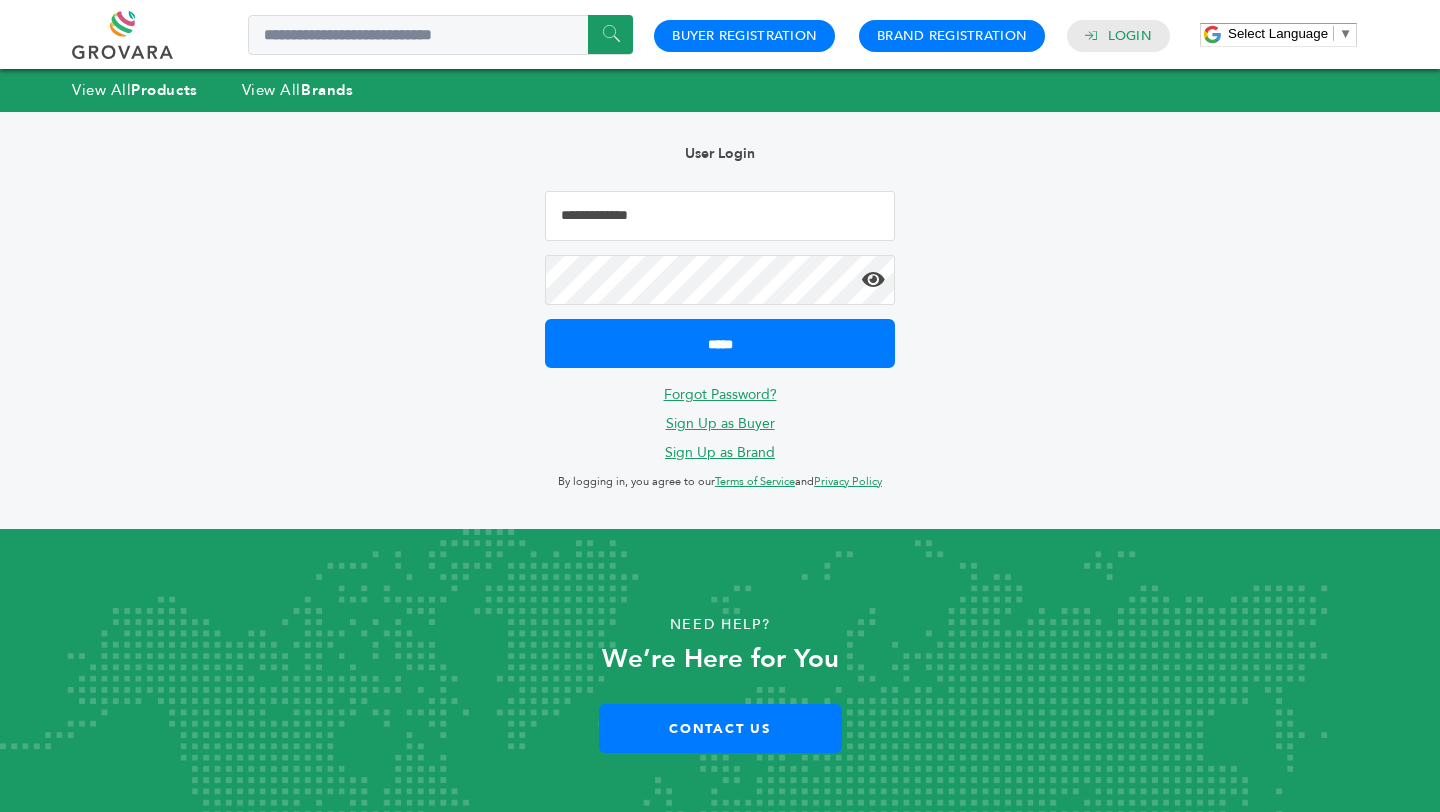 click at bounding box center (720, 216) 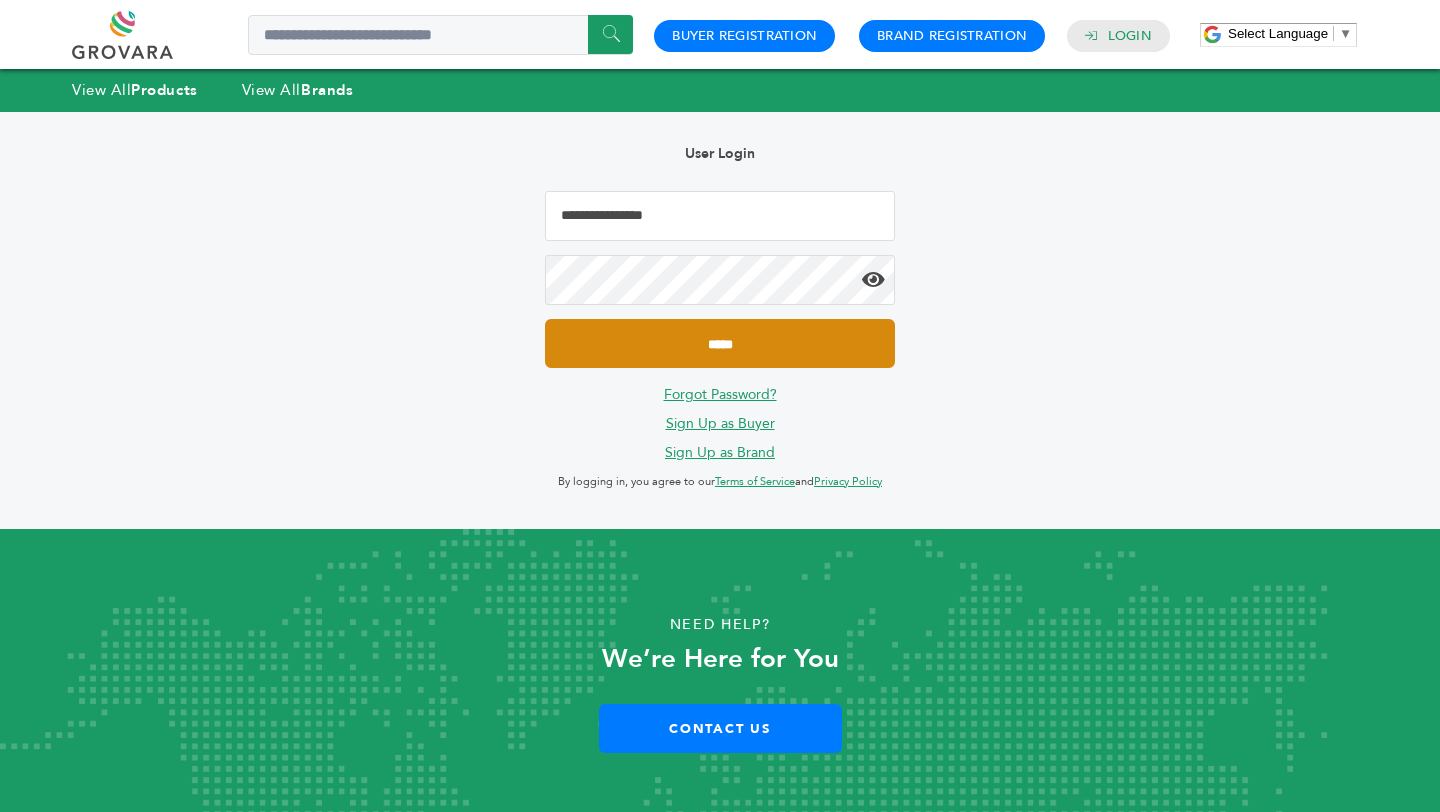 click on "*****" at bounding box center (720, 343) 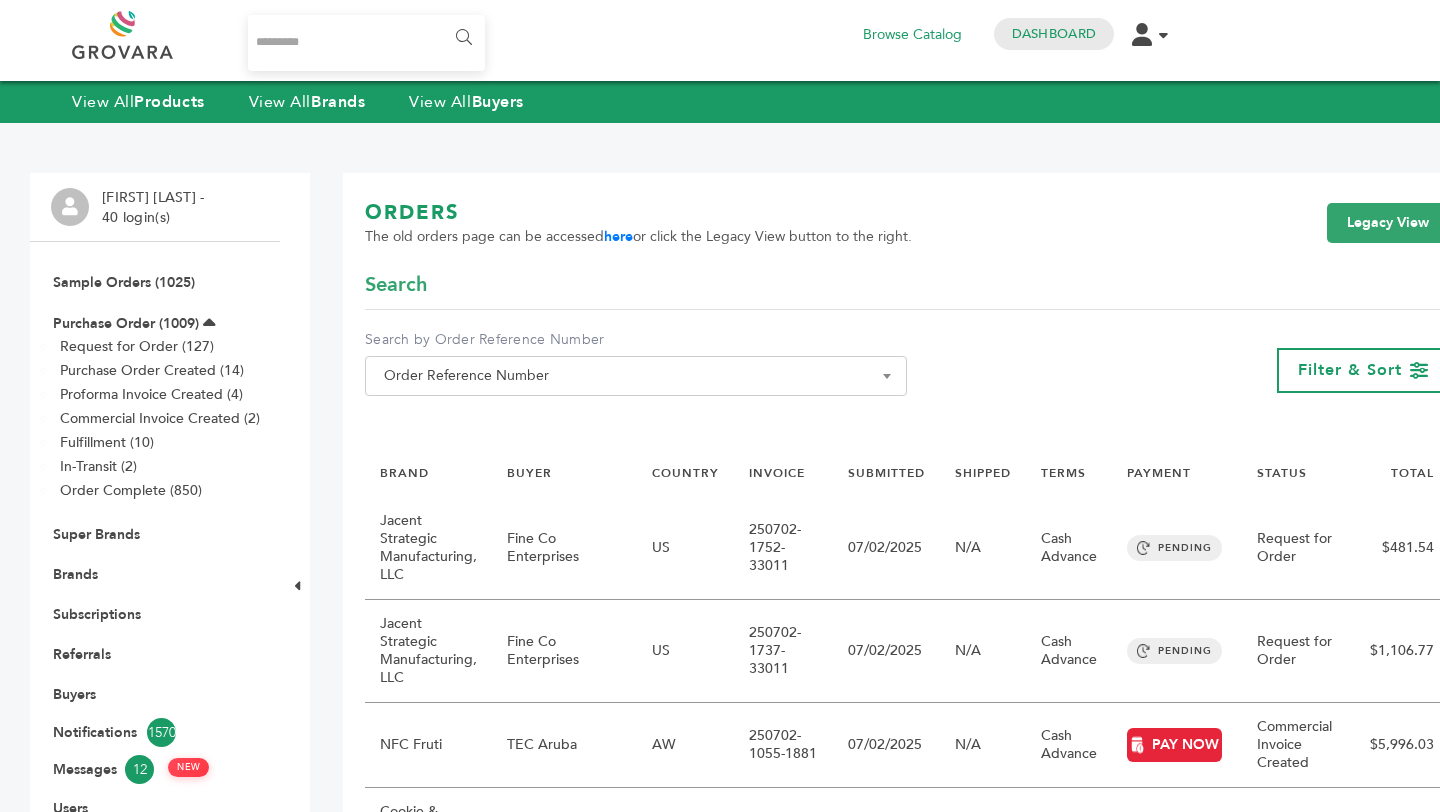 scroll, scrollTop: 0, scrollLeft: 0, axis: both 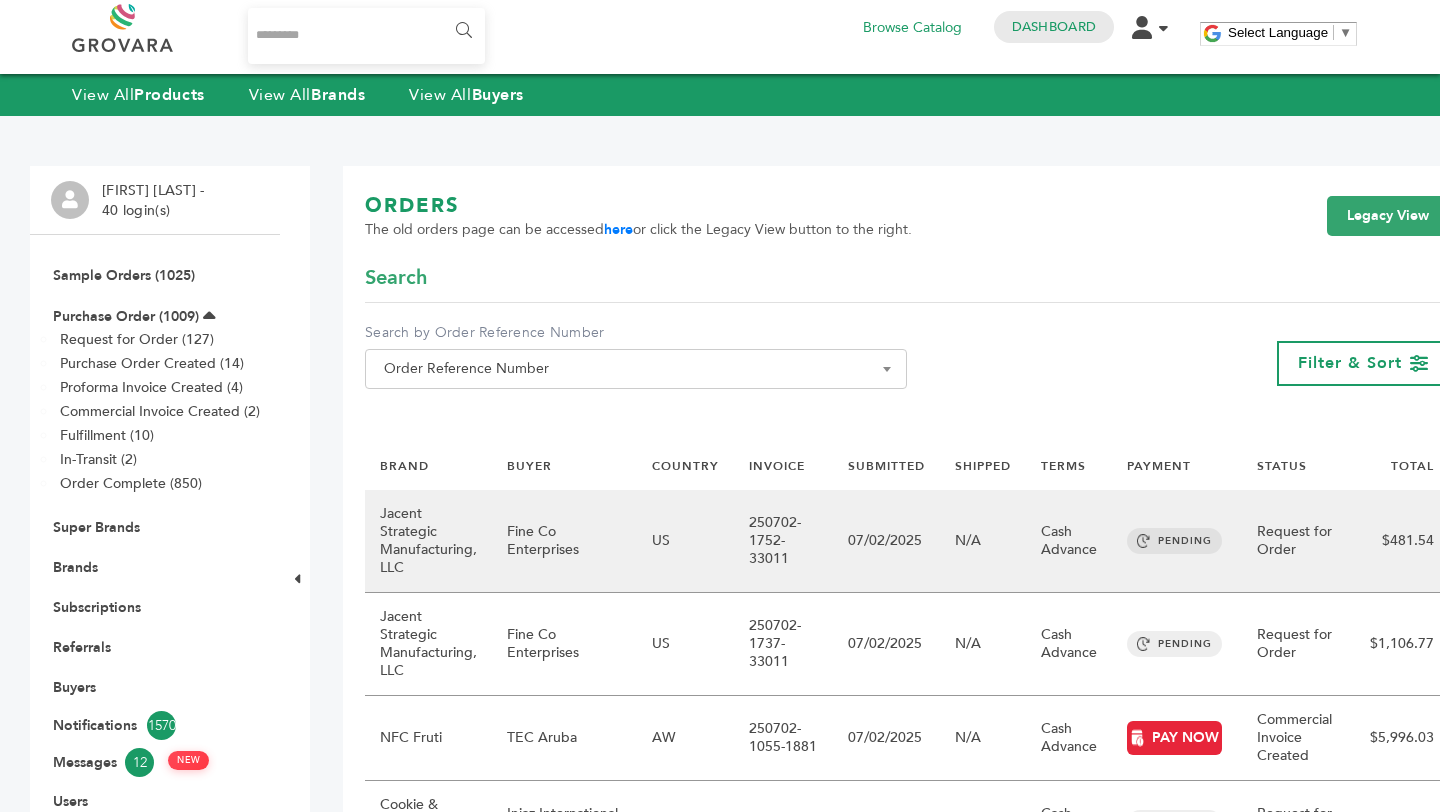 click on "07/02/2025" at bounding box center [886, 541] 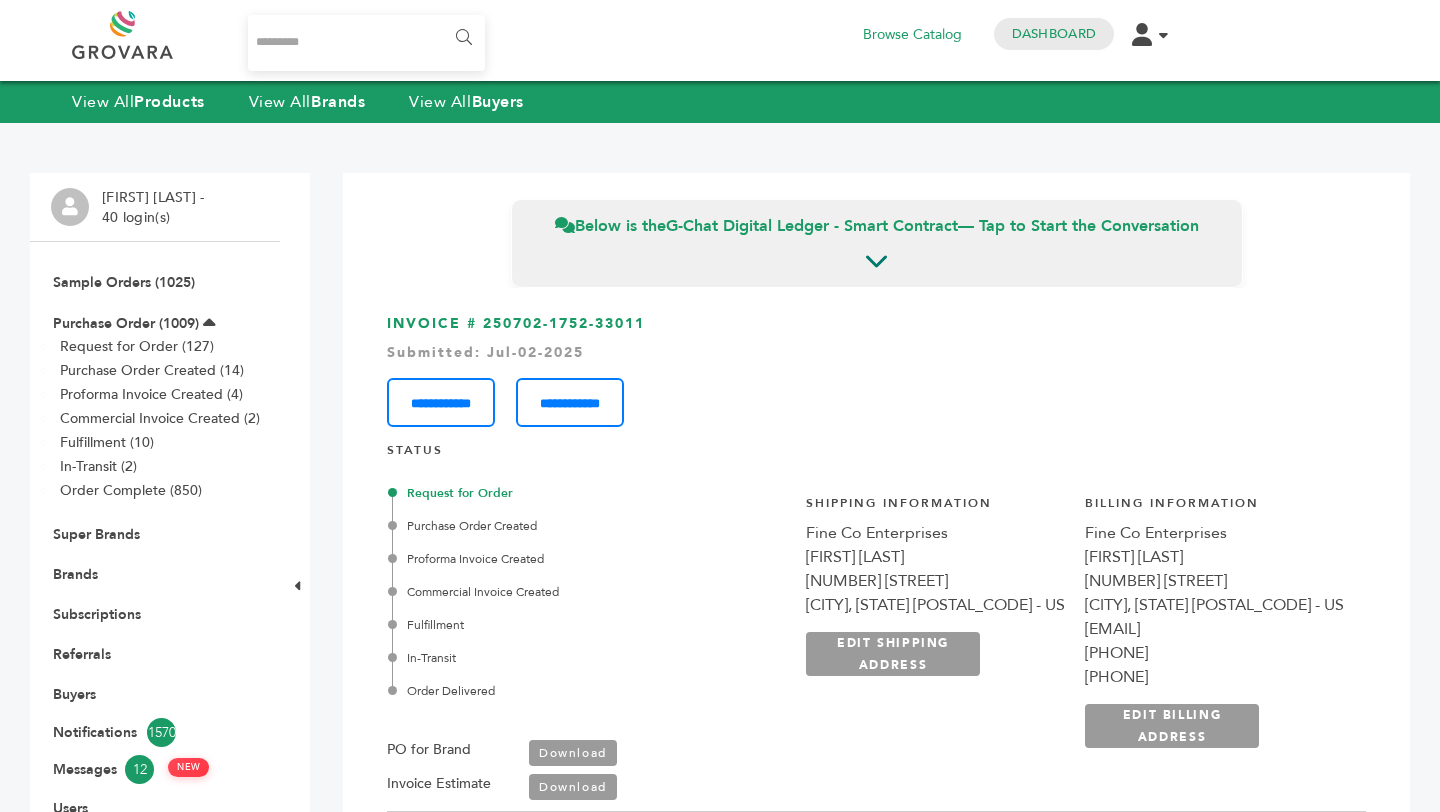 scroll, scrollTop: 0, scrollLeft: 0, axis: both 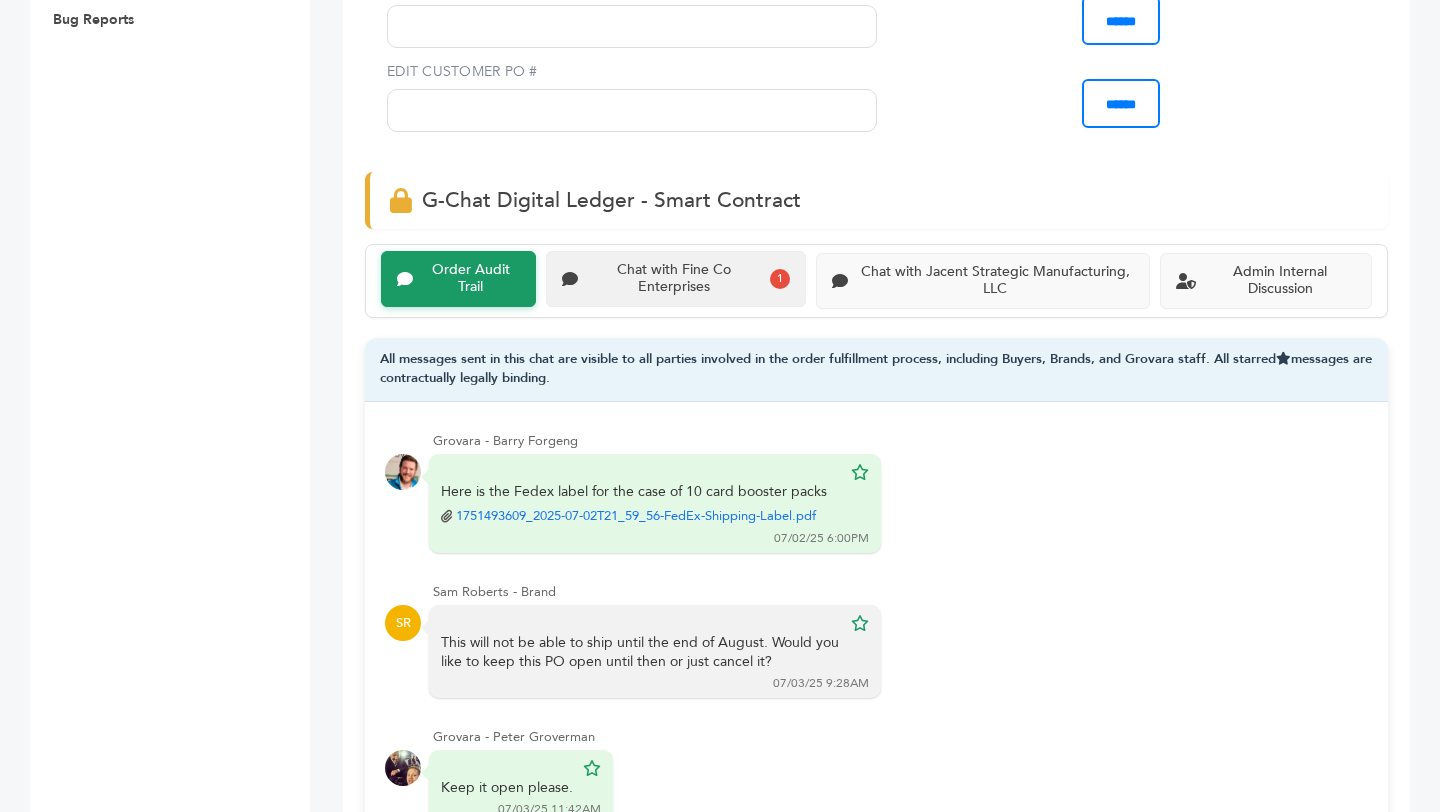 click on "Chat with Fine Co Enterprises" at bounding box center [470, 279] 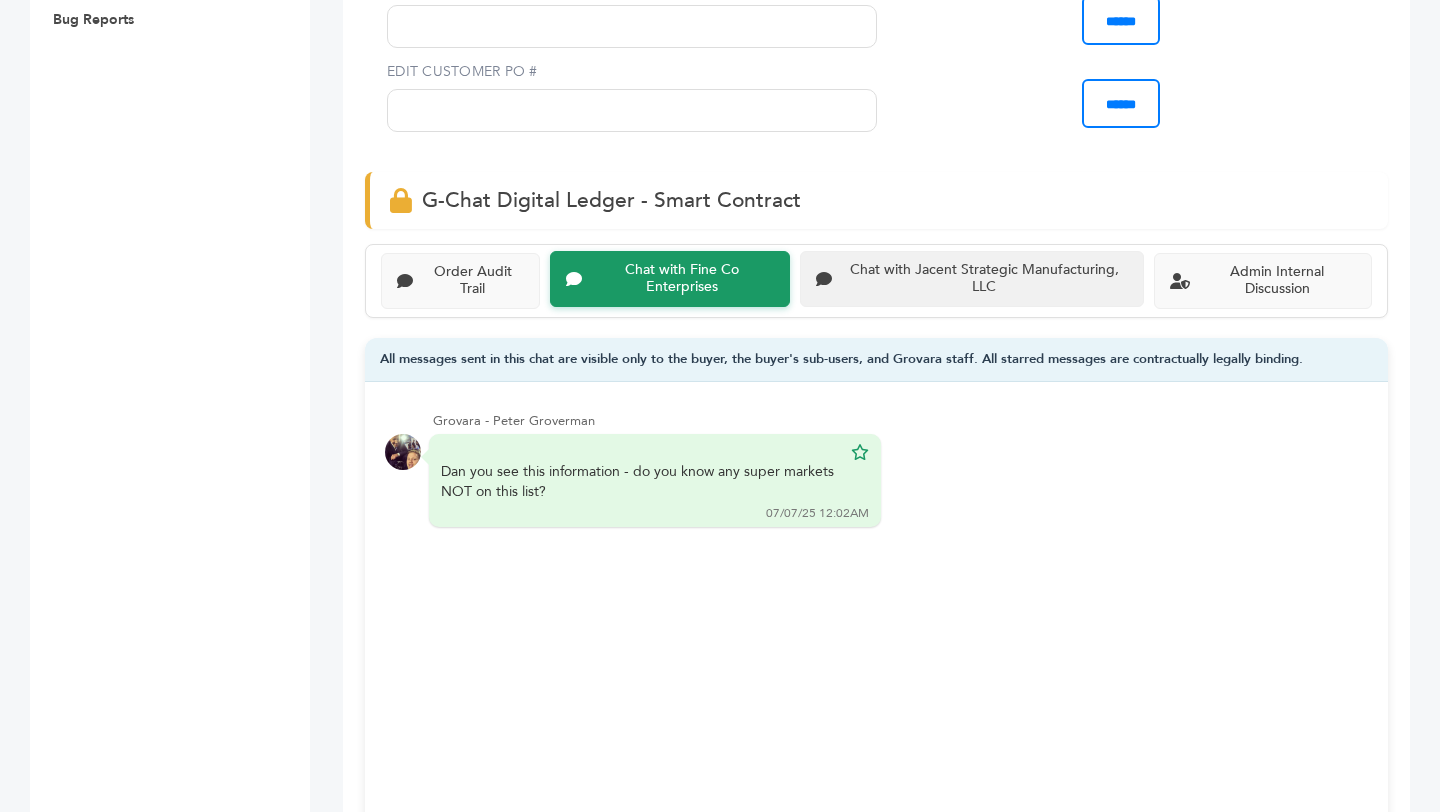 click on "Chat with Jacent Strategic Manufacturing, LLC" at bounding box center [472, 281] 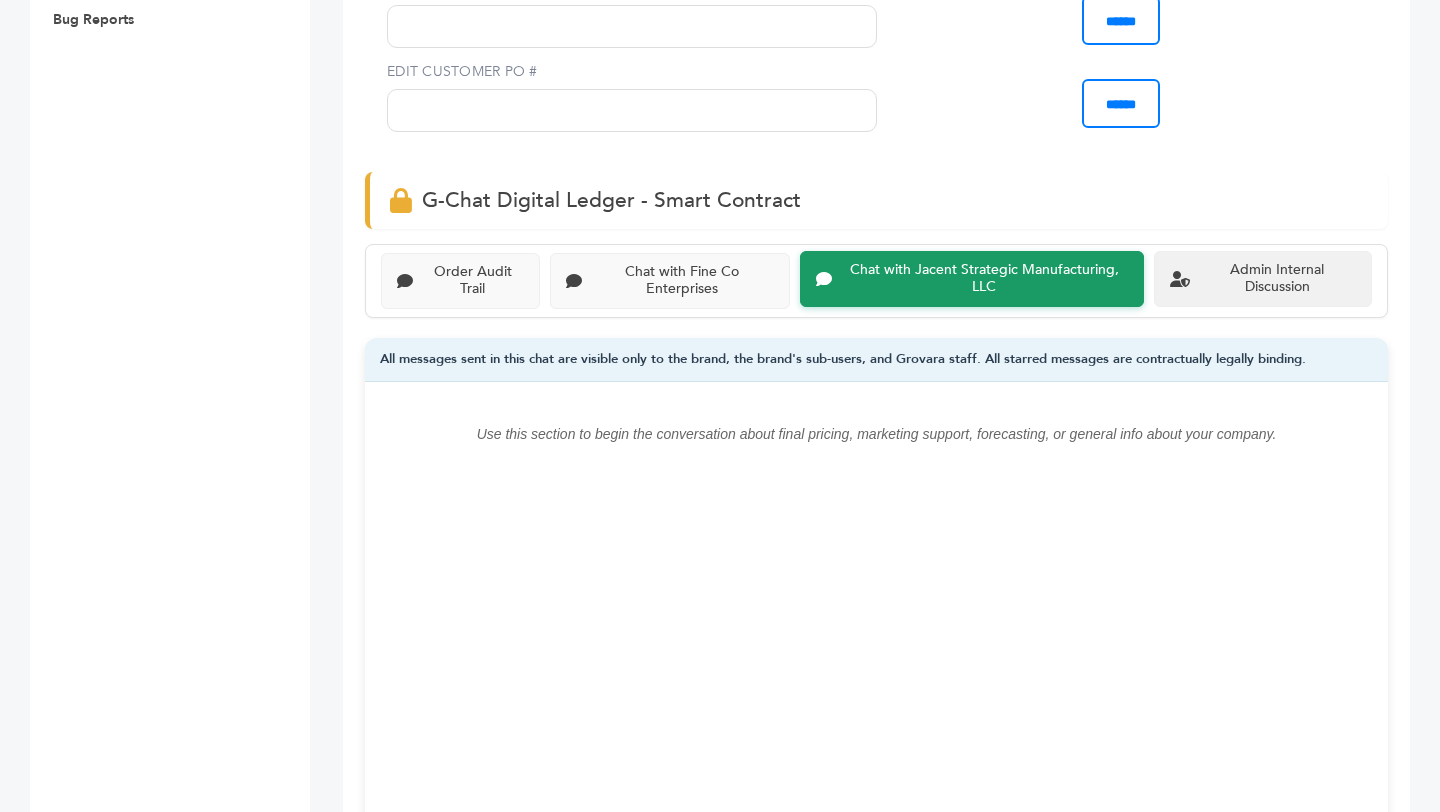 click on "Admin Internal Discussion" at bounding box center [472, 281] 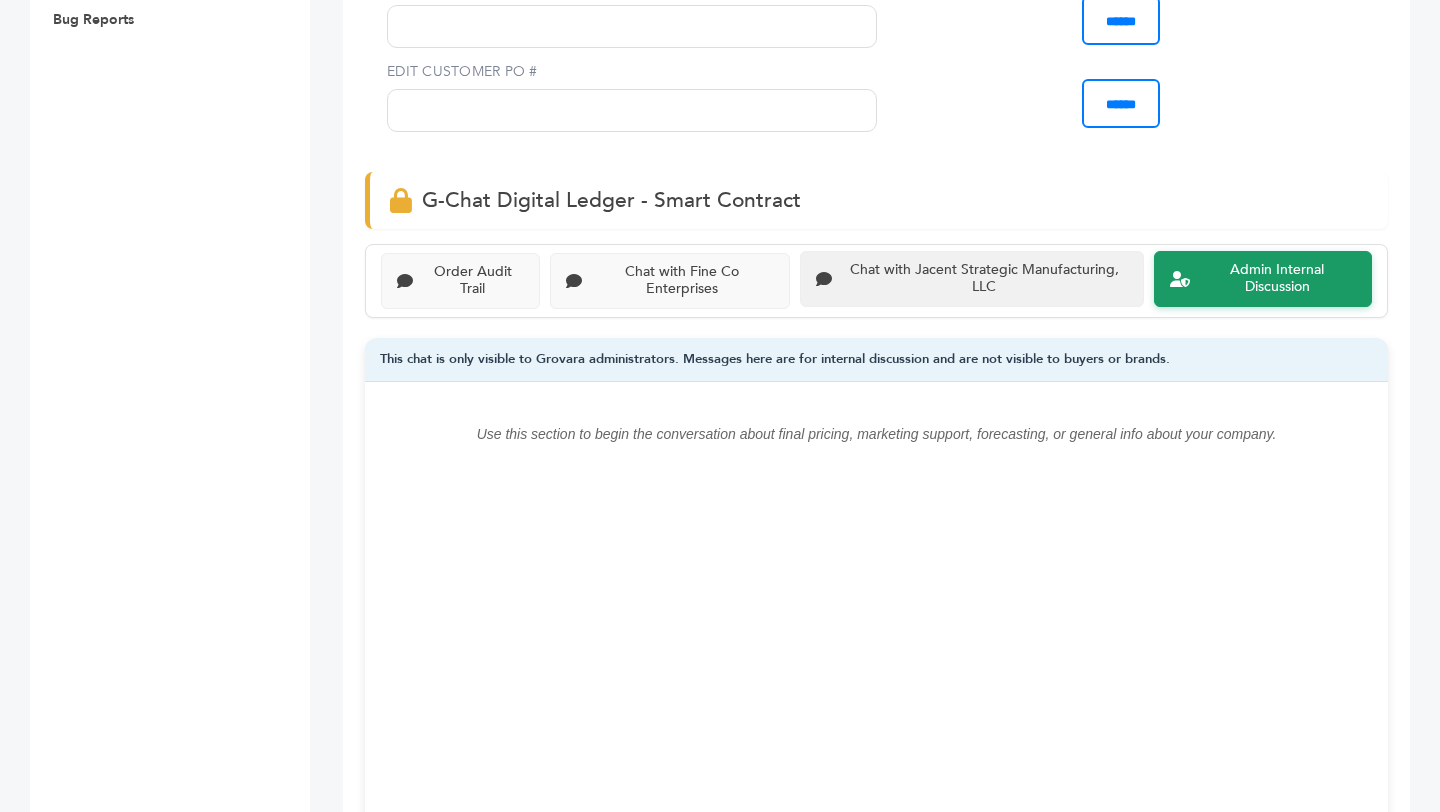 click on "Chat with Jacent Strategic Manufacturing, LLC" at bounding box center [472, 281] 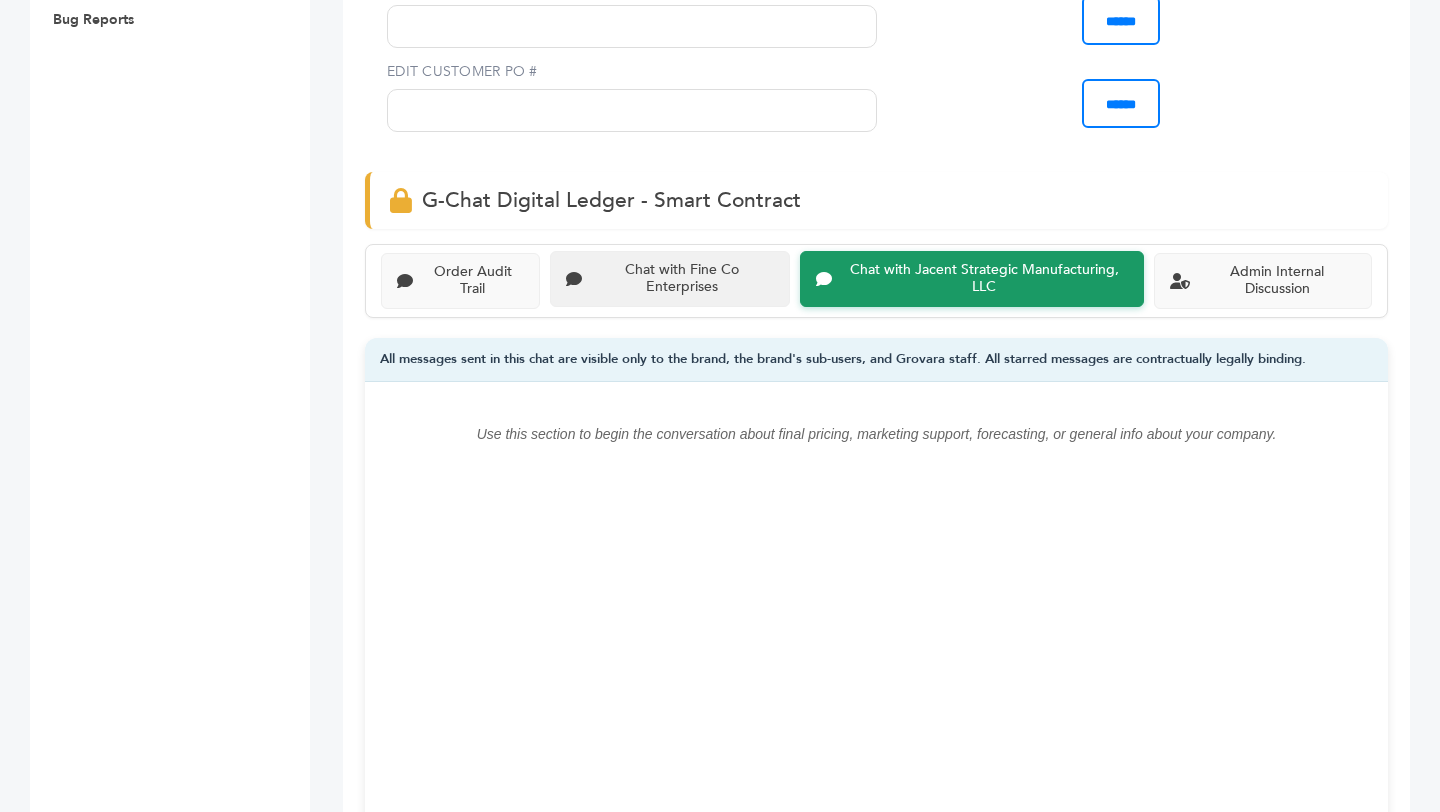 click on "Chat with Fine Co Enterprises" at bounding box center [472, 281] 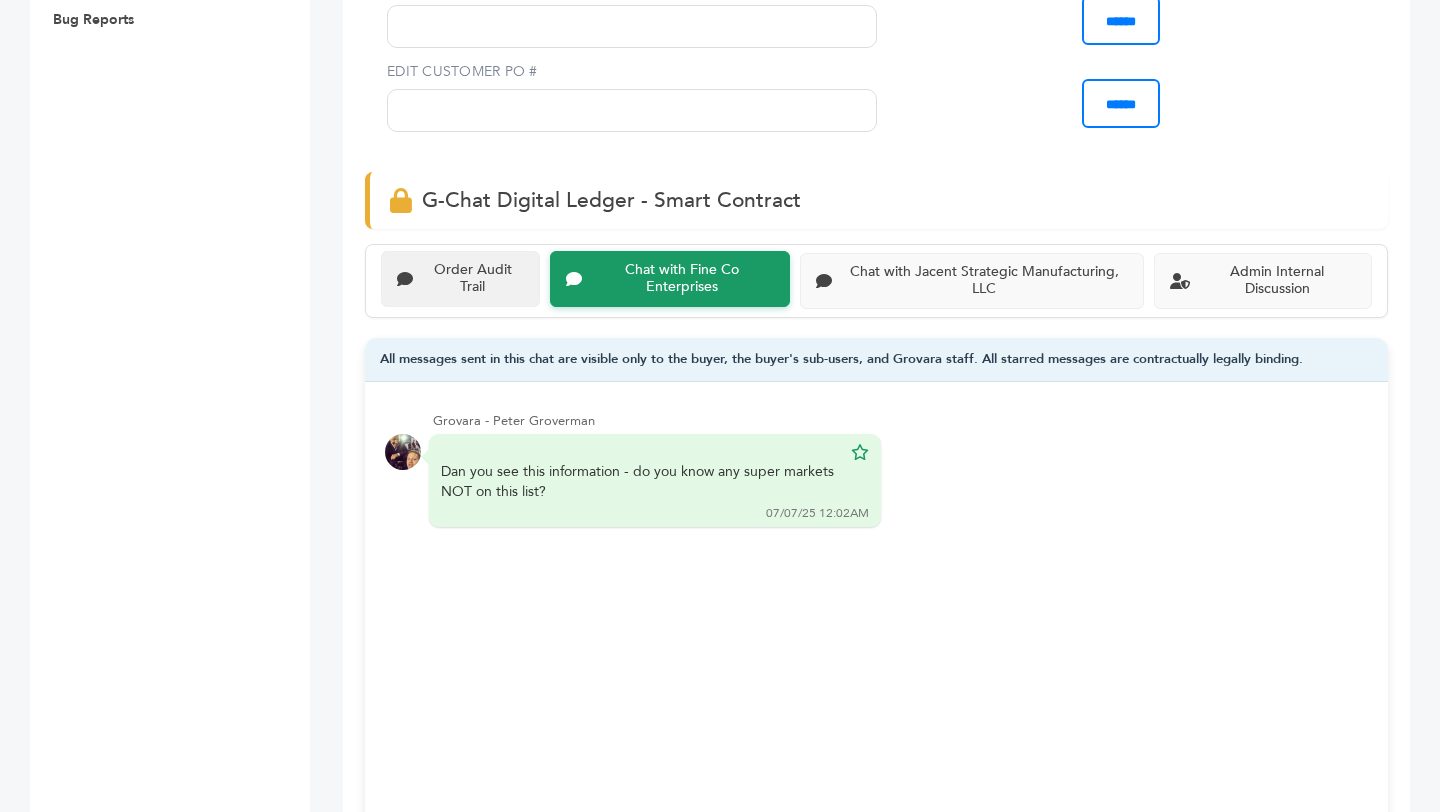 click on "Order Audit Trail" at bounding box center [472, 279] 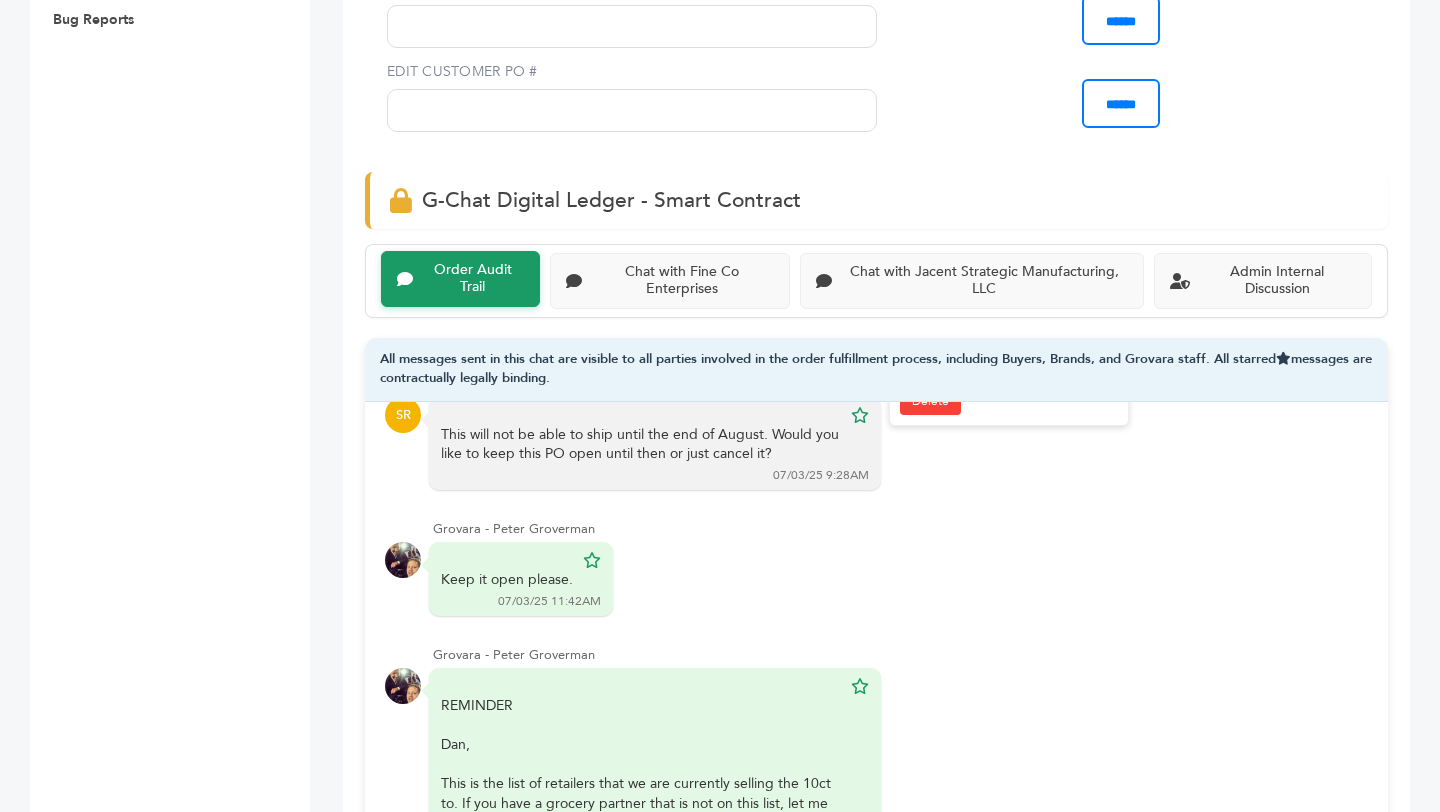 scroll, scrollTop: 210, scrollLeft: 0, axis: vertical 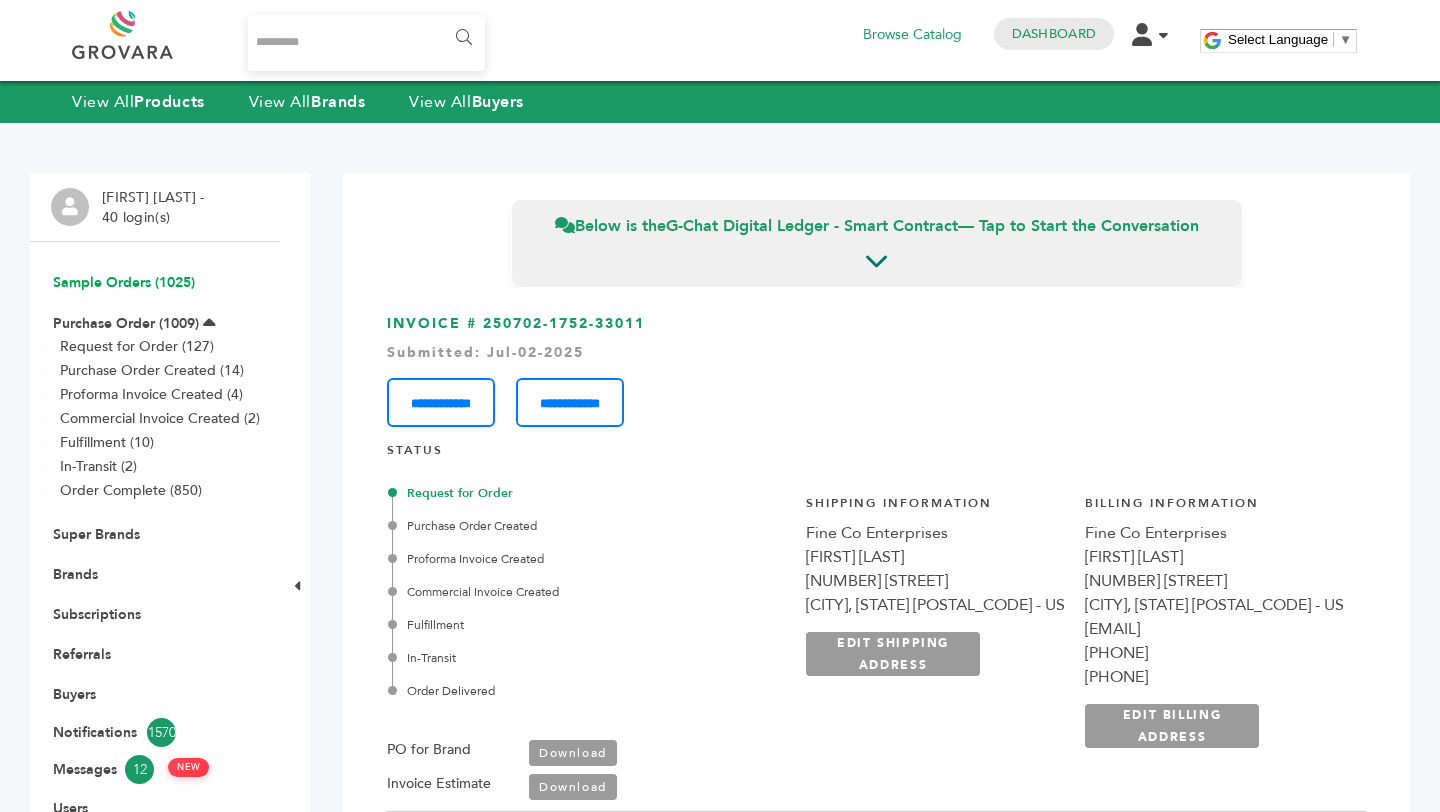 click on "Sample Orders (1025)" at bounding box center (124, 282) 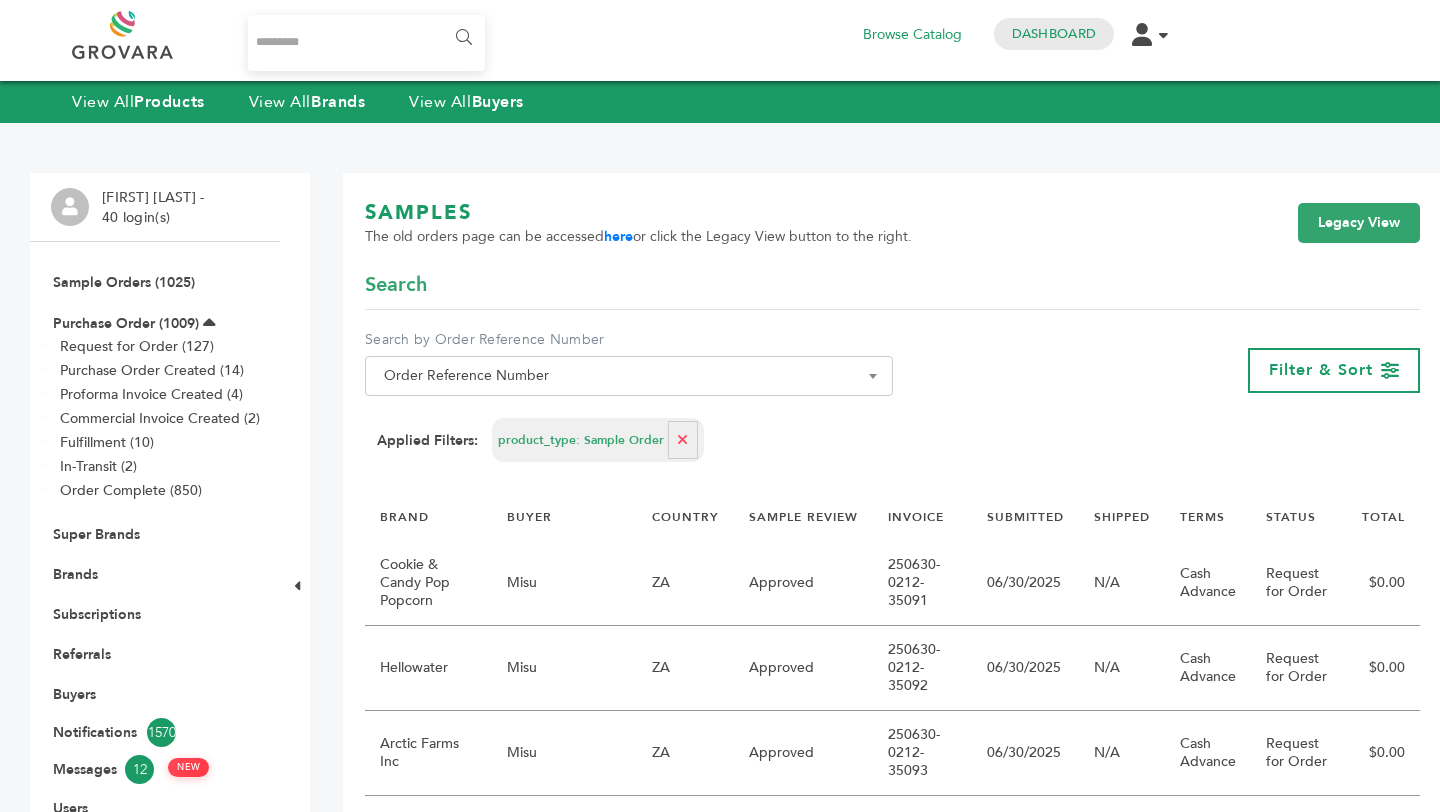 scroll, scrollTop: 0, scrollLeft: 0, axis: both 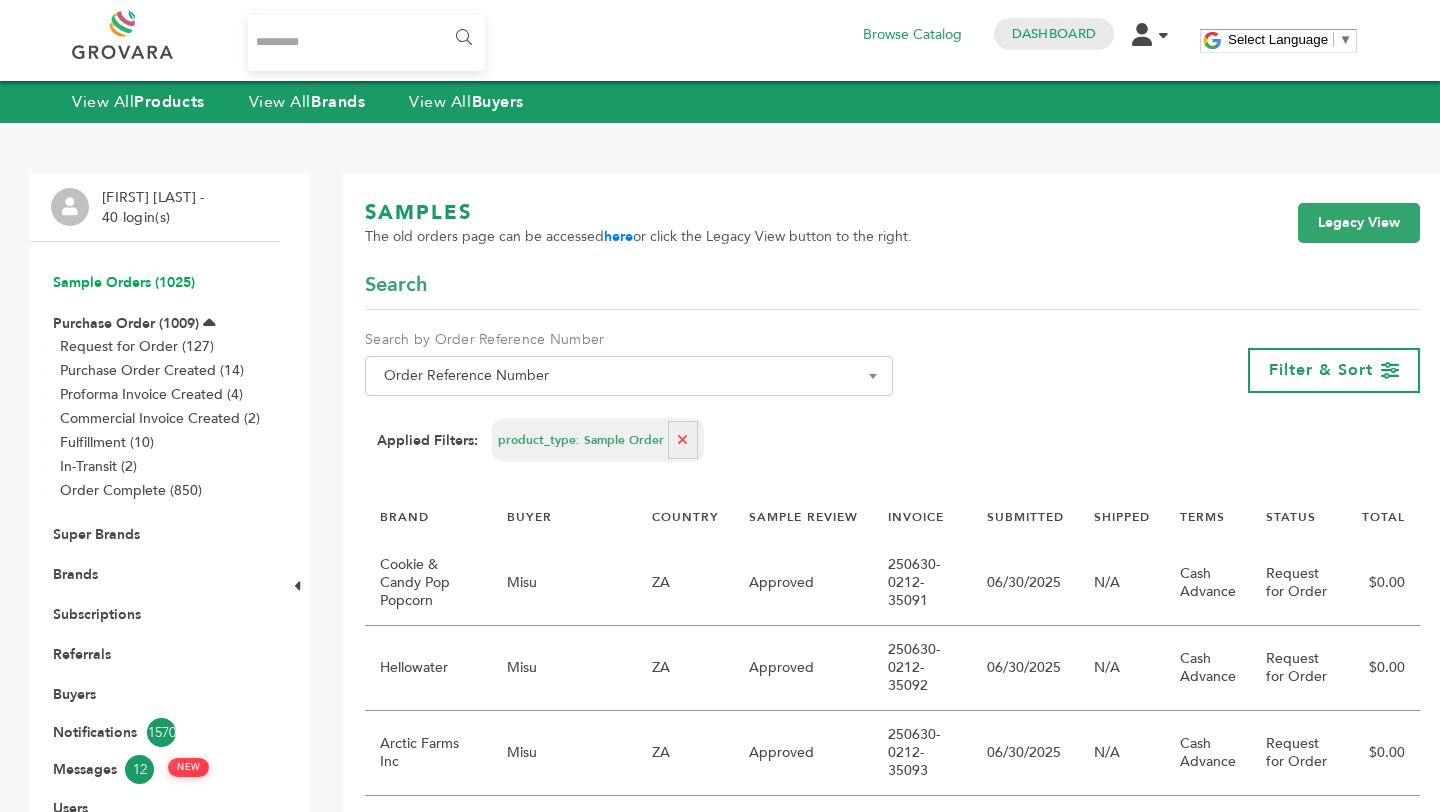 click on "Sample Orders (1025)" at bounding box center (124, 282) 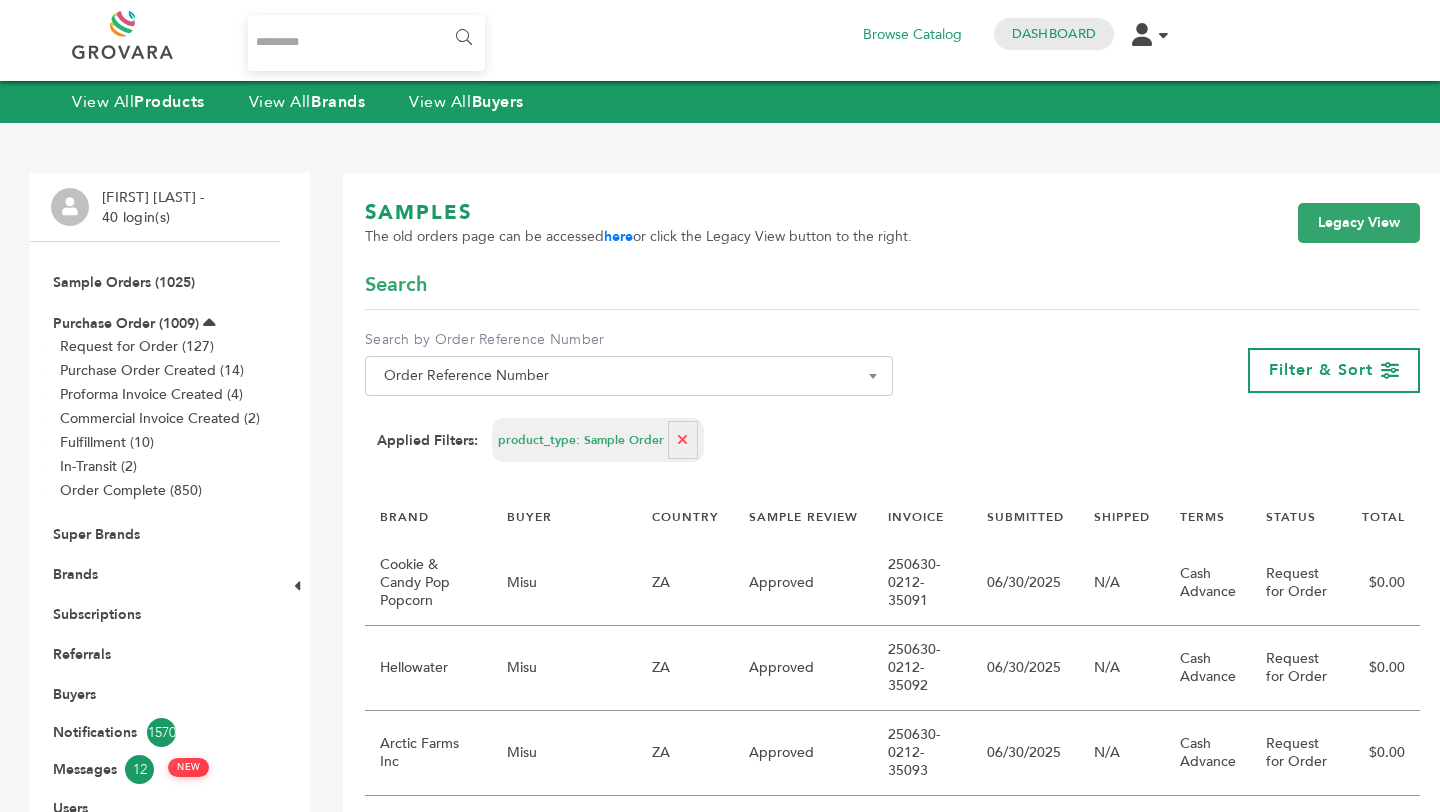 scroll, scrollTop: 0, scrollLeft: 0, axis: both 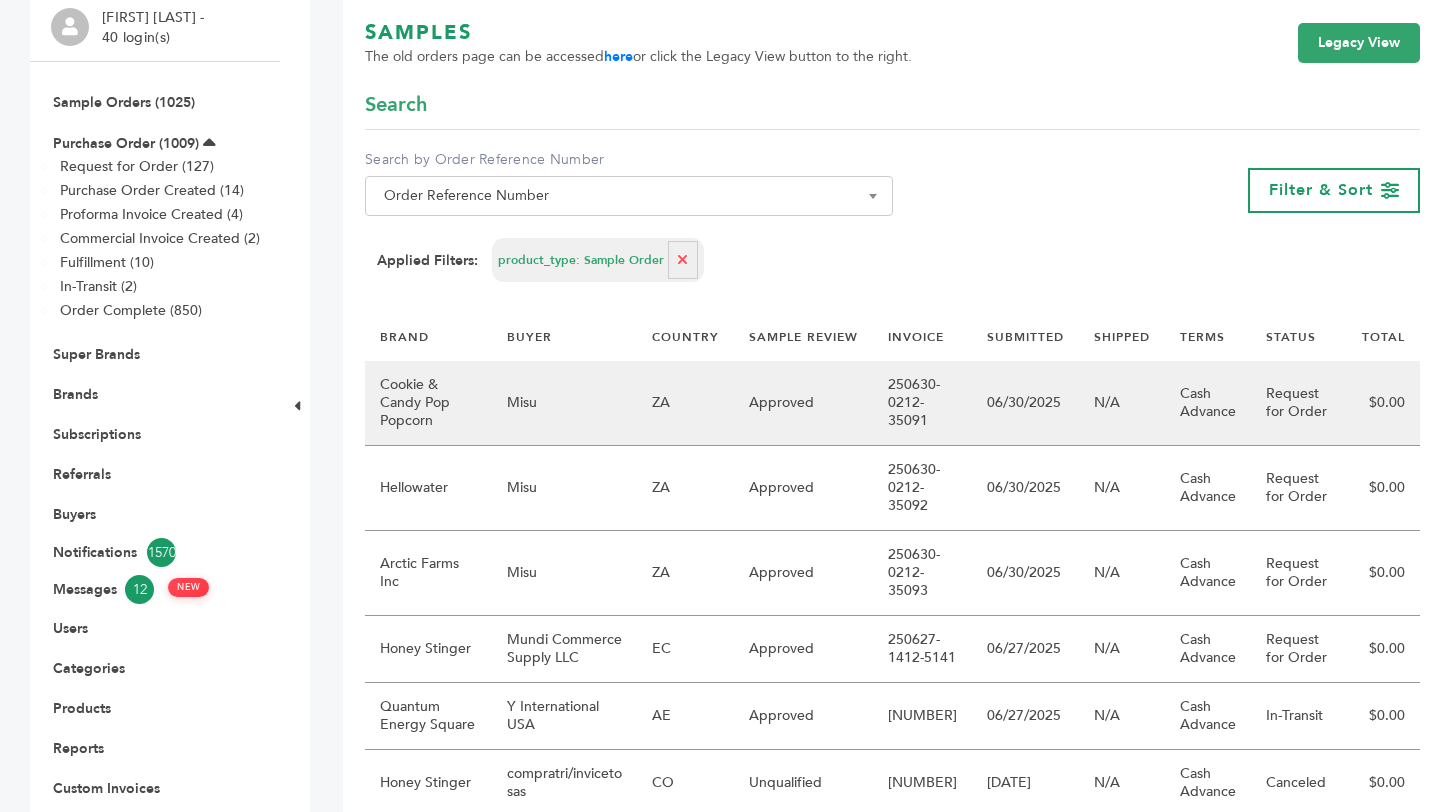 click on "Cookie & Candy Pop Popcorn" at bounding box center (428, 403) 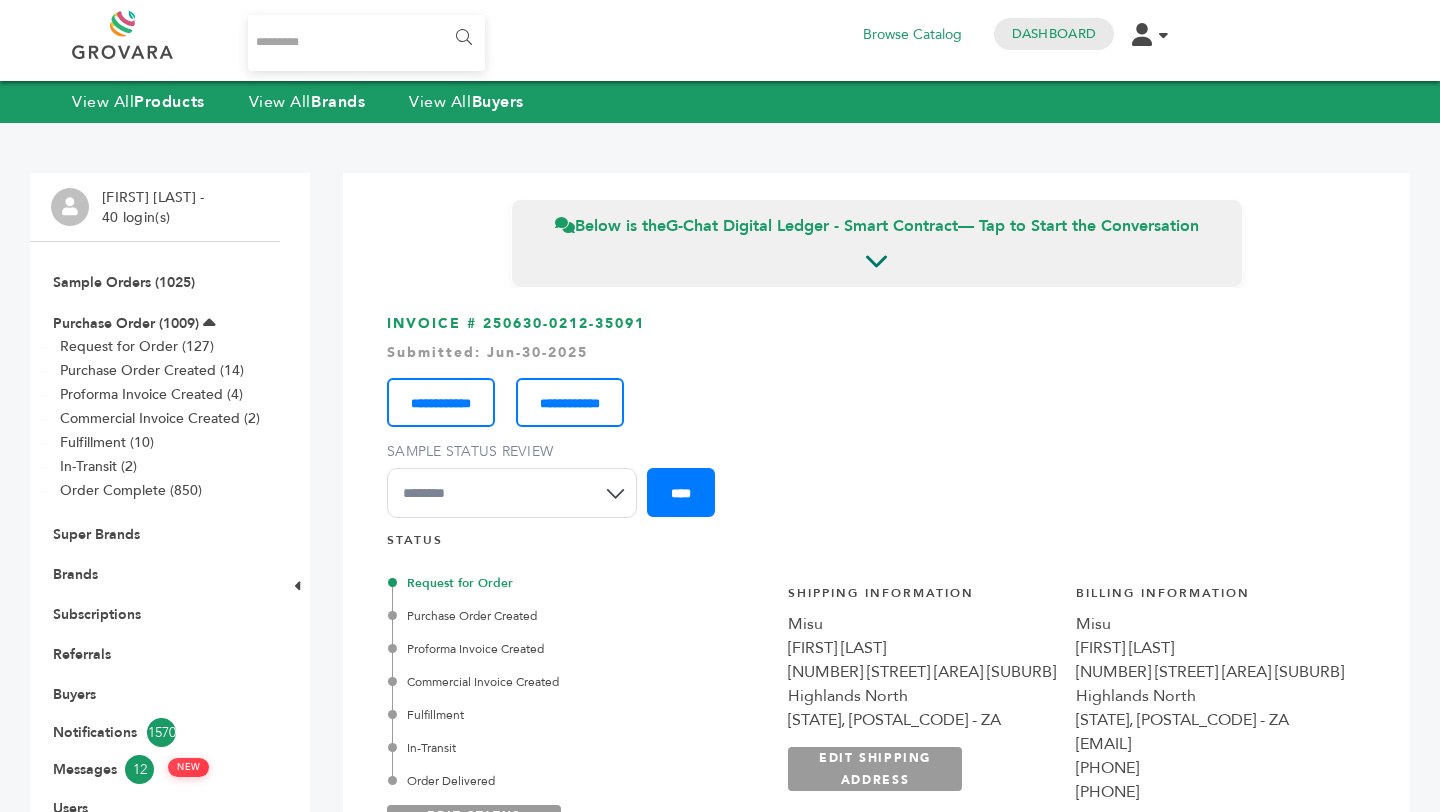 scroll, scrollTop: 0, scrollLeft: 0, axis: both 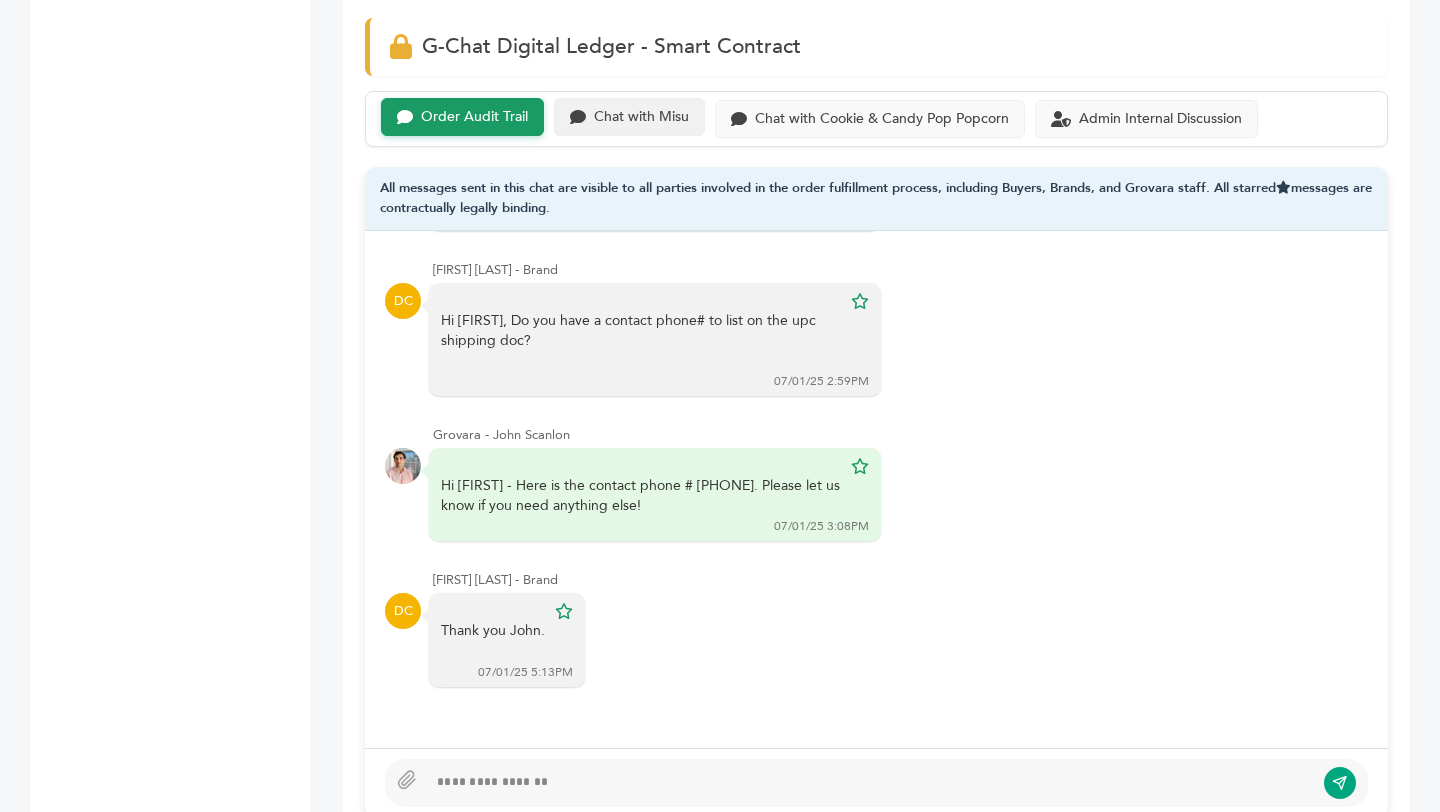 click on "Chat with Misu" at bounding box center [629, 117] 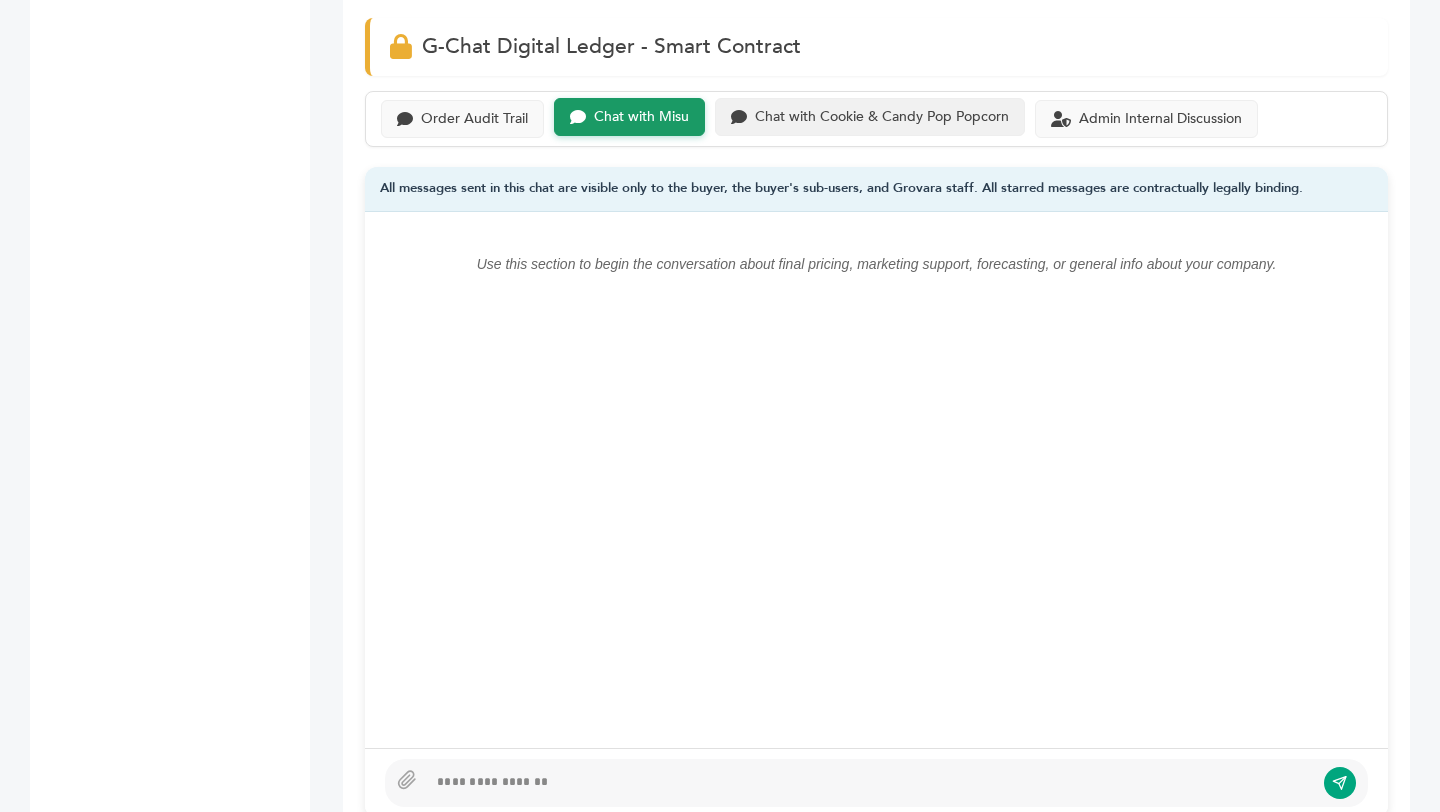 click on "Chat with Cookie & Candy Pop Popcorn" at bounding box center [474, 119] 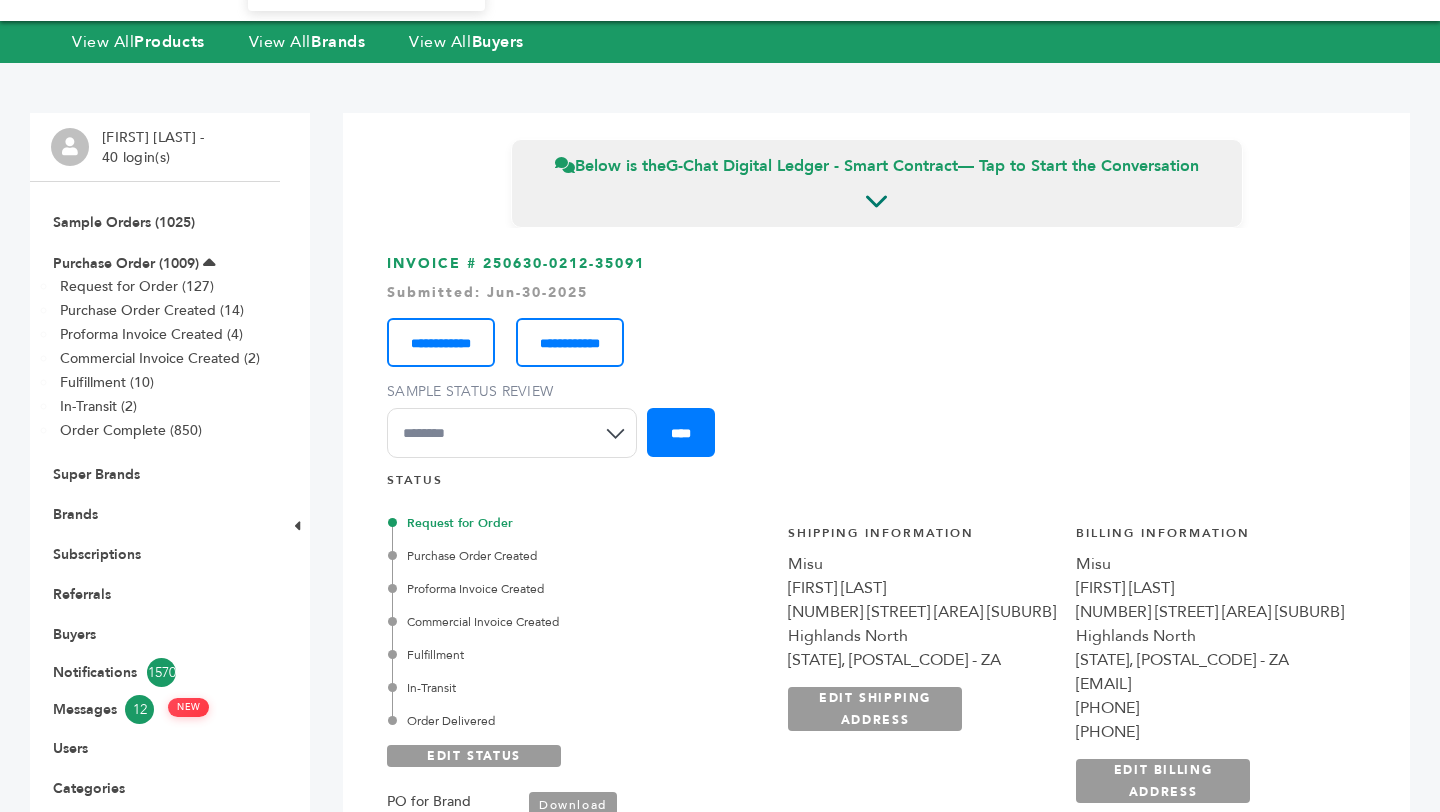scroll, scrollTop: 0, scrollLeft: 0, axis: both 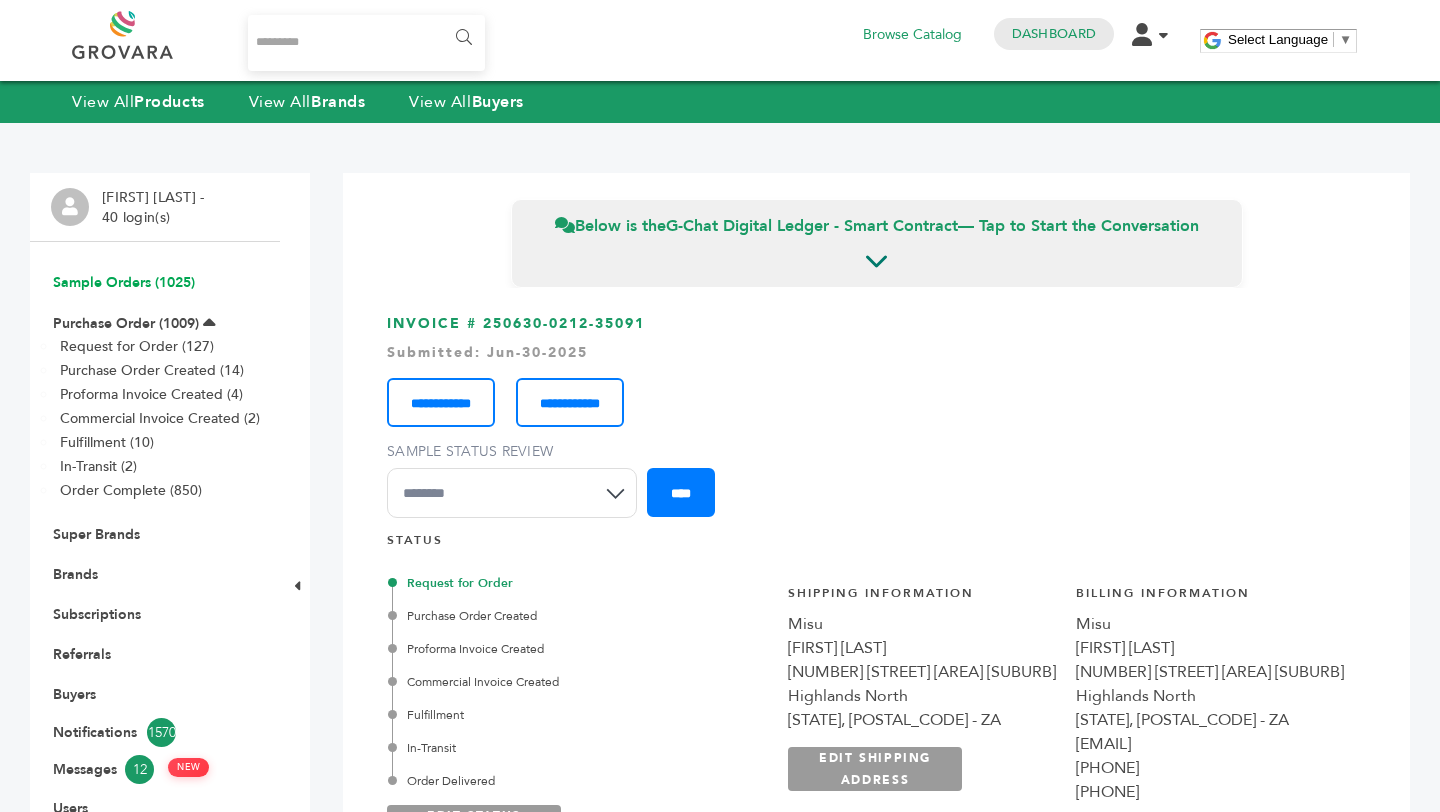 click on "Sample Orders (1025)" at bounding box center [124, 282] 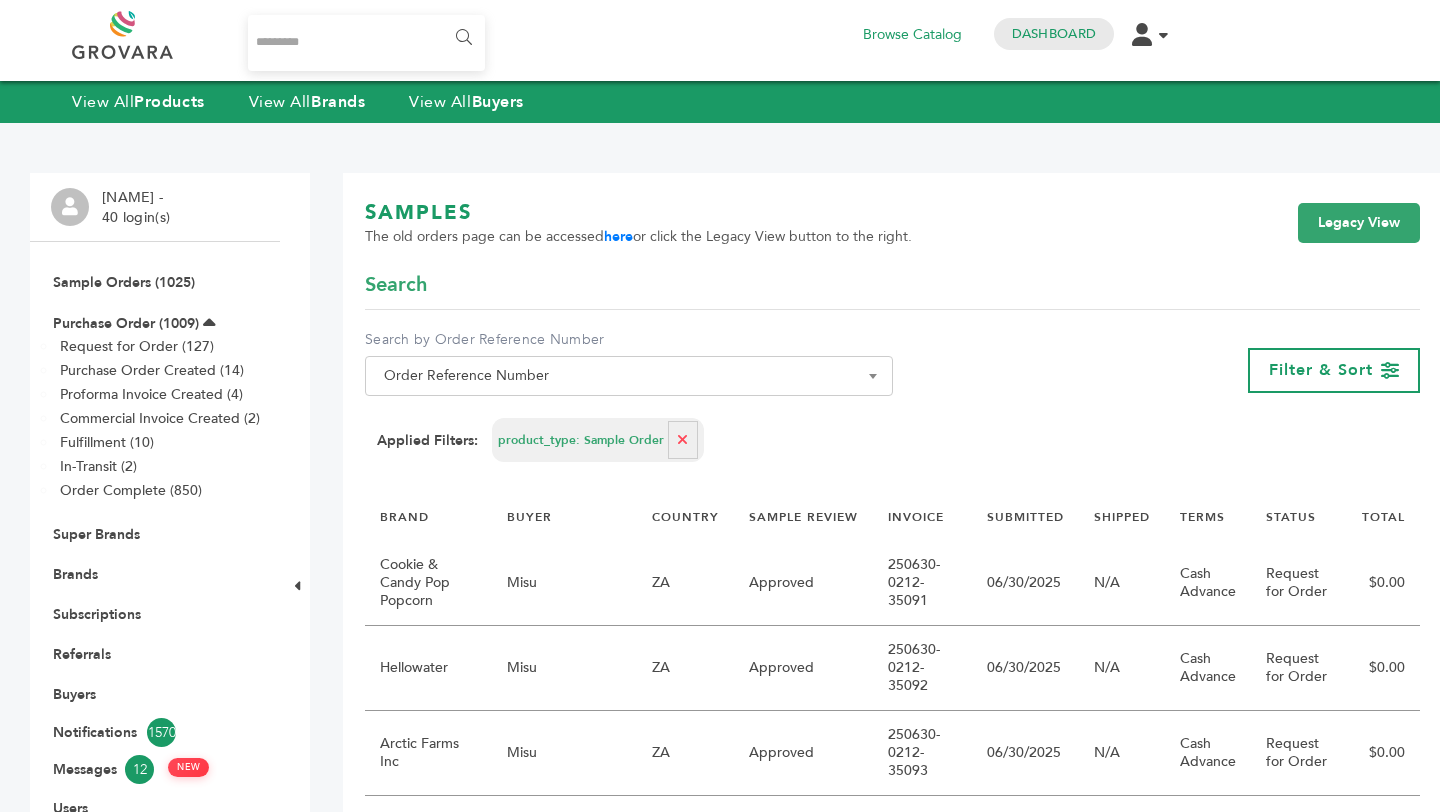 scroll, scrollTop: 0, scrollLeft: 0, axis: both 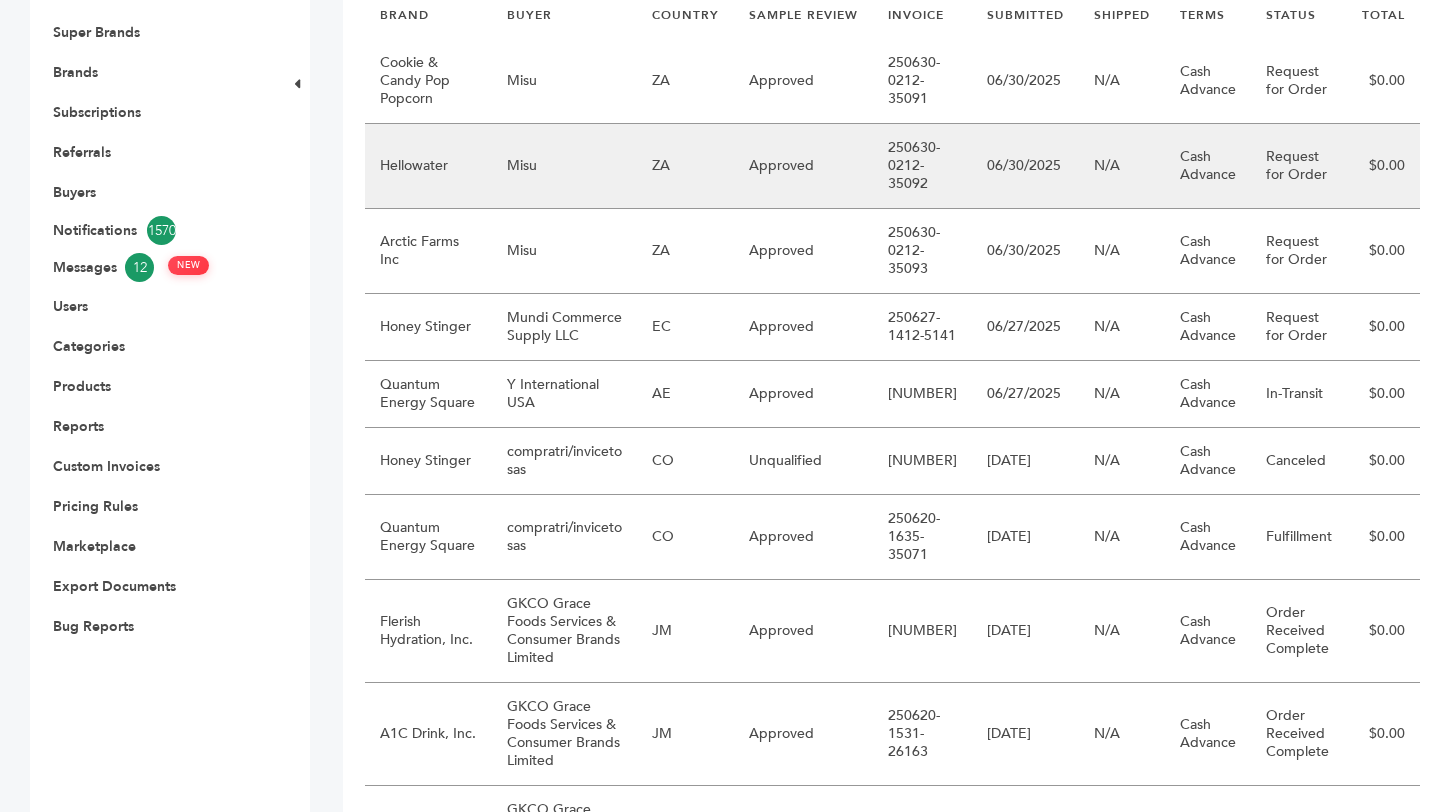 click on "Hellowater" at bounding box center [428, 157] 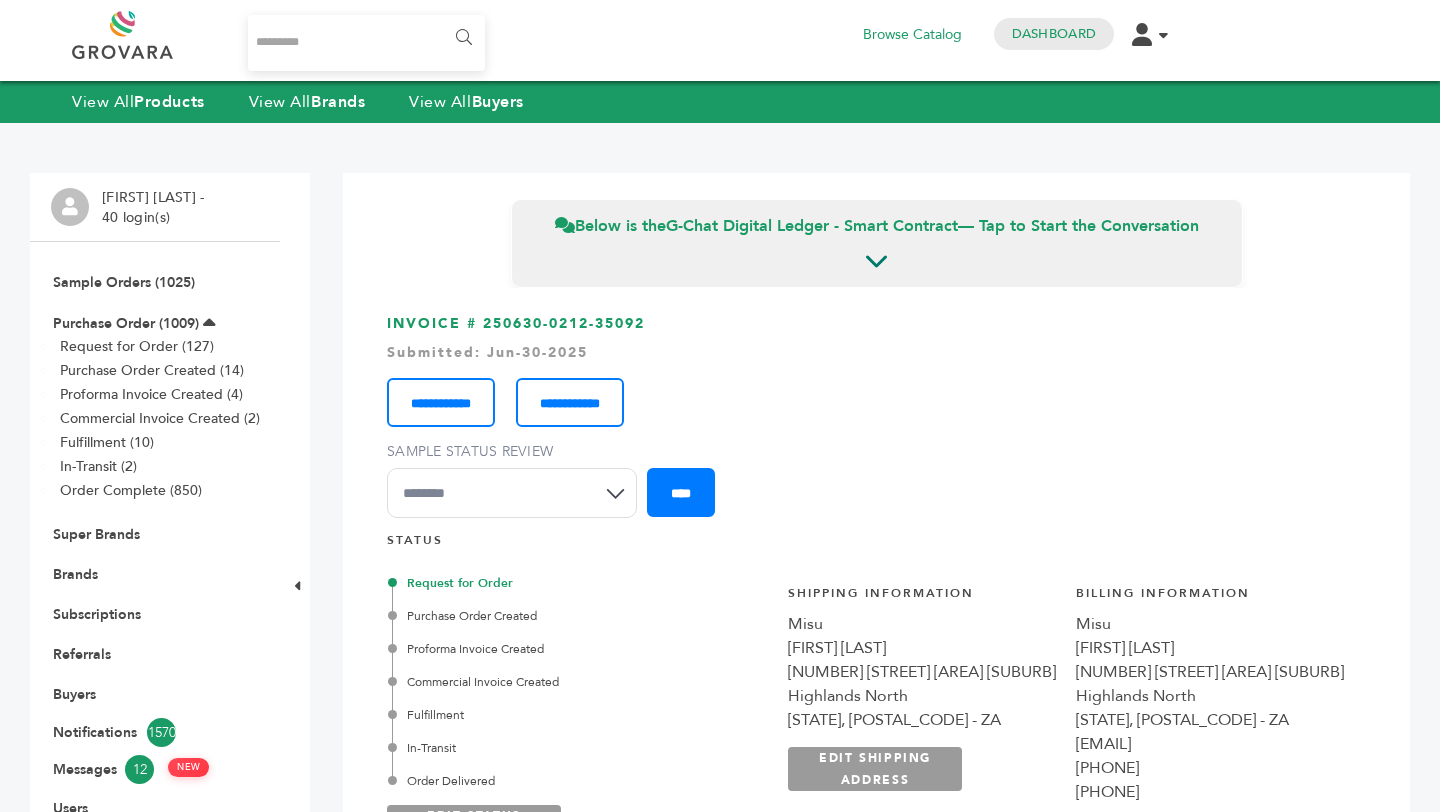 scroll, scrollTop: 0, scrollLeft: 0, axis: both 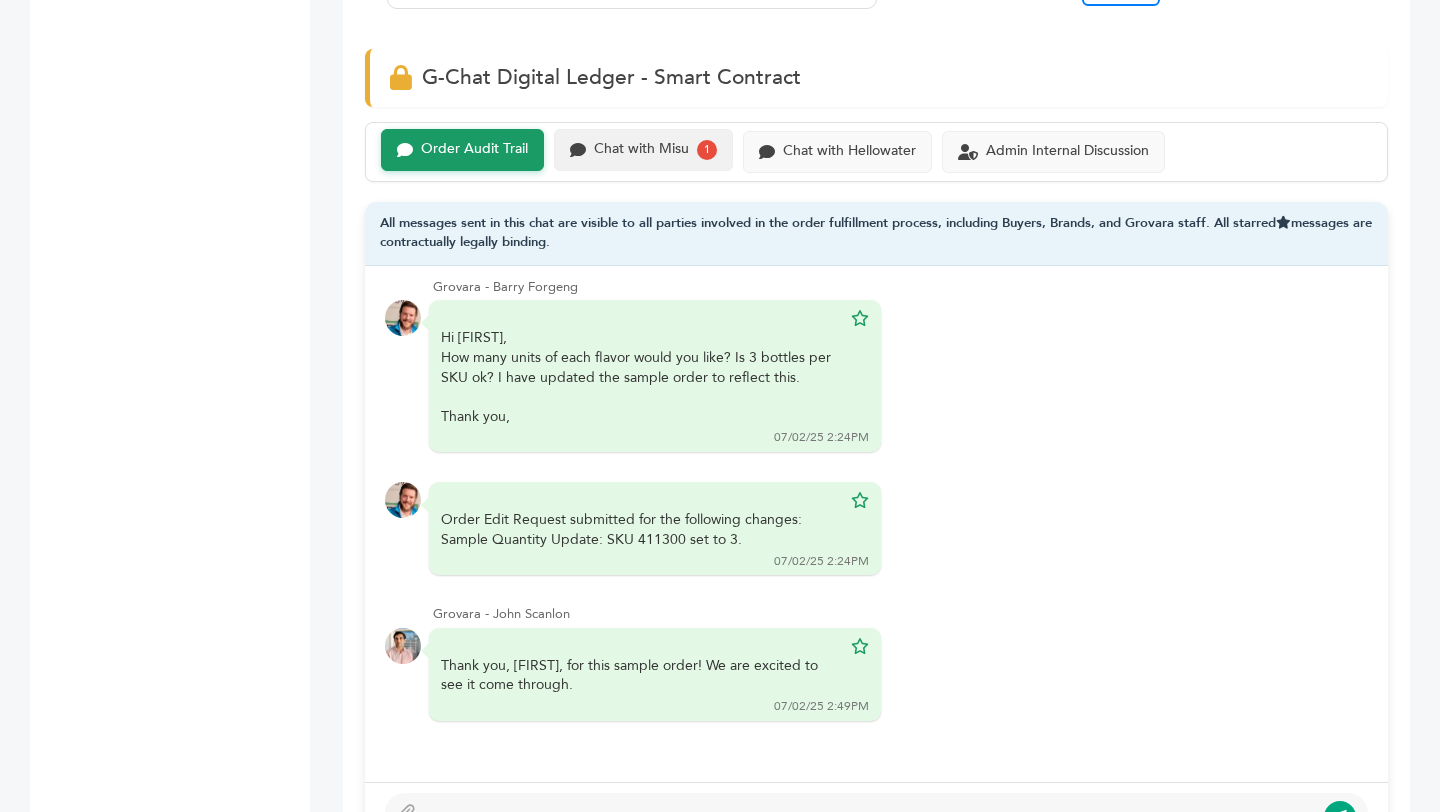 click on "Chat with Misu" at bounding box center [474, 149] 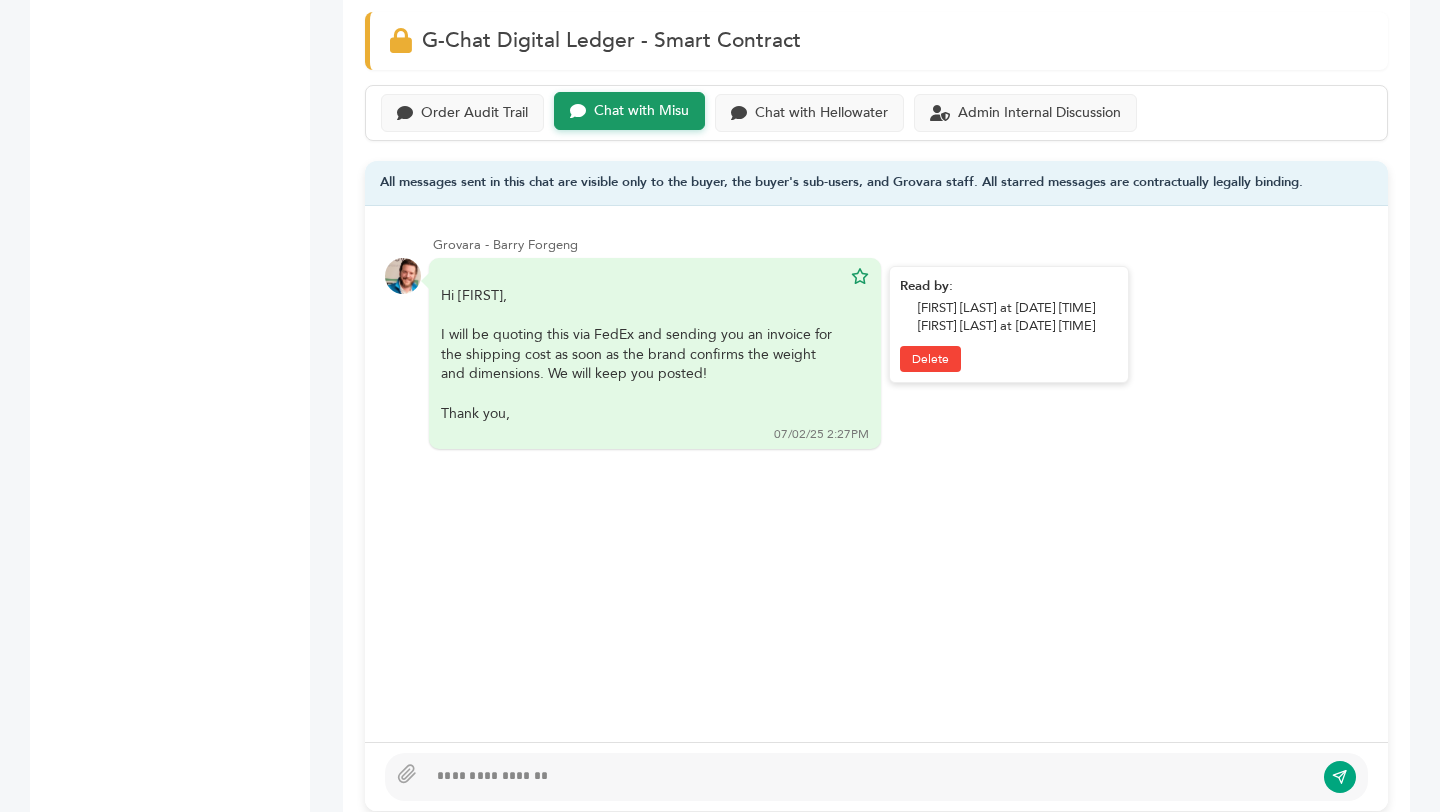 scroll, scrollTop: 1388, scrollLeft: 0, axis: vertical 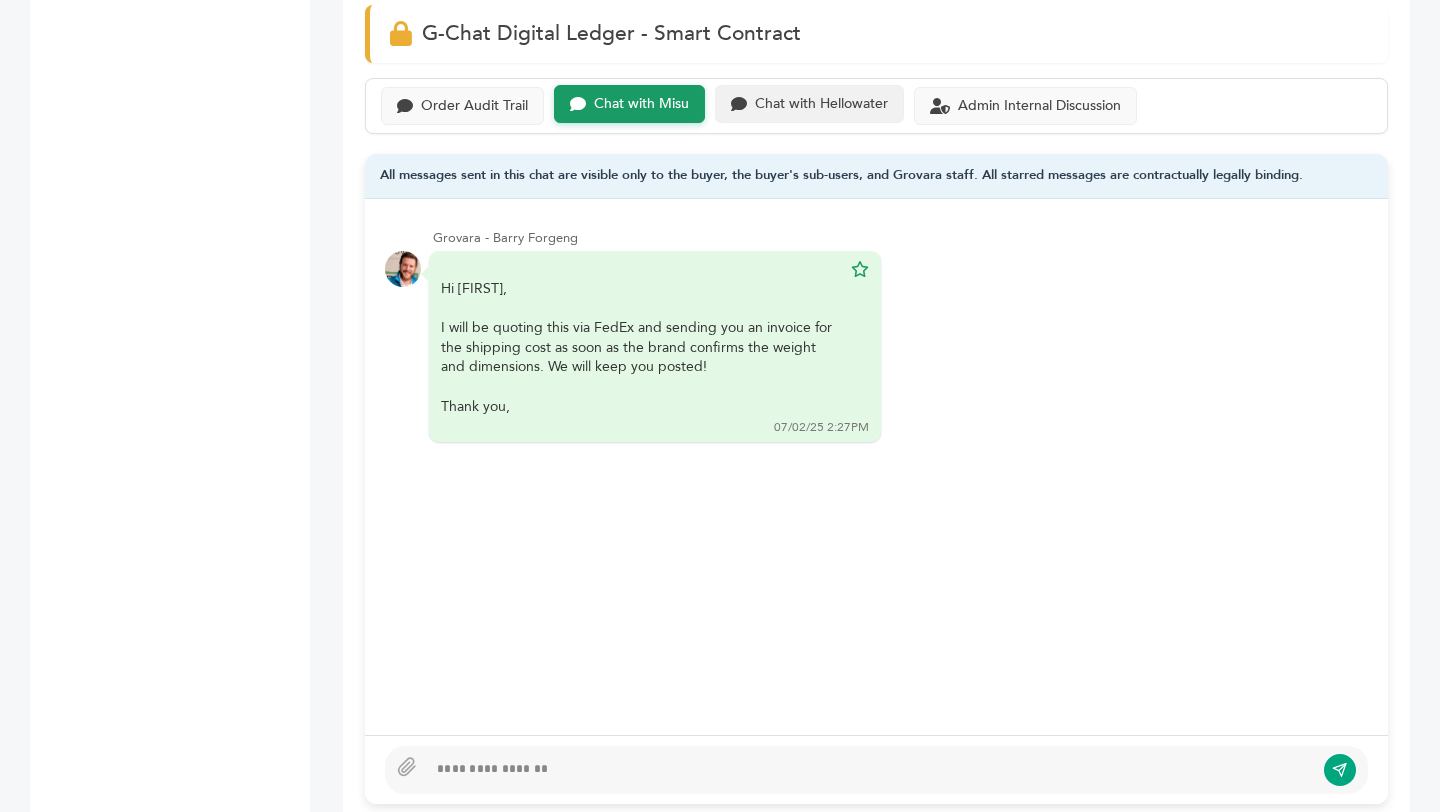 click on "Chat with Hellowater" at bounding box center [809, 104] 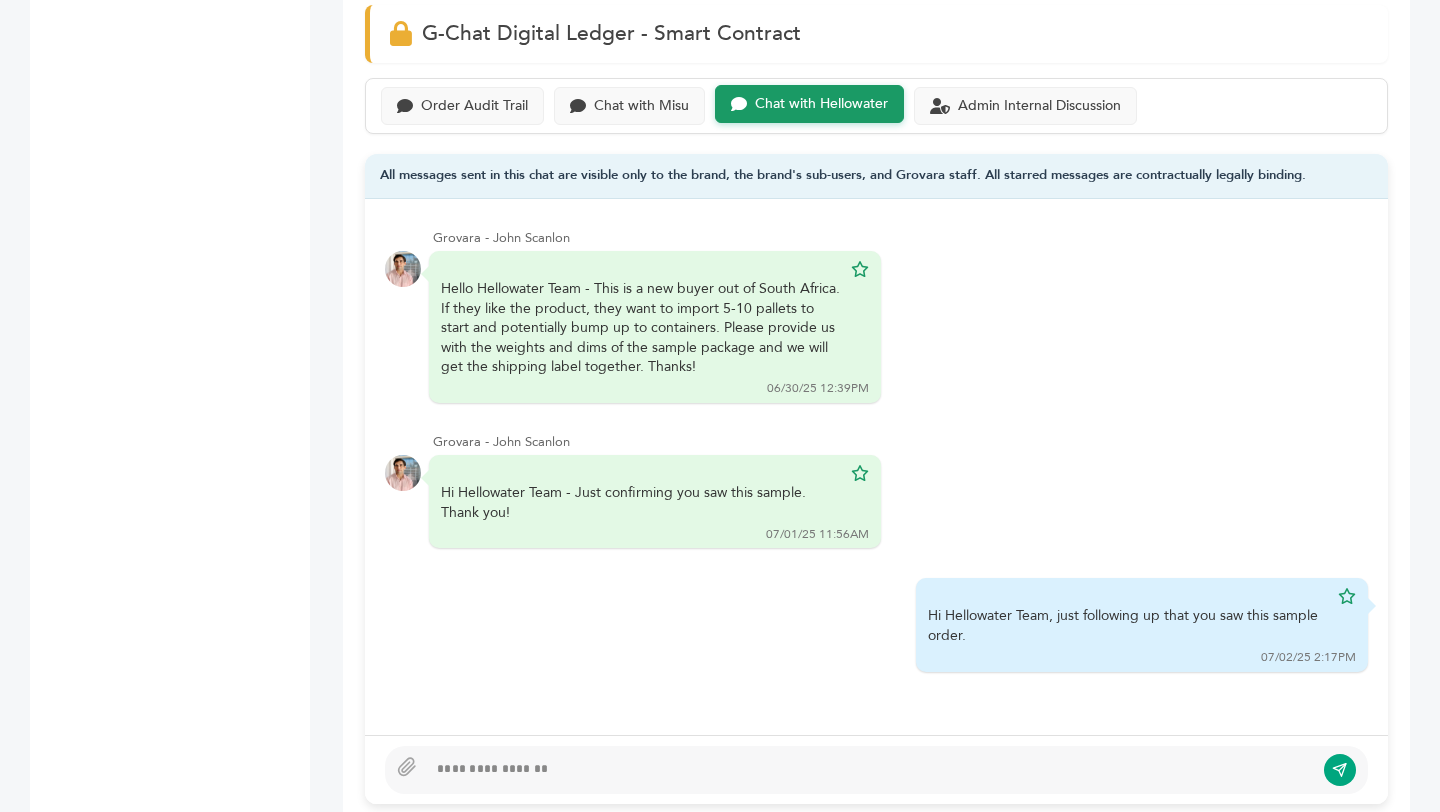 scroll, scrollTop: 0, scrollLeft: 0, axis: both 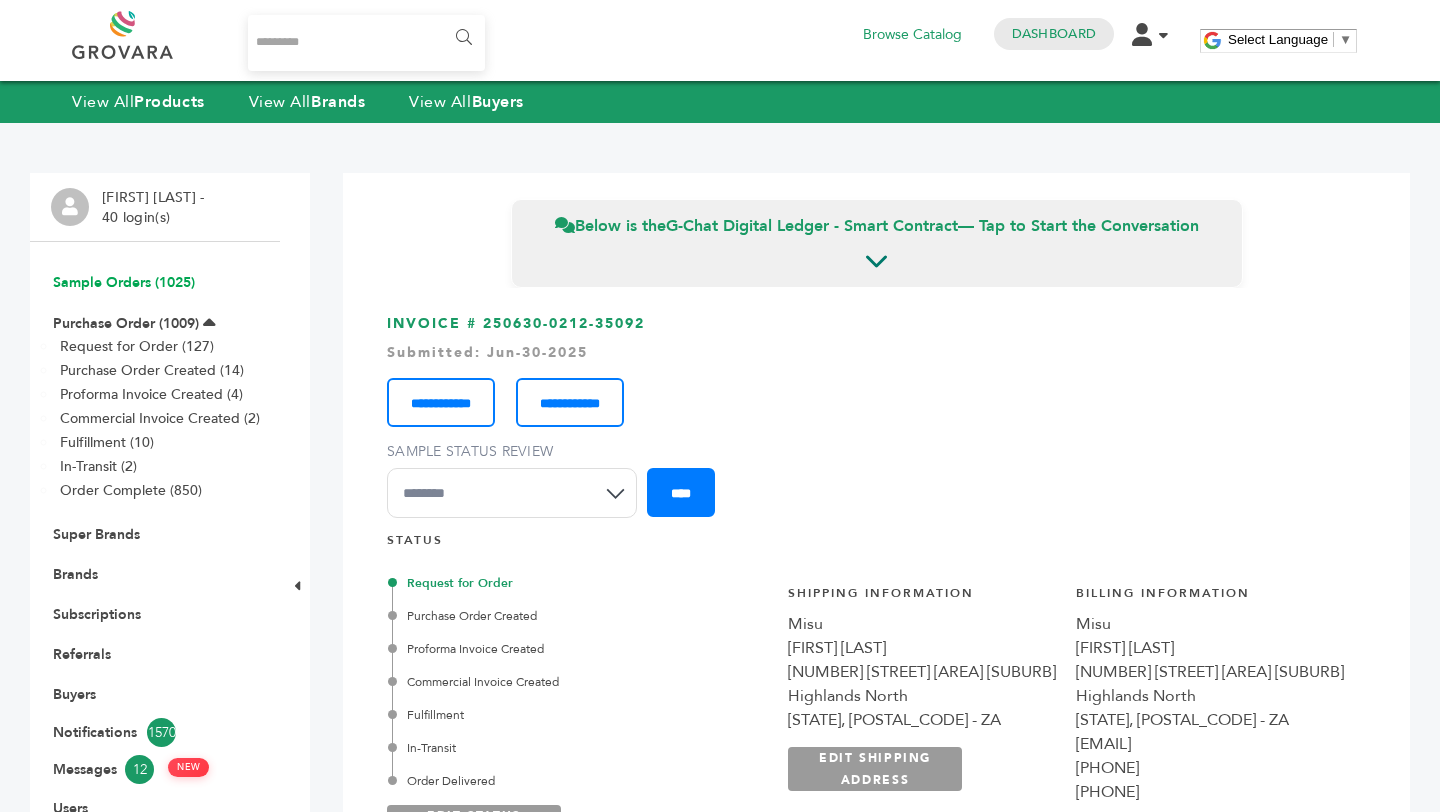 click on "Sample Orders (1025)" at bounding box center (124, 282) 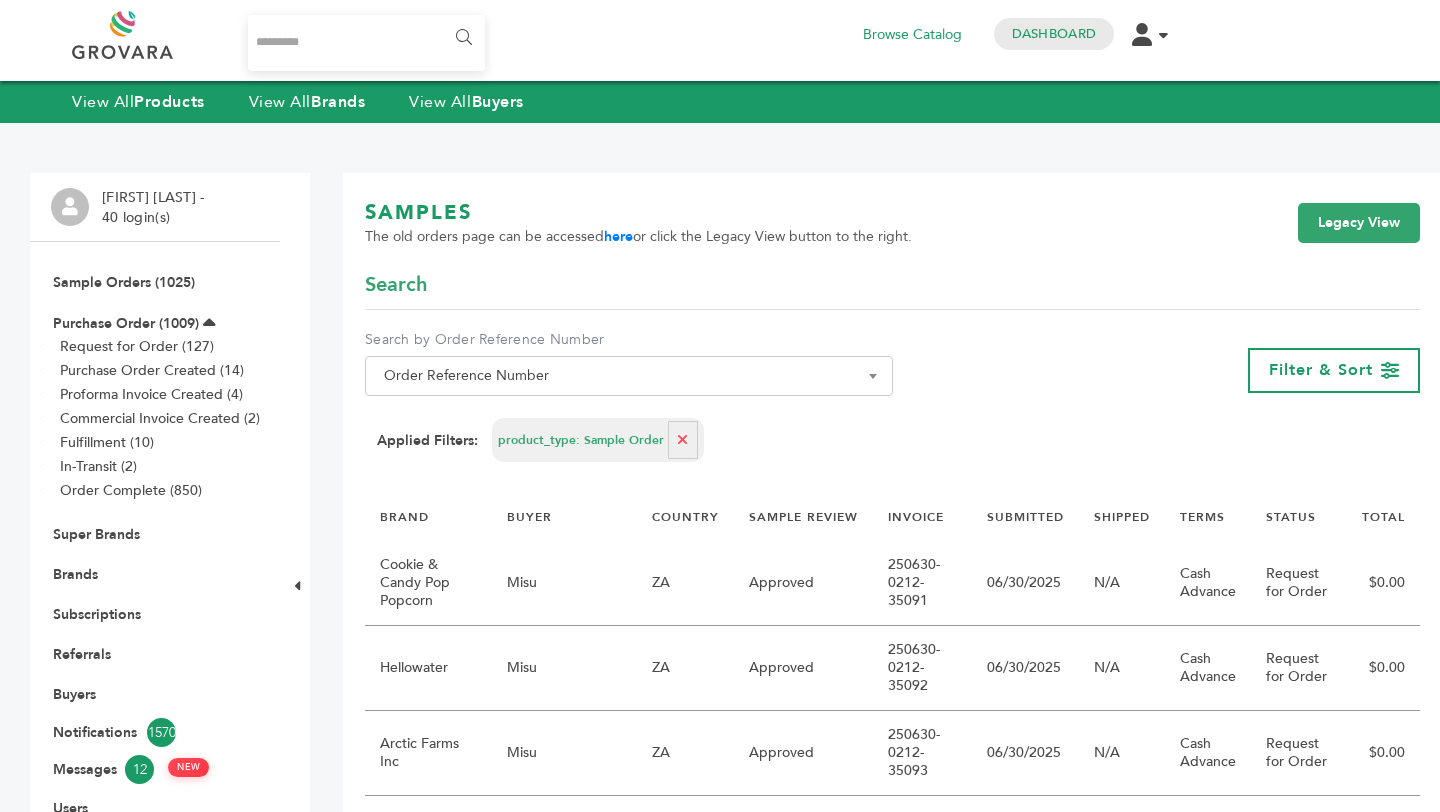 scroll, scrollTop: 0, scrollLeft: 0, axis: both 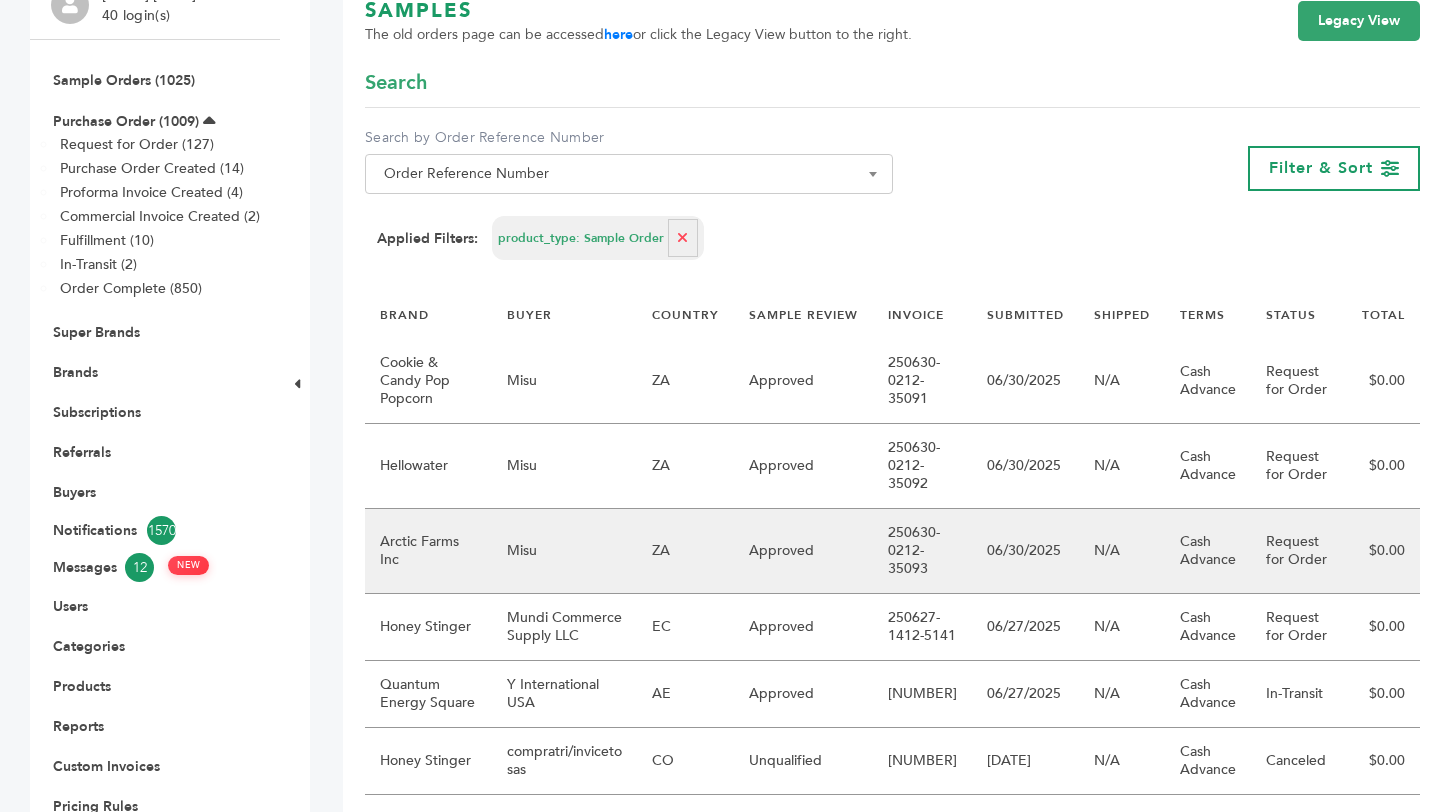 click on "Arctic Farms Inc" at bounding box center [428, 524] 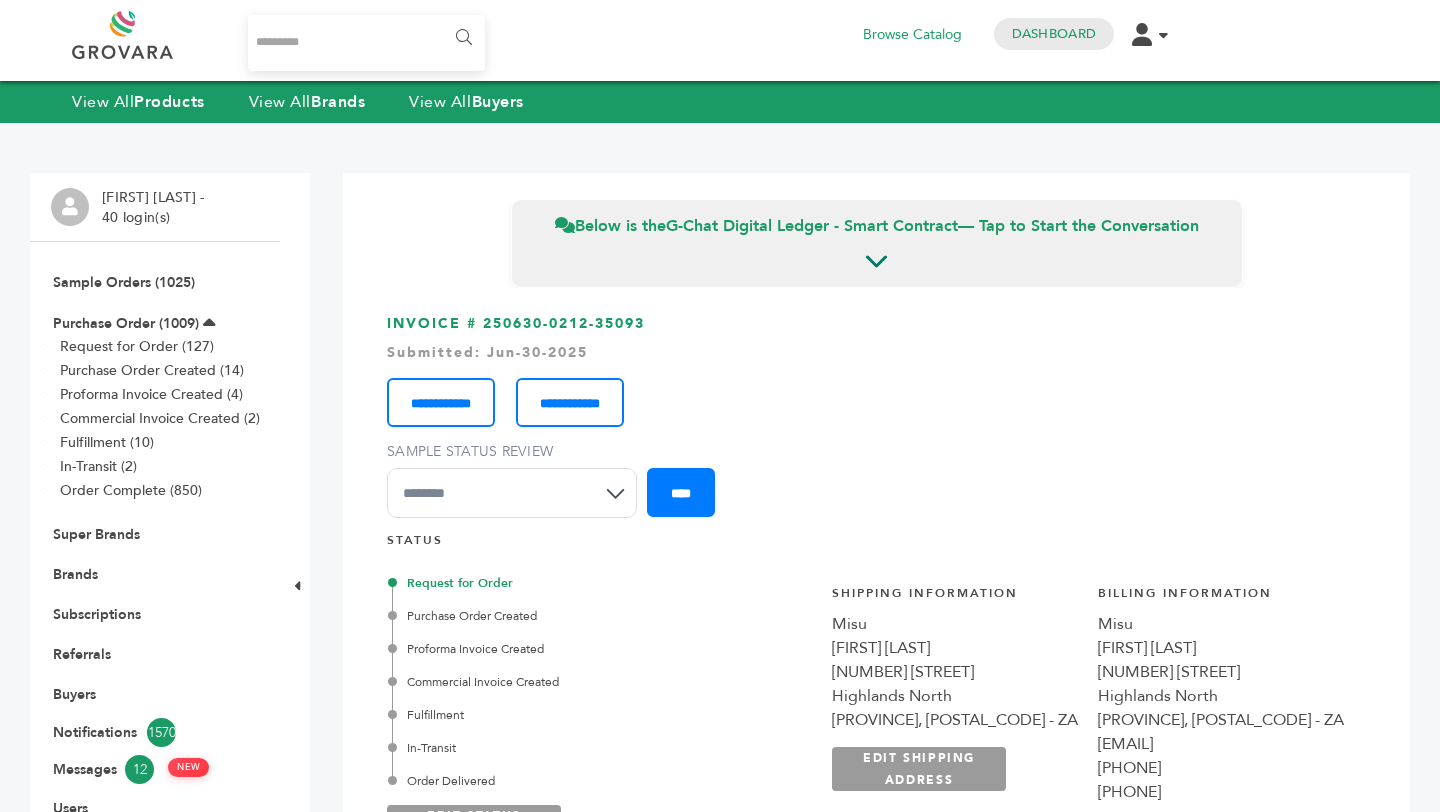 scroll, scrollTop: 0, scrollLeft: 0, axis: both 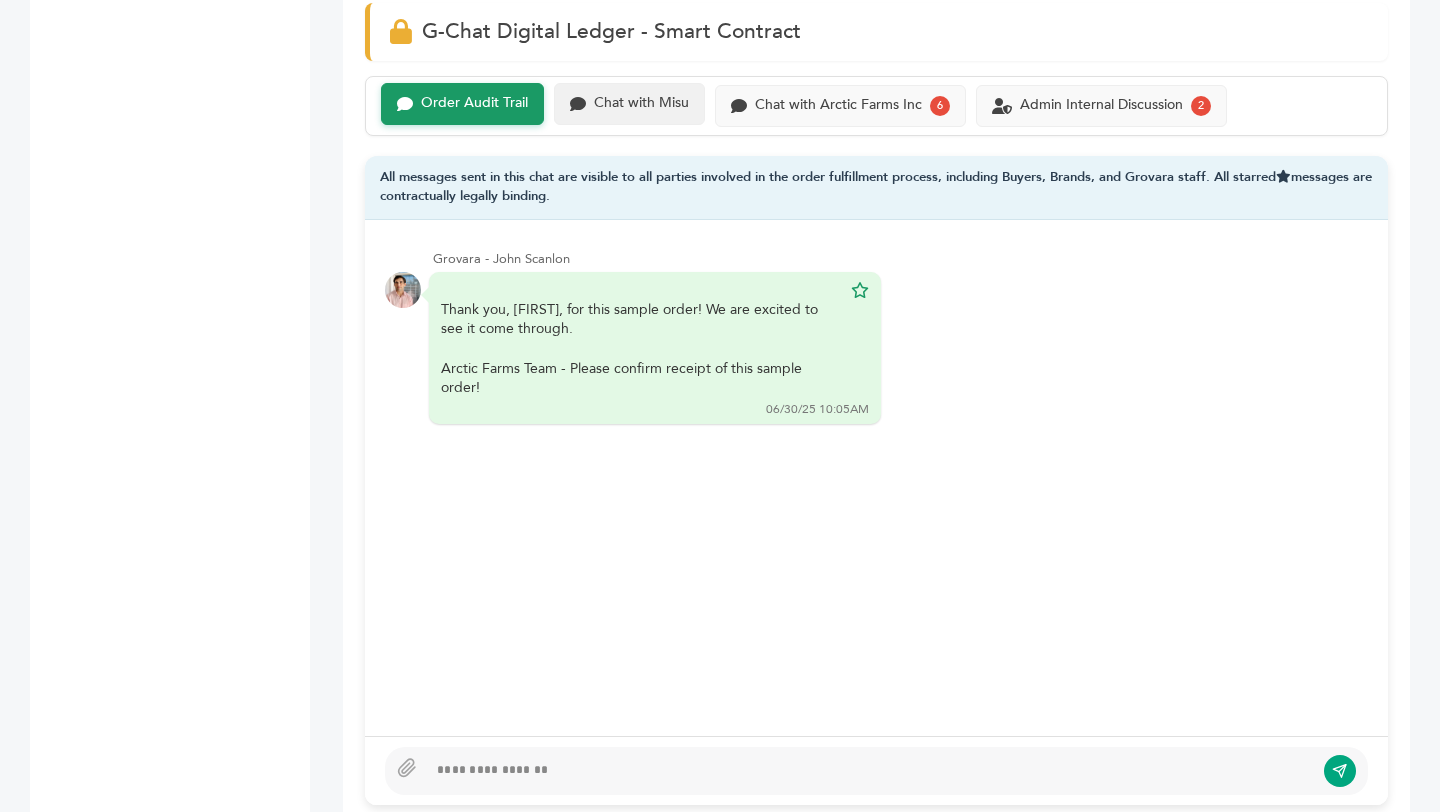 click on "Chat with Misu" at bounding box center (474, 103) 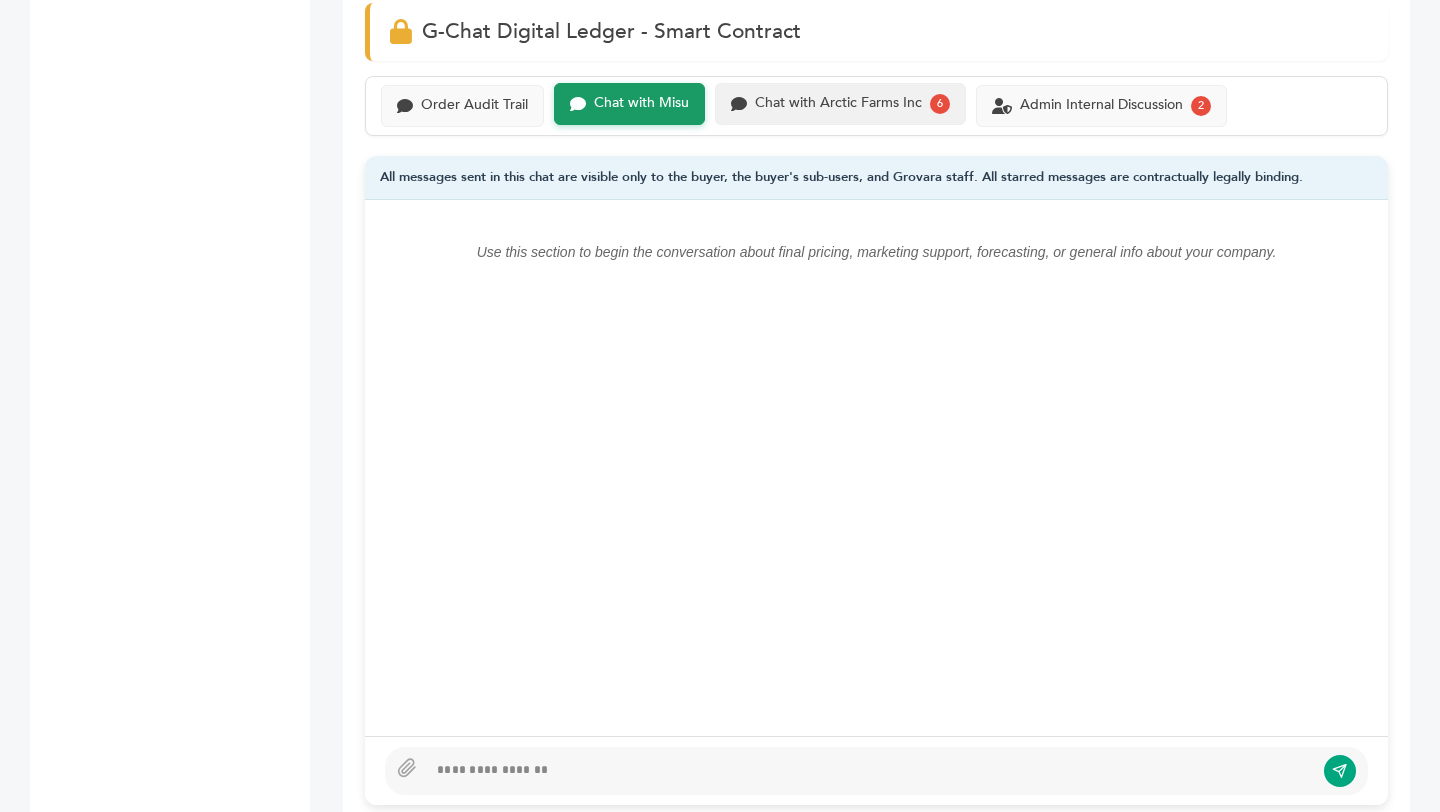 click on "Chat with Arctic Farms Inc" at bounding box center (474, 105) 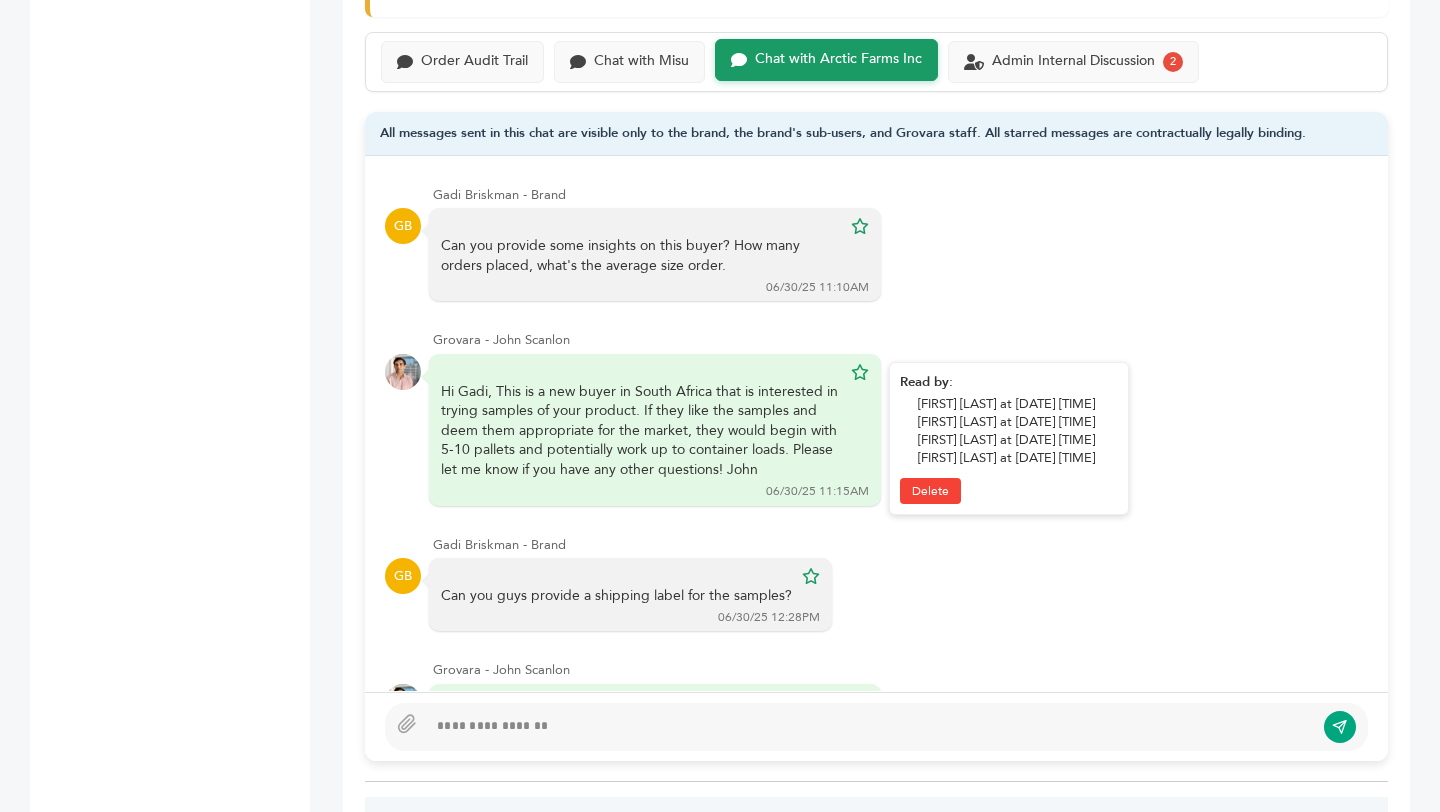 scroll, scrollTop: 1438, scrollLeft: 0, axis: vertical 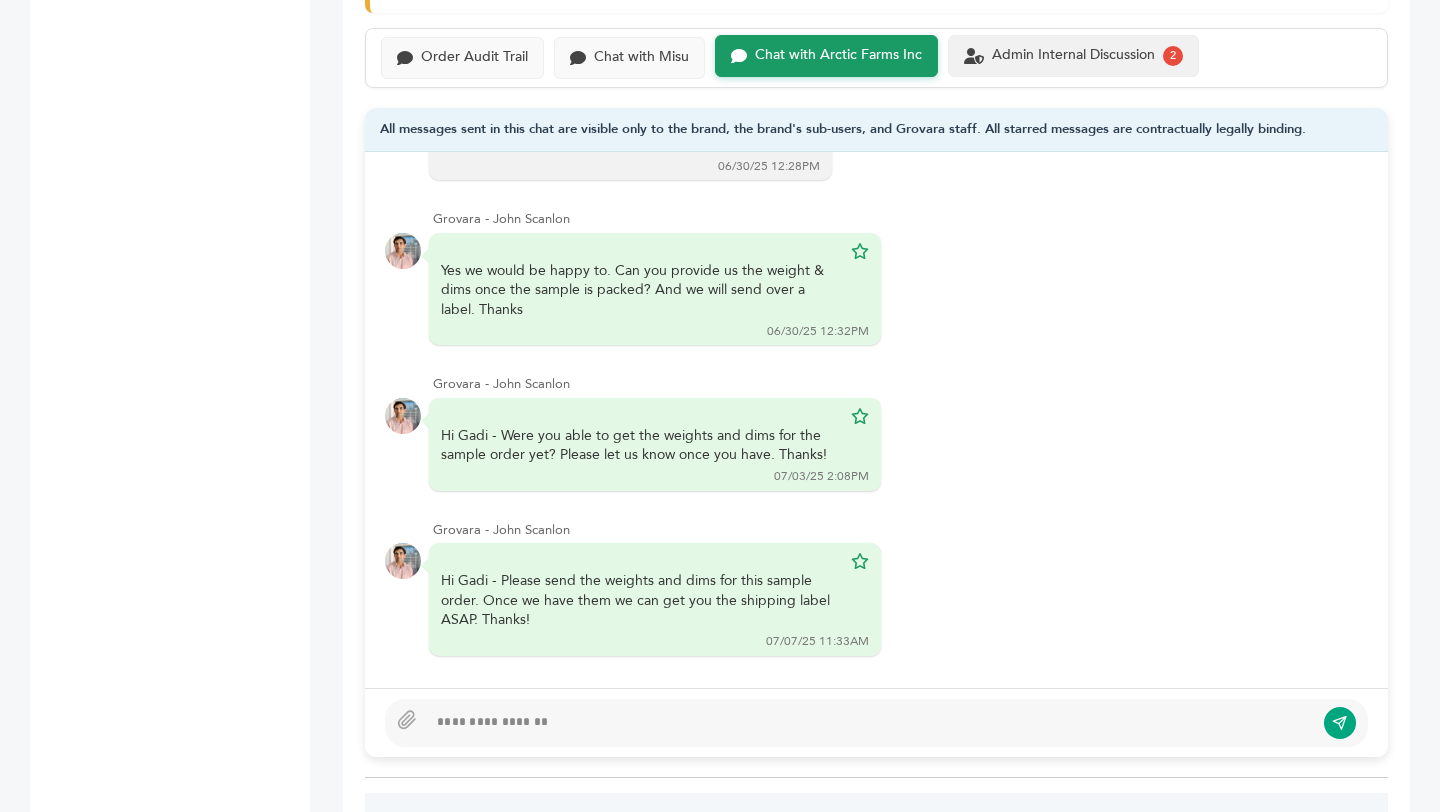 click on "Admin Internal Discussion" at bounding box center (474, 57) 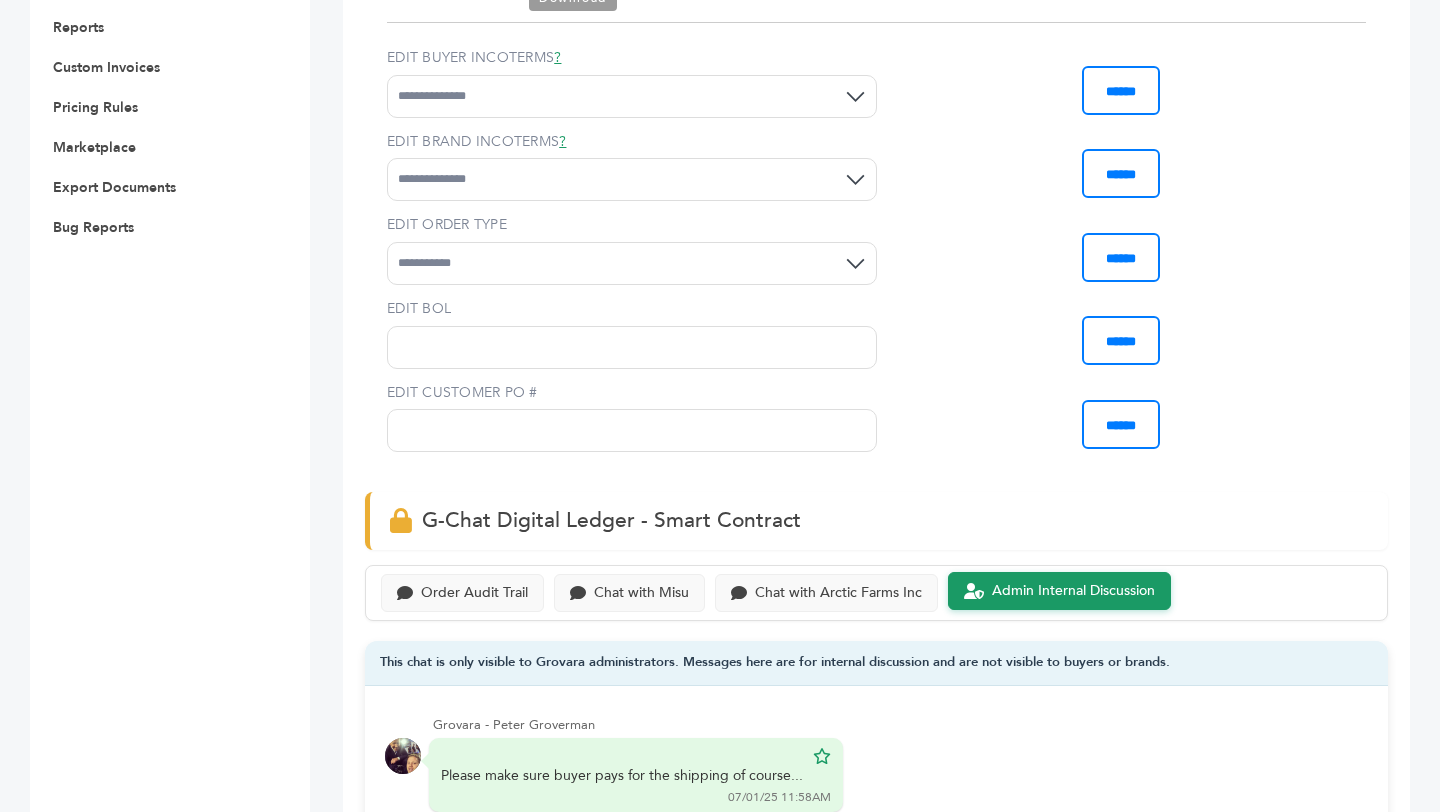 scroll, scrollTop: 878, scrollLeft: 0, axis: vertical 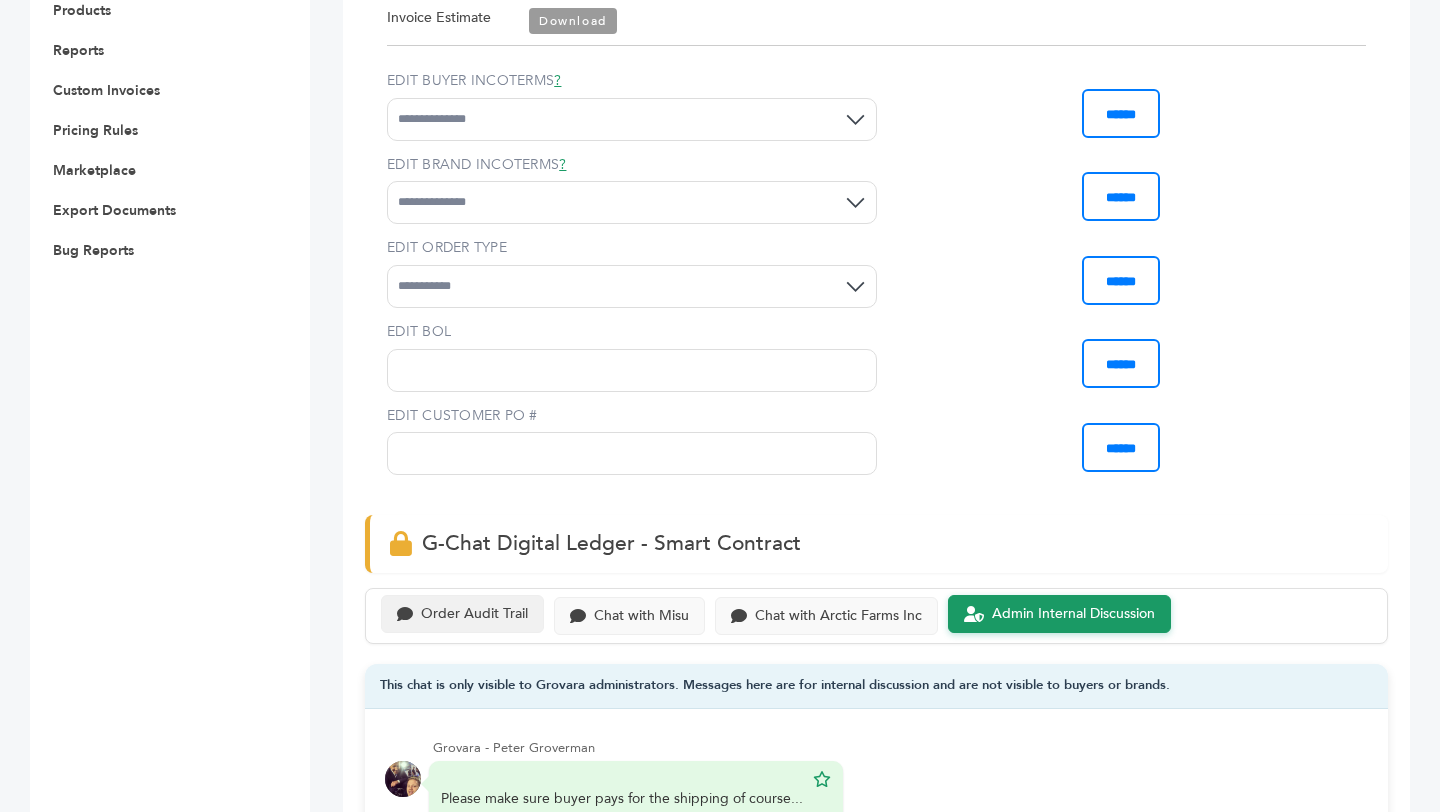click at bounding box center (405, 614) 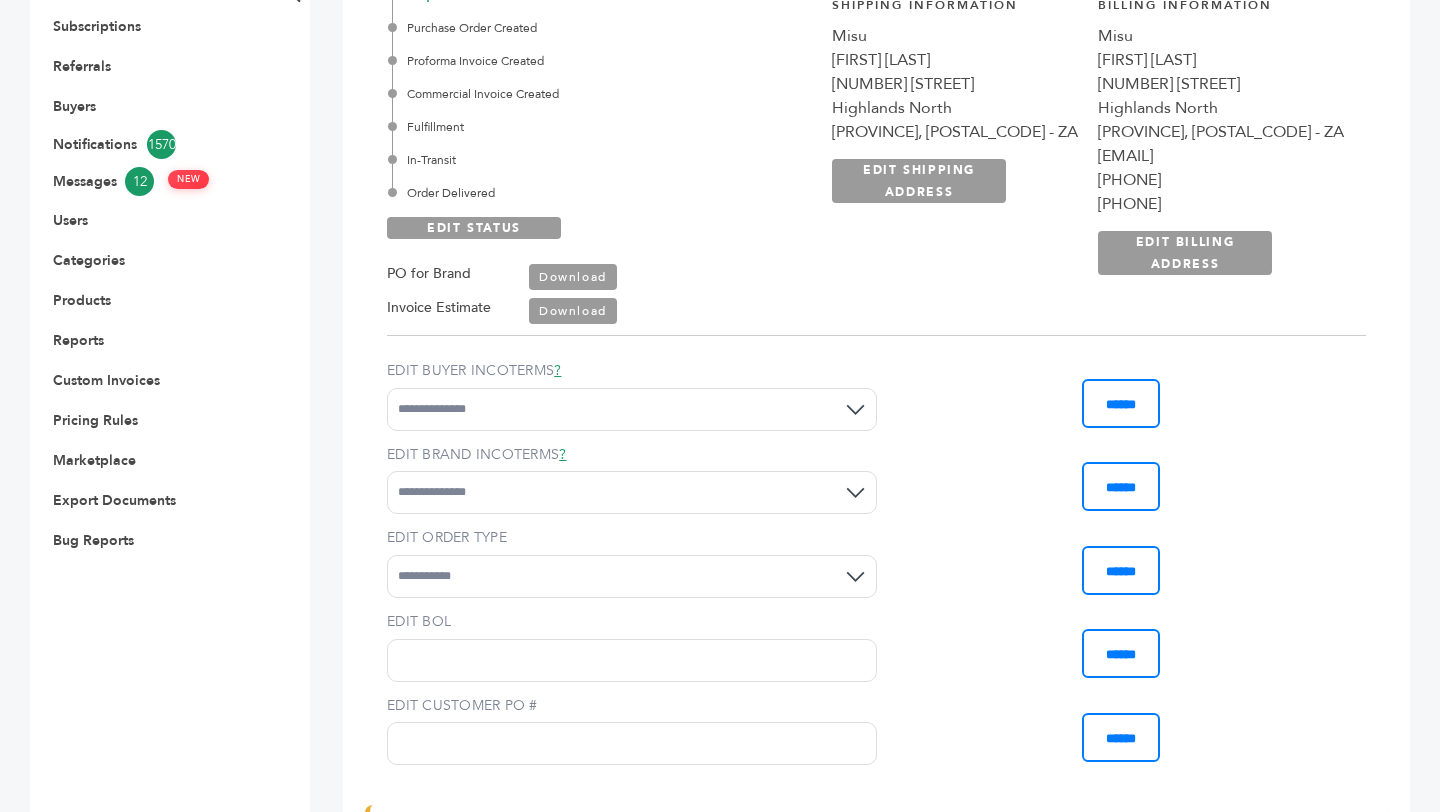 scroll, scrollTop: 0, scrollLeft: 0, axis: both 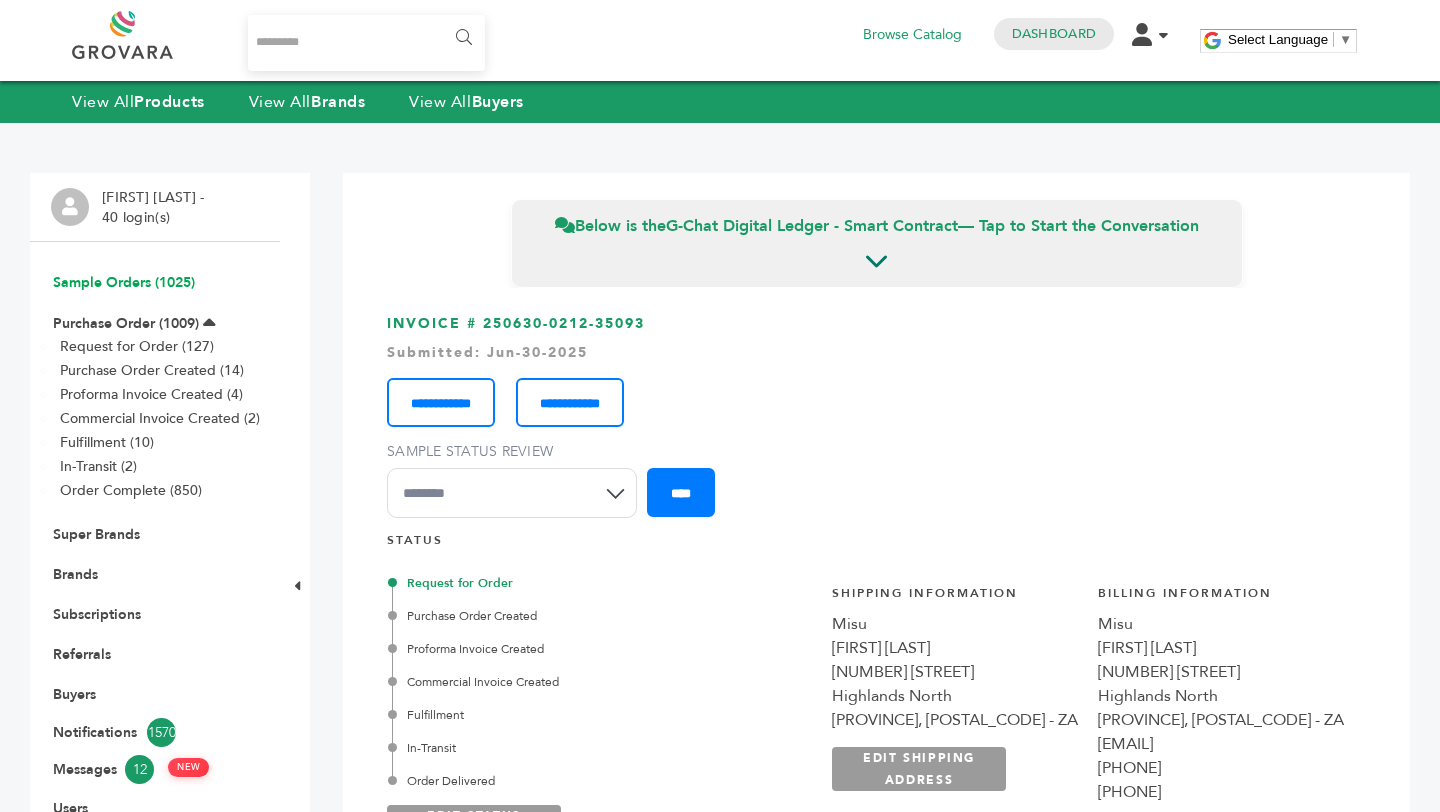 click on "Sample Orders (1025)" at bounding box center [124, 282] 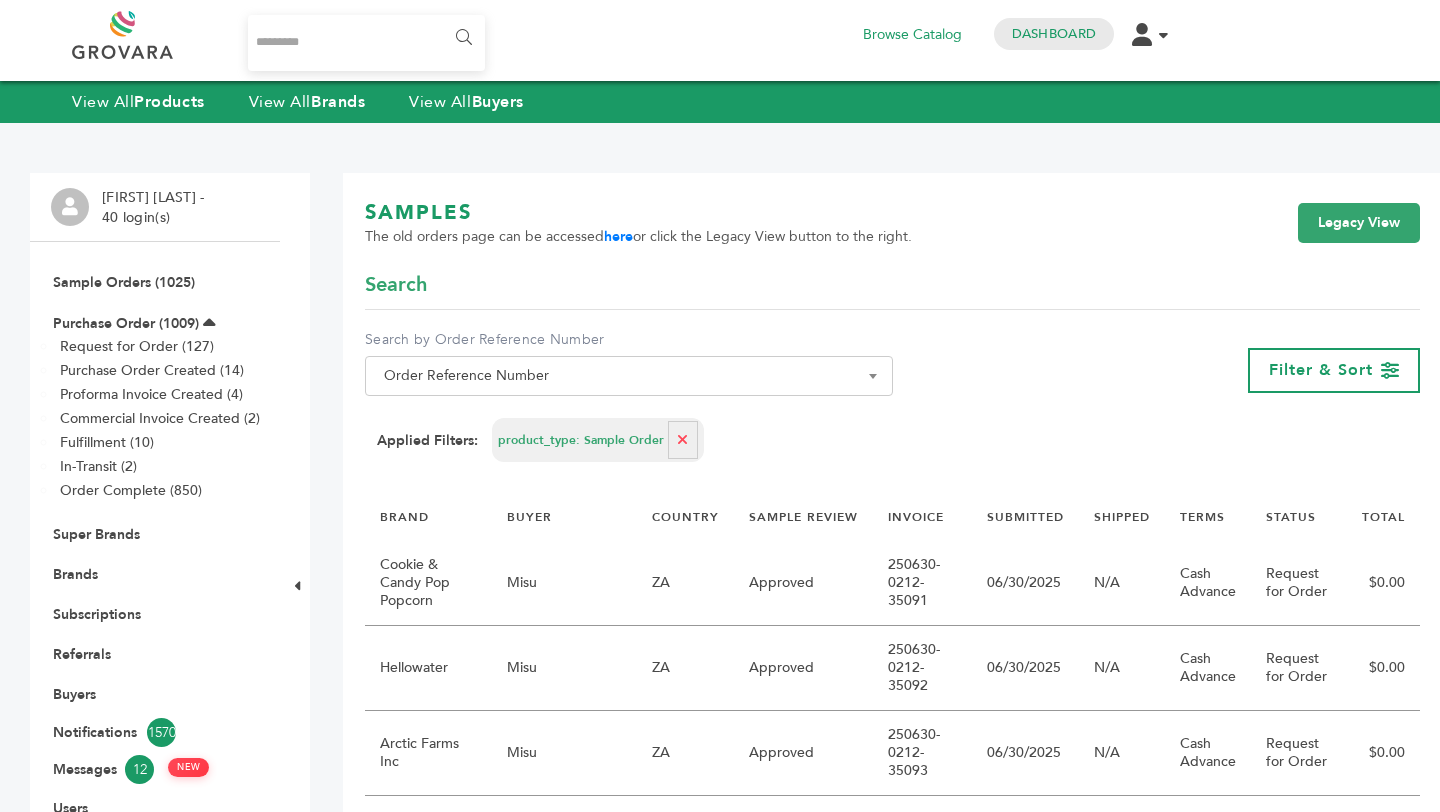 scroll, scrollTop: 0, scrollLeft: 0, axis: both 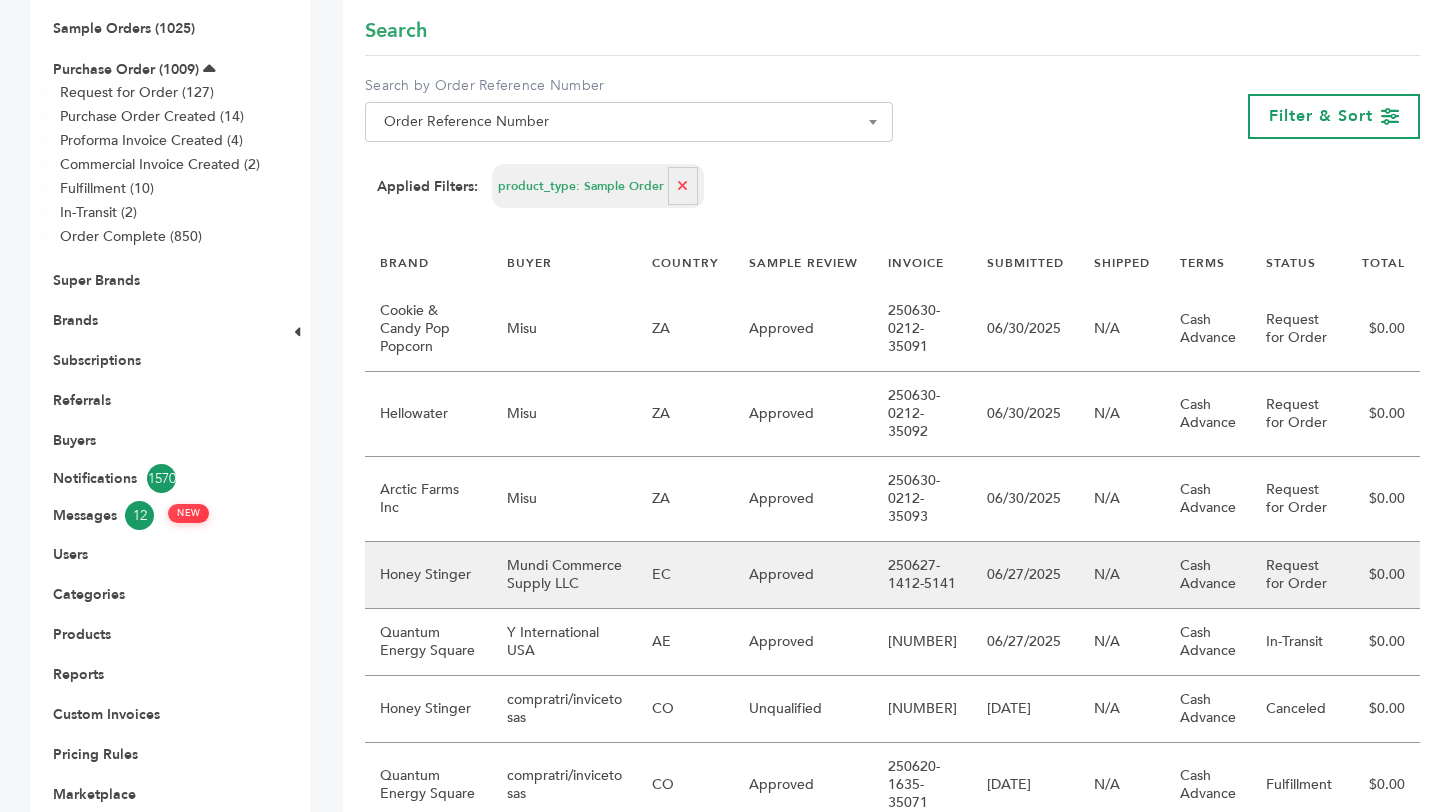 click on "Mundi Commerce Supply LLC" at bounding box center (564, 557) 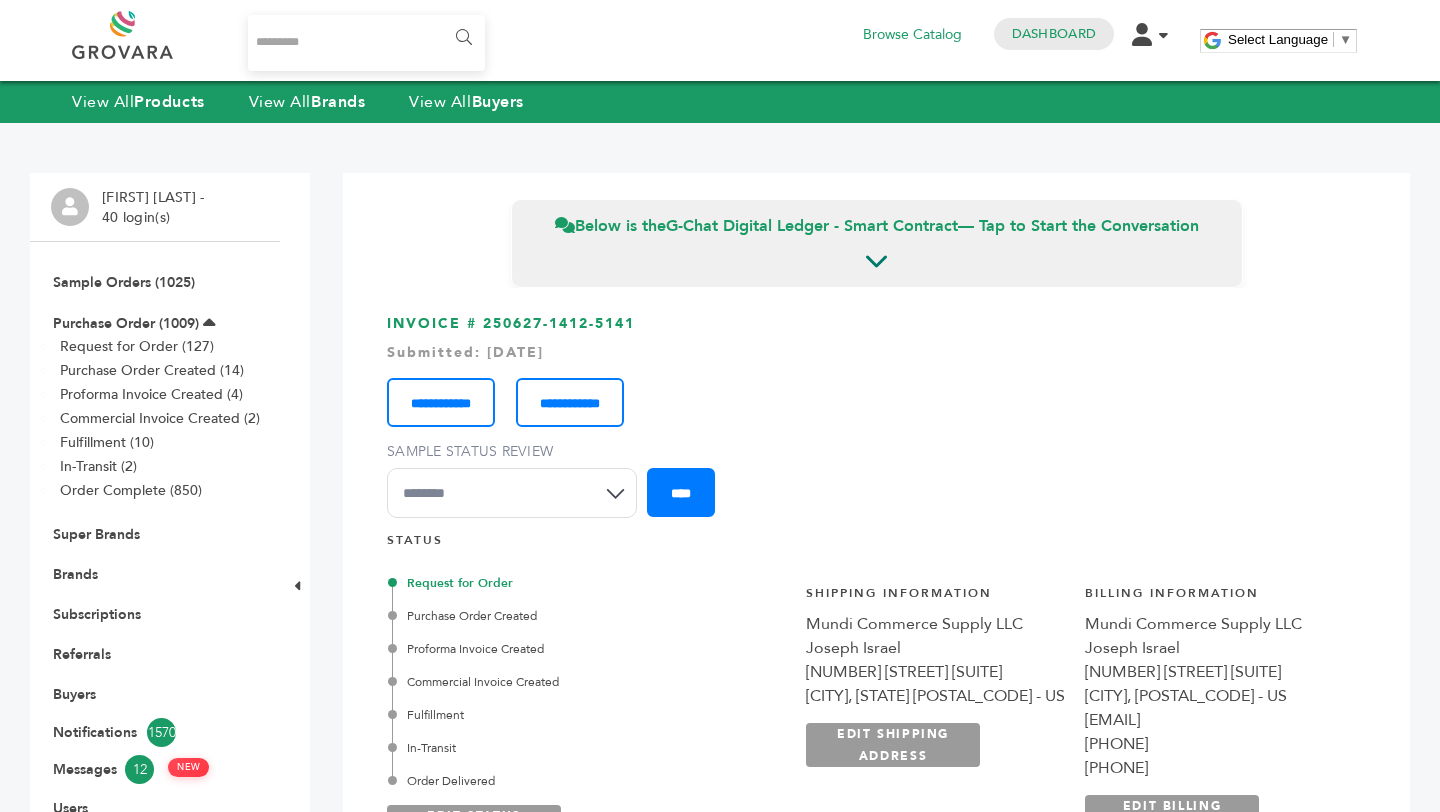 scroll, scrollTop: 0, scrollLeft: 0, axis: both 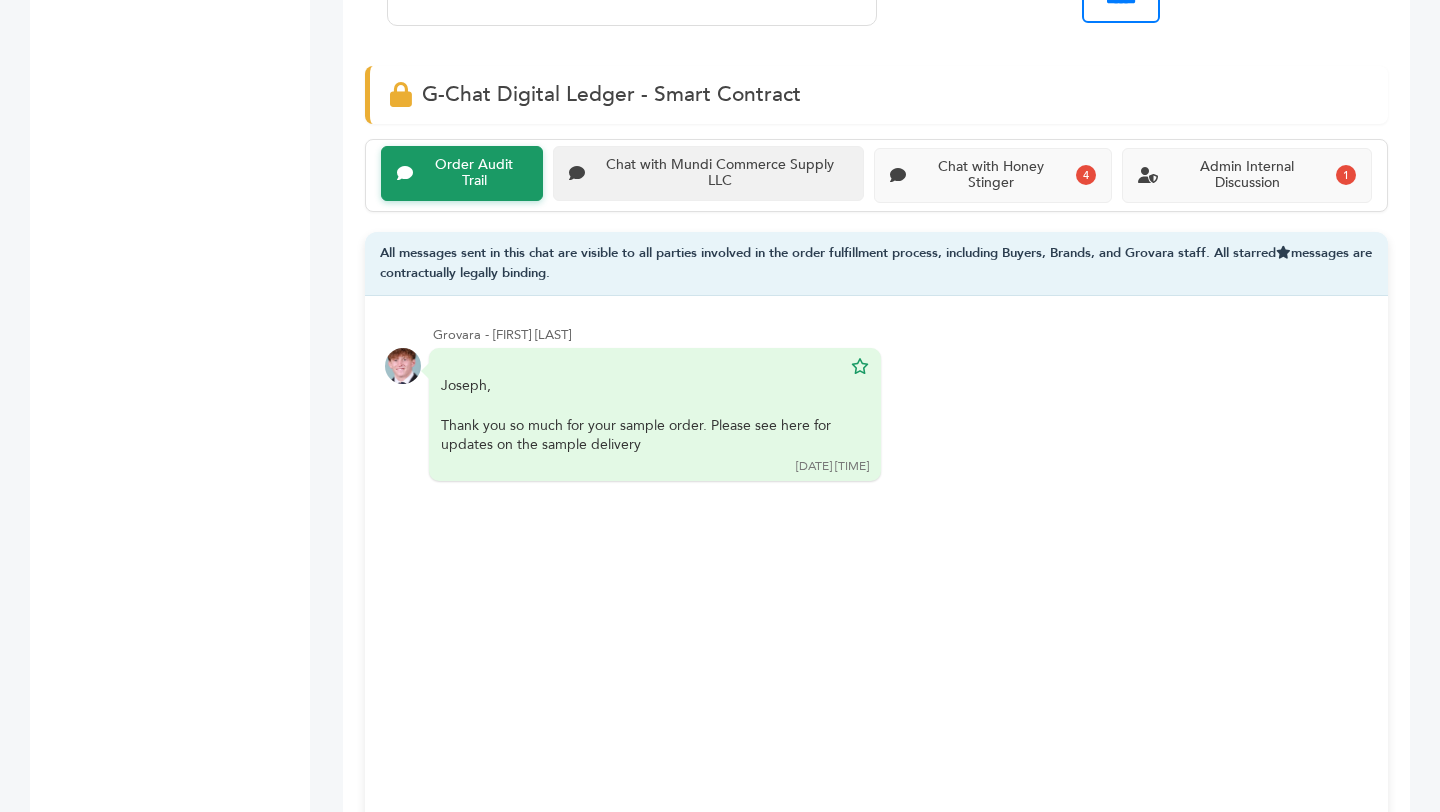 click on "Chat with Mundi Commerce Supply LLC" at bounding box center (474, 174) 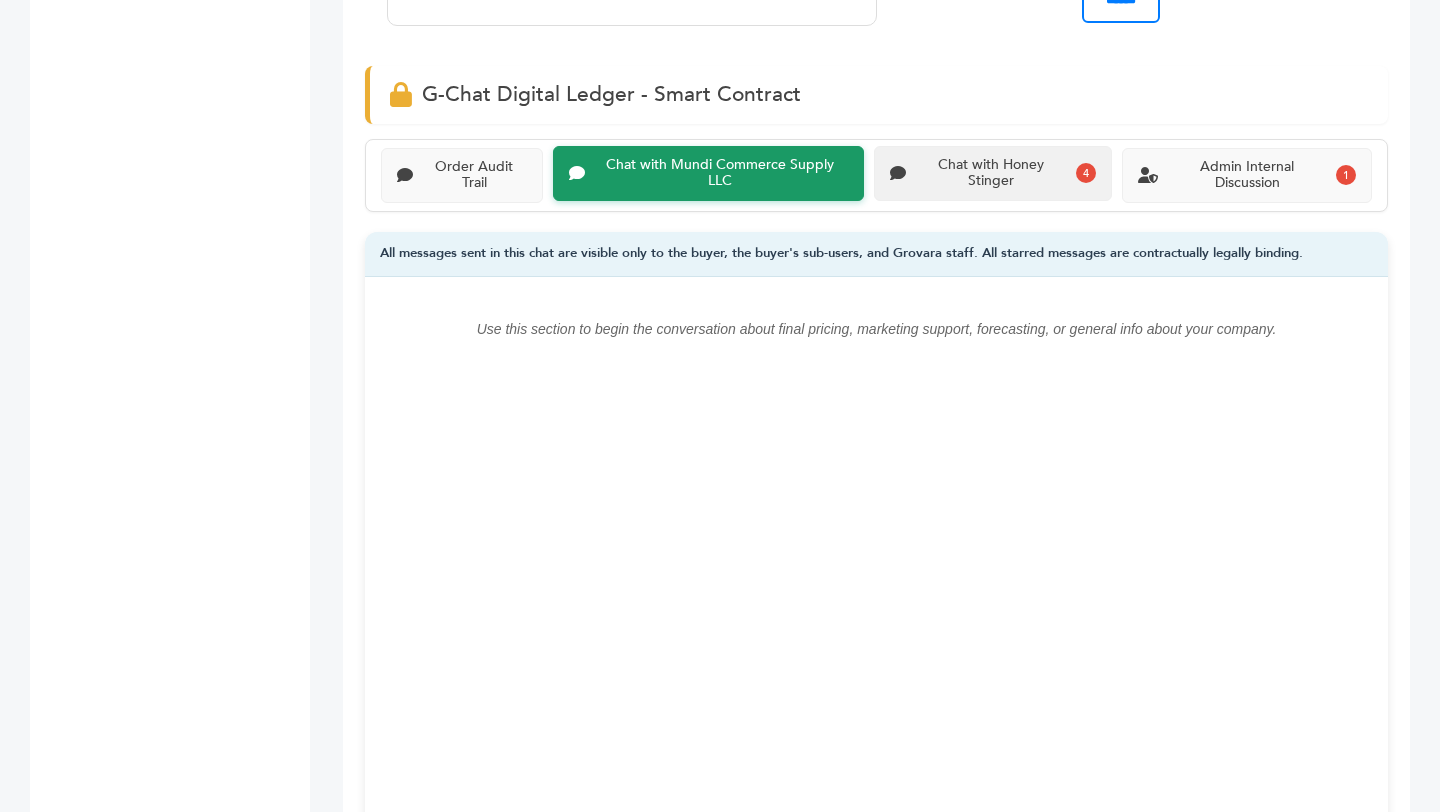 click on "Chat with Honey Stinger" at bounding box center [474, 176] 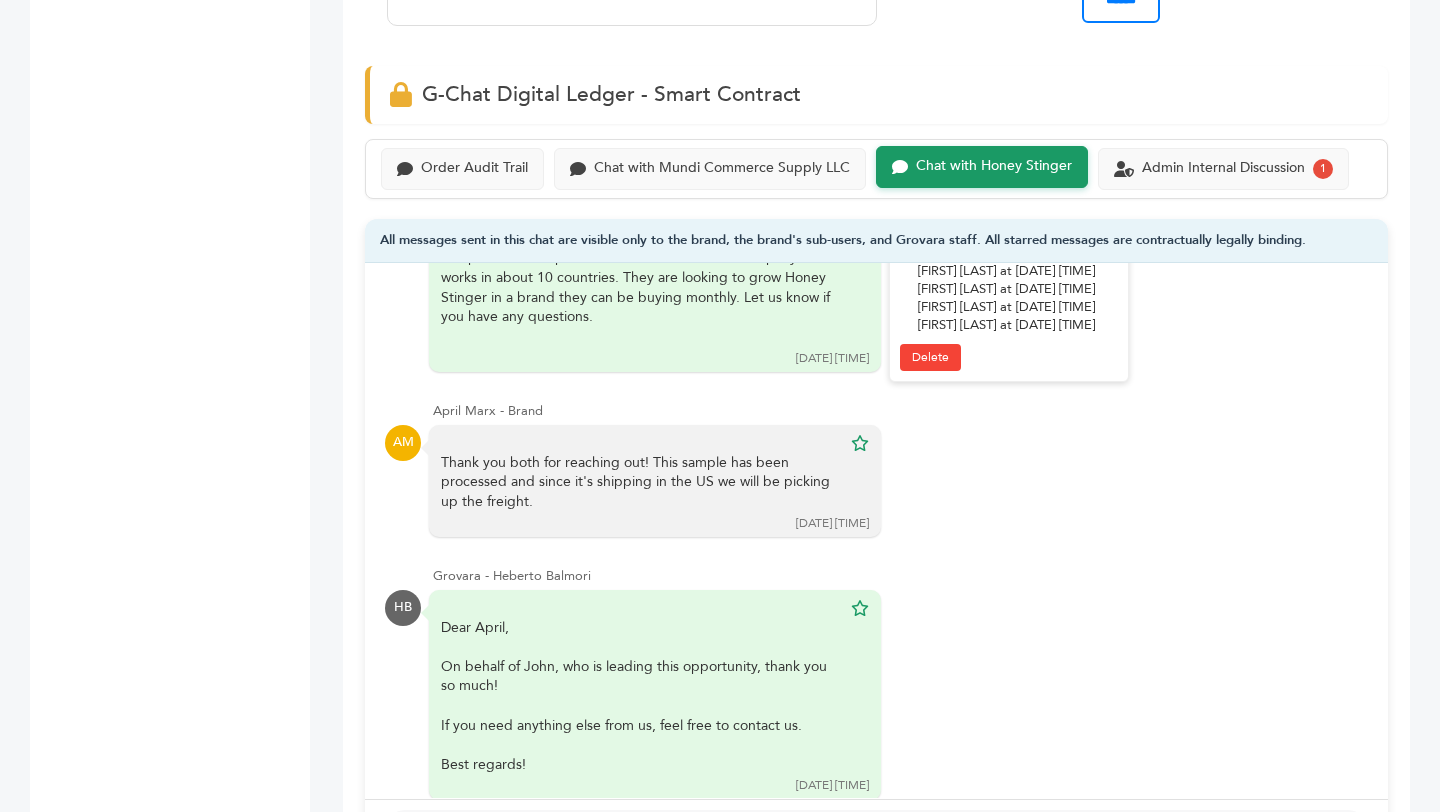 scroll, scrollTop: 333, scrollLeft: 0, axis: vertical 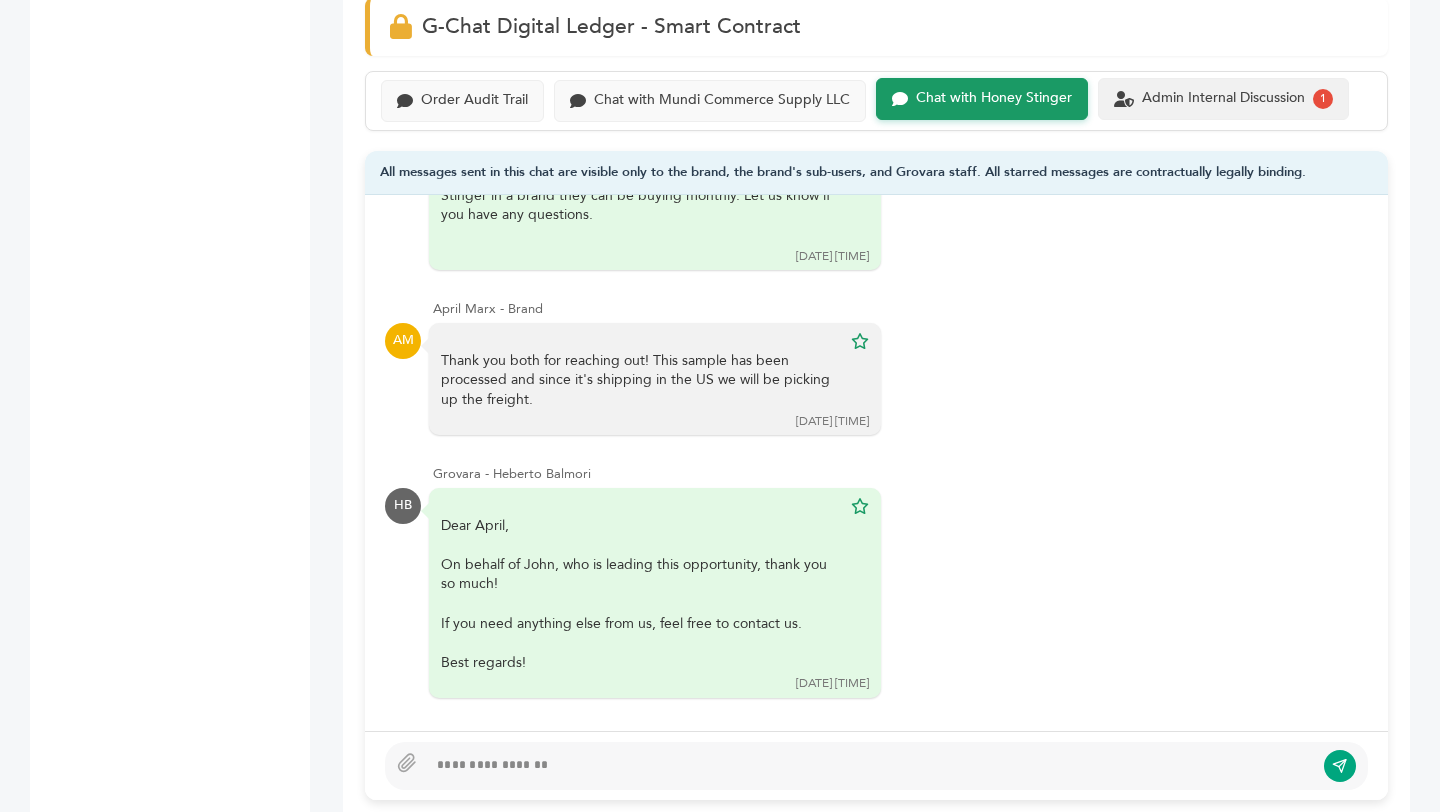 click on "Admin Internal Discussion" at bounding box center [474, 100] 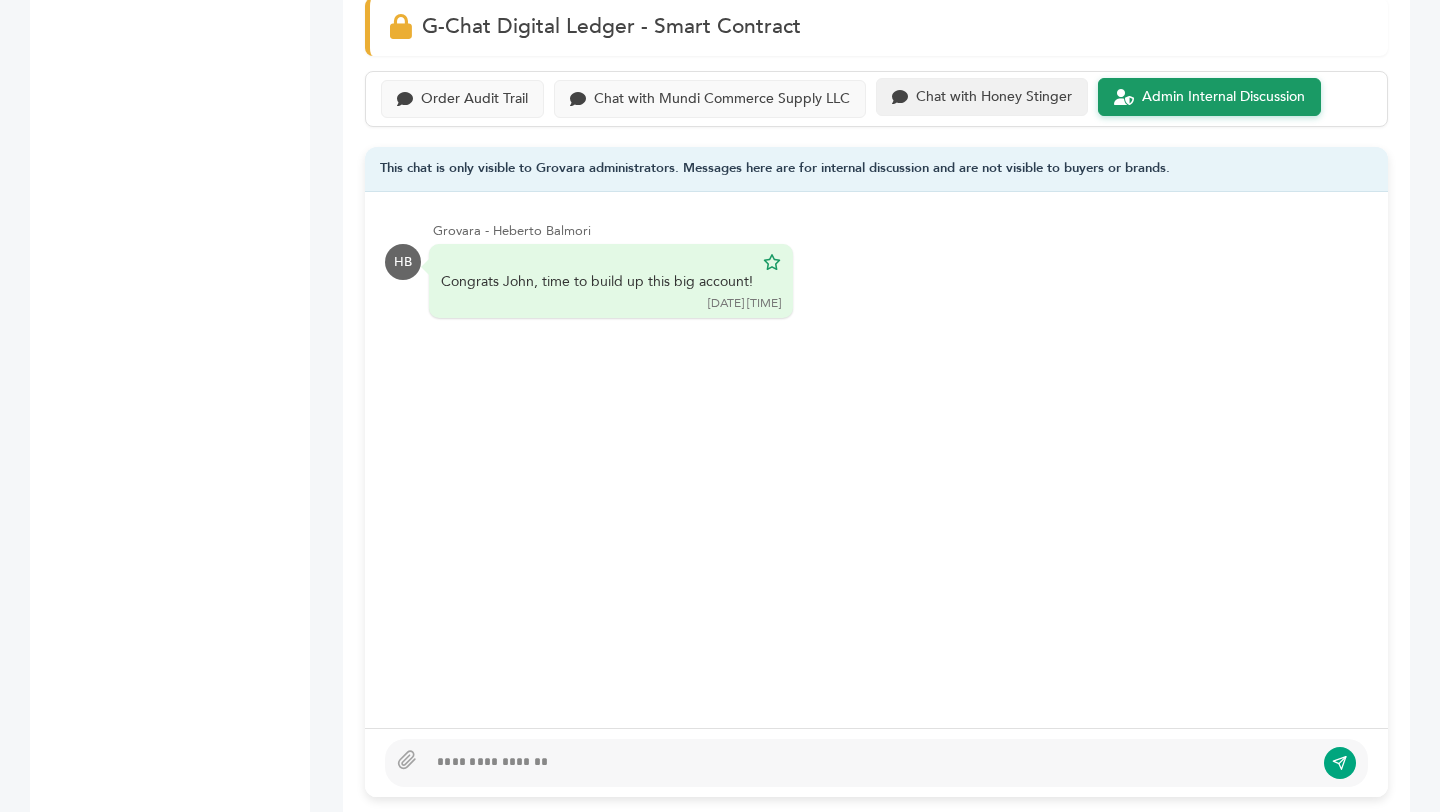 click on "Chat with Honey Stinger" at bounding box center (474, 99) 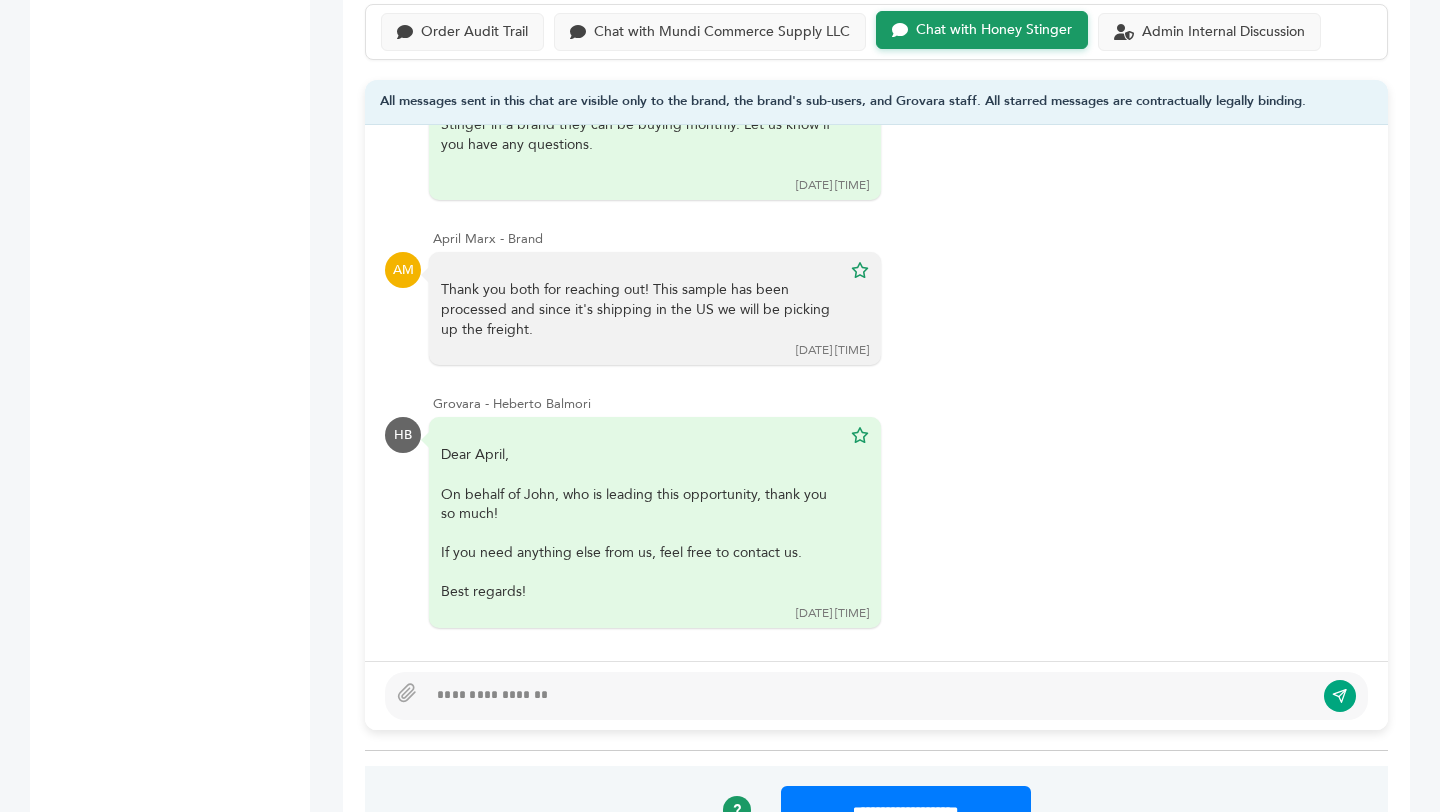 scroll, scrollTop: 1460, scrollLeft: 0, axis: vertical 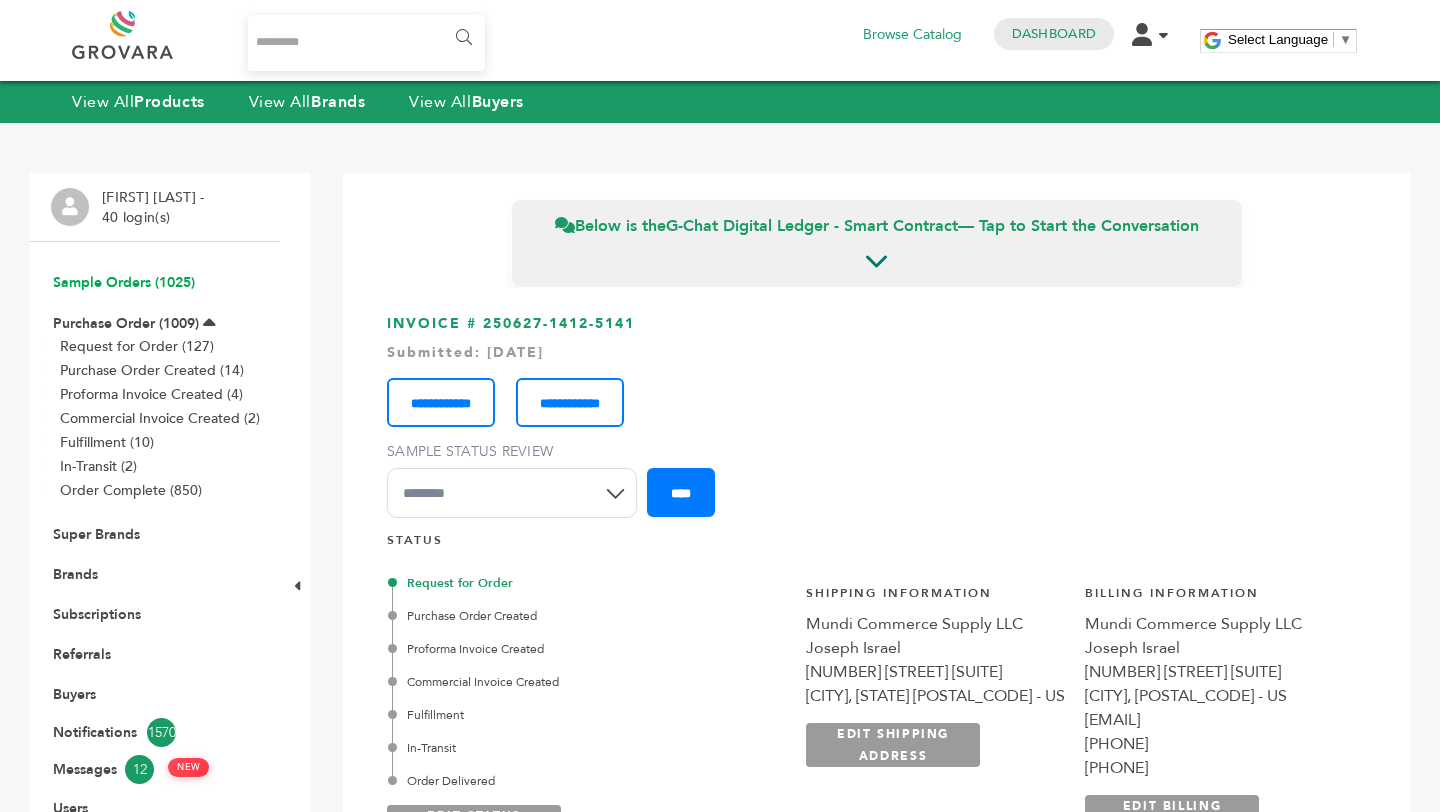 click on "Sample Orders (1025)" at bounding box center [124, 282] 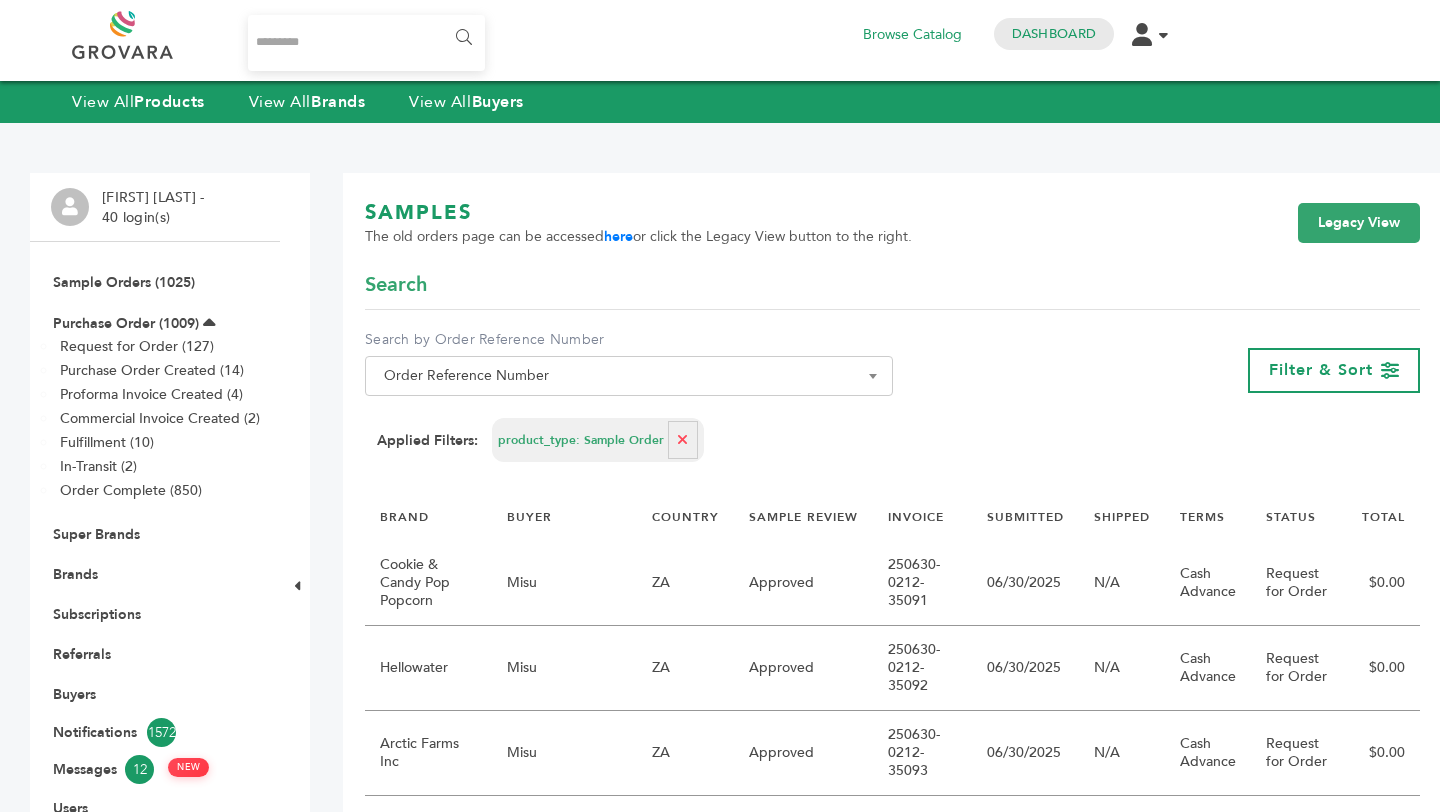 scroll, scrollTop: 0, scrollLeft: 0, axis: both 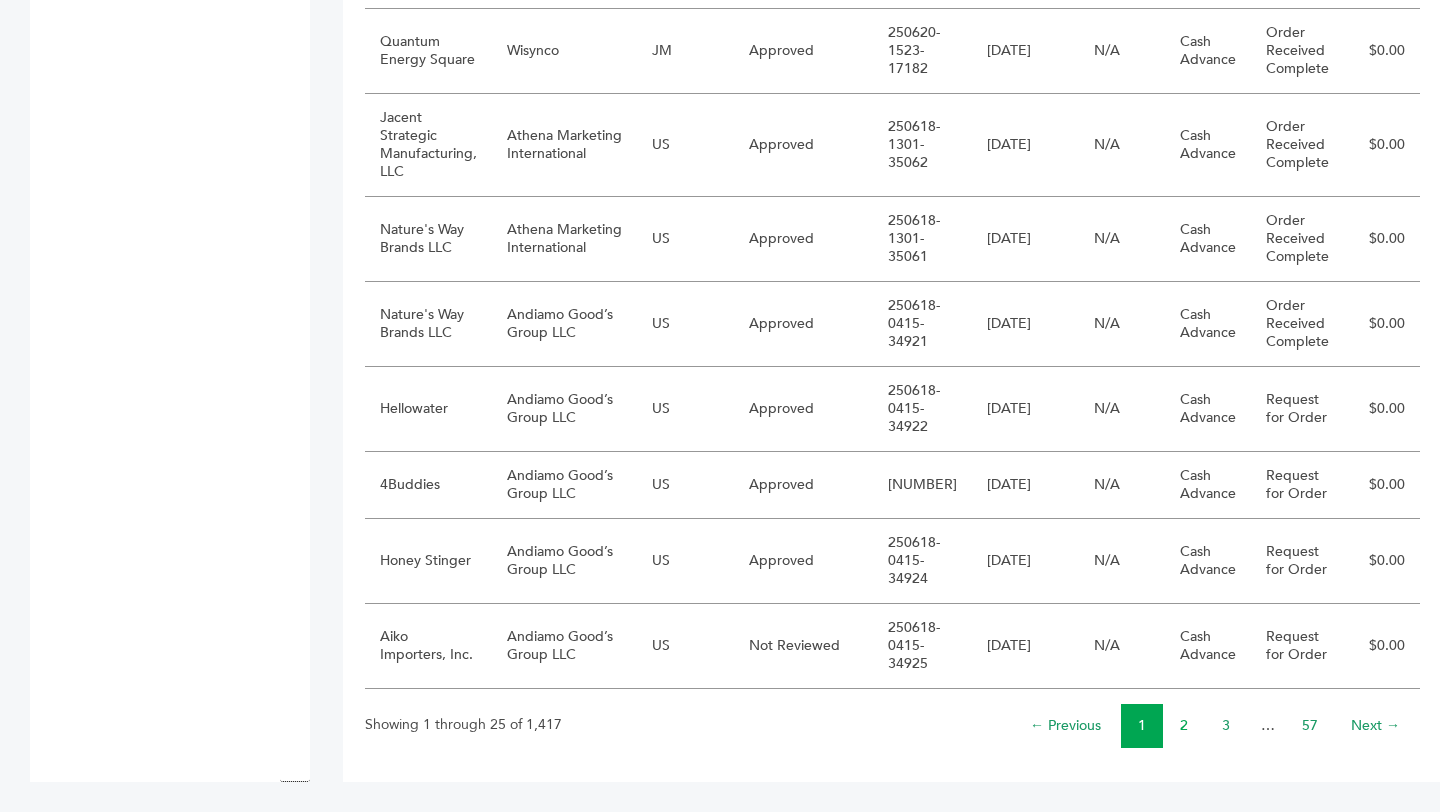 click on "2" at bounding box center (1184, 725) 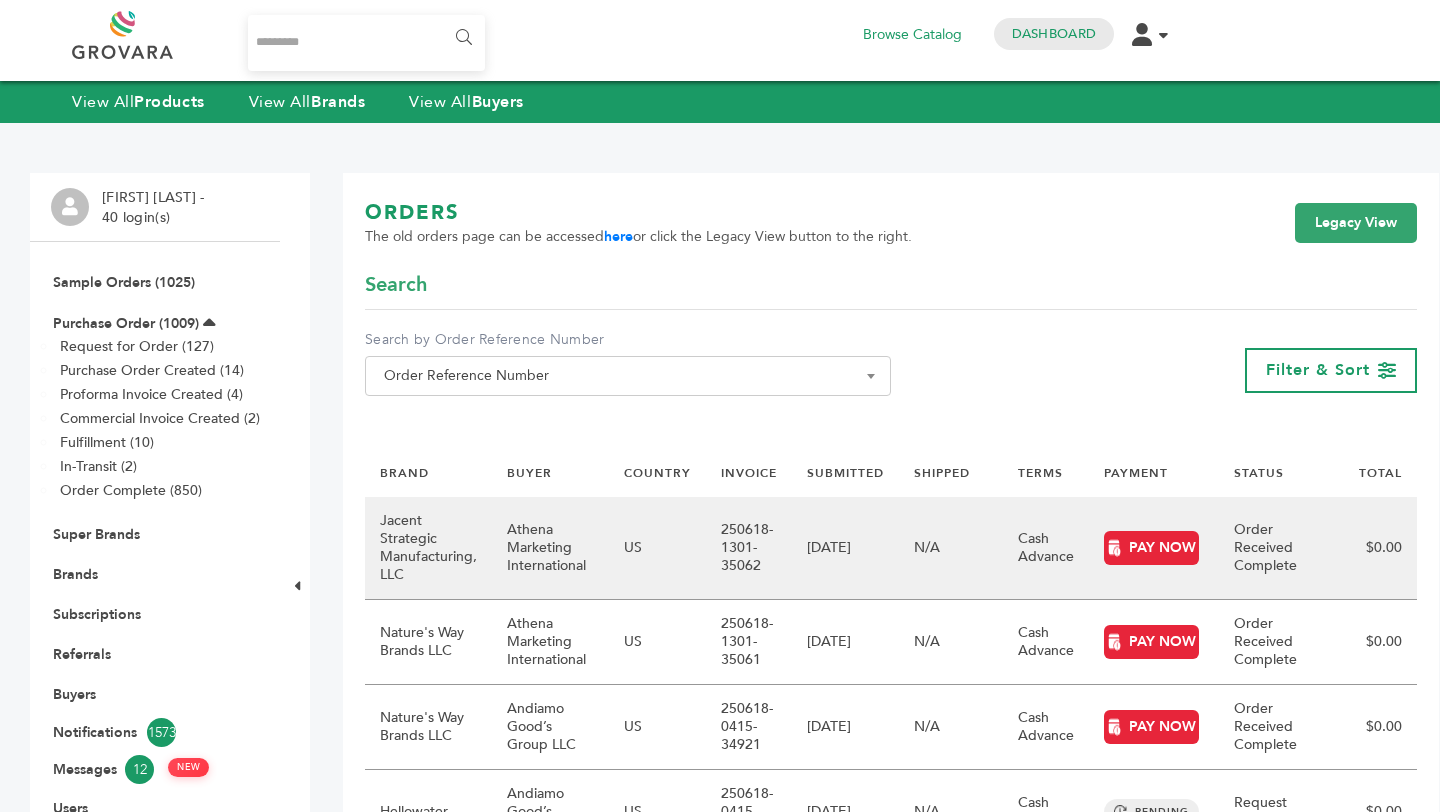 scroll, scrollTop: 0, scrollLeft: 0, axis: both 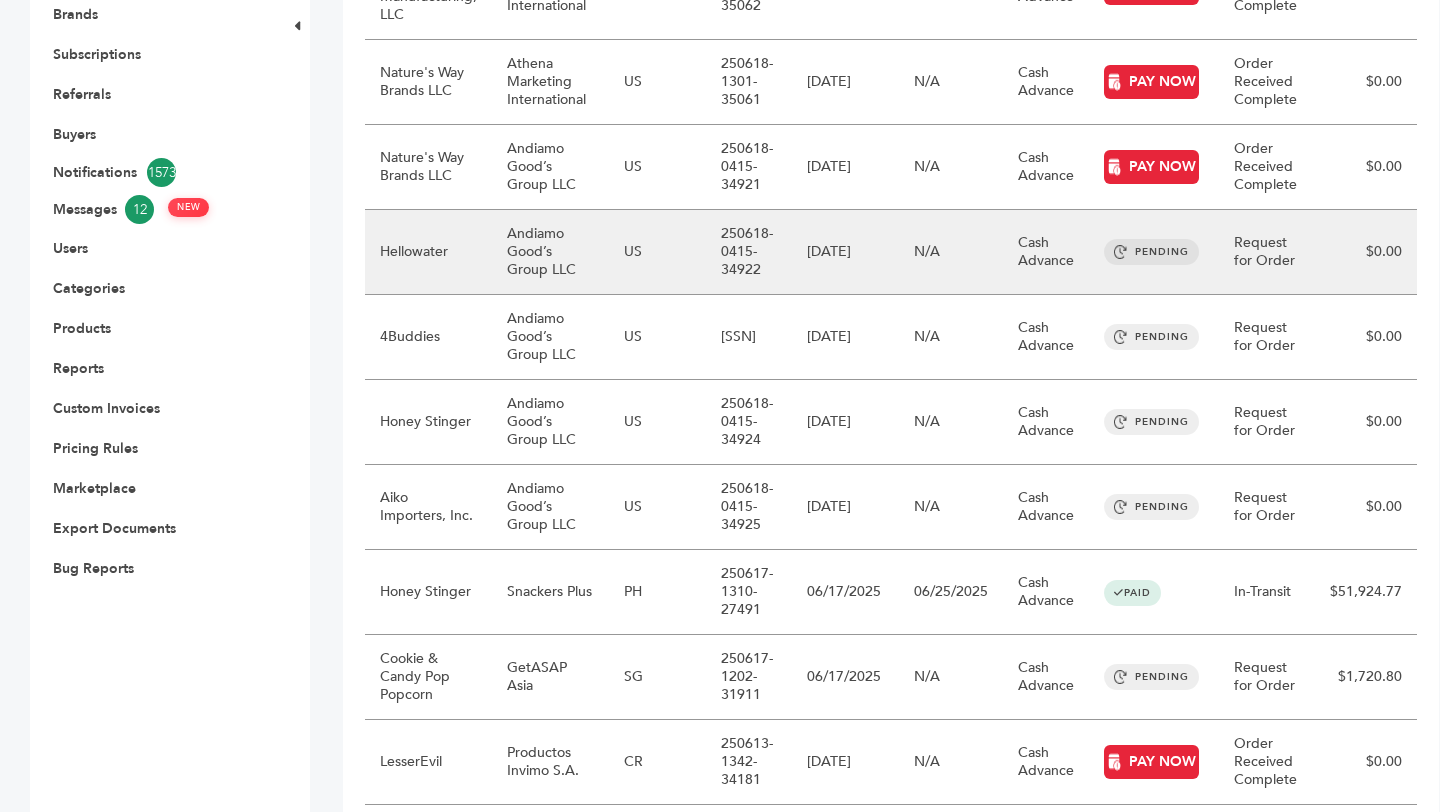 click on "Andiamo Good’s Group LLC" at bounding box center [550, 252] 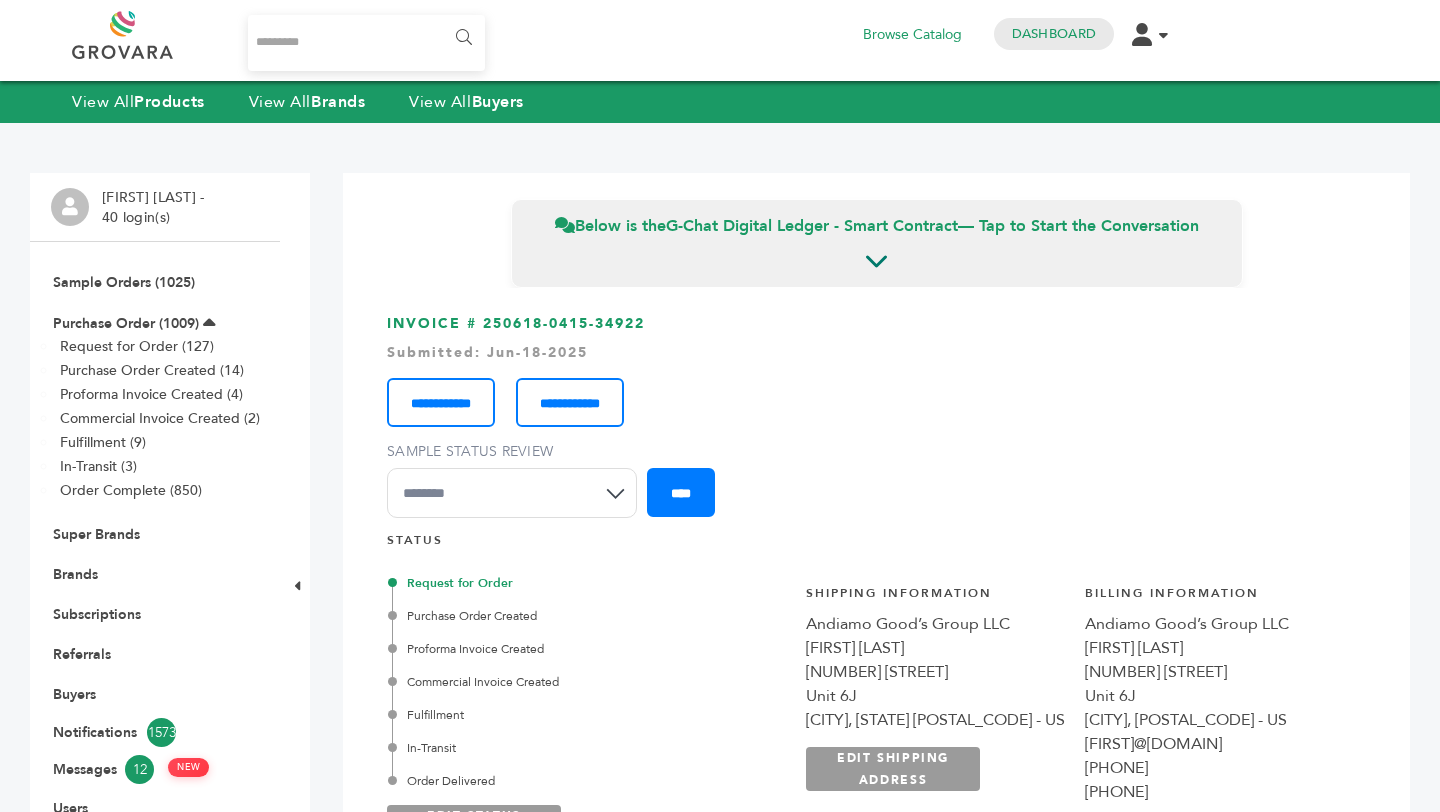 scroll, scrollTop: 0, scrollLeft: 0, axis: both 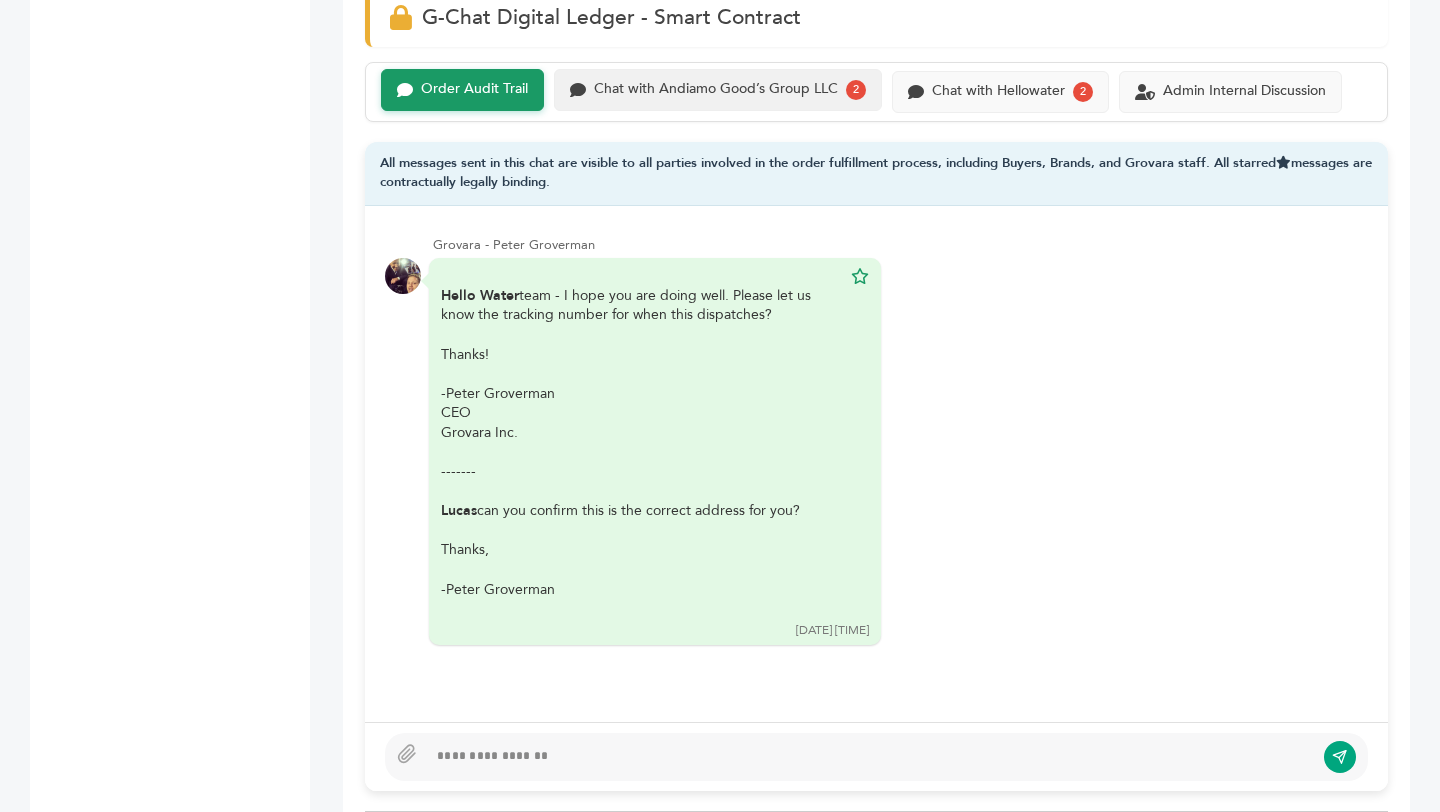 click on "Chat with Andiamo Good’s Group LLC" at bounding box center [474, 89] 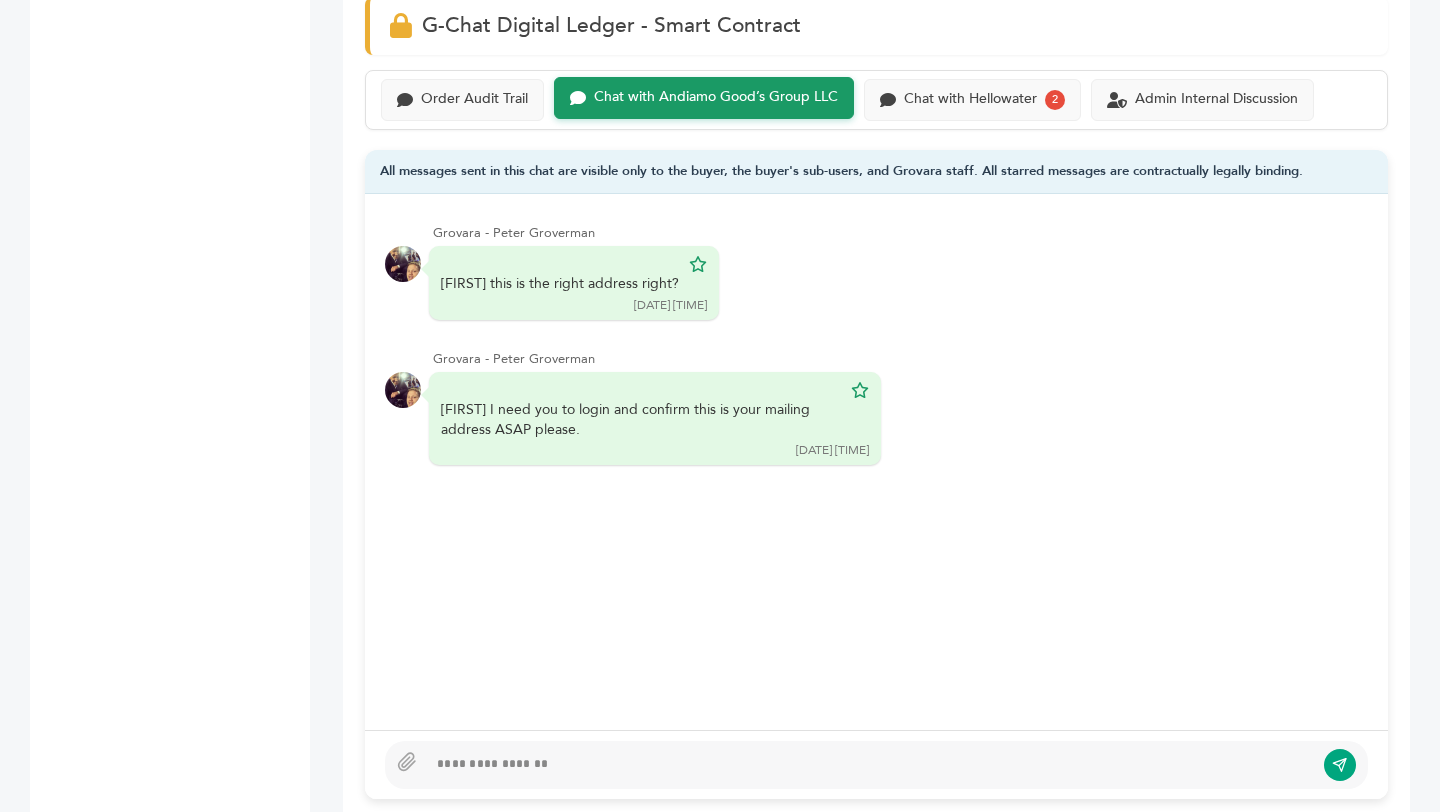 scroll, scrollTop: 1399, scrollLeft: 0, axis: vertical 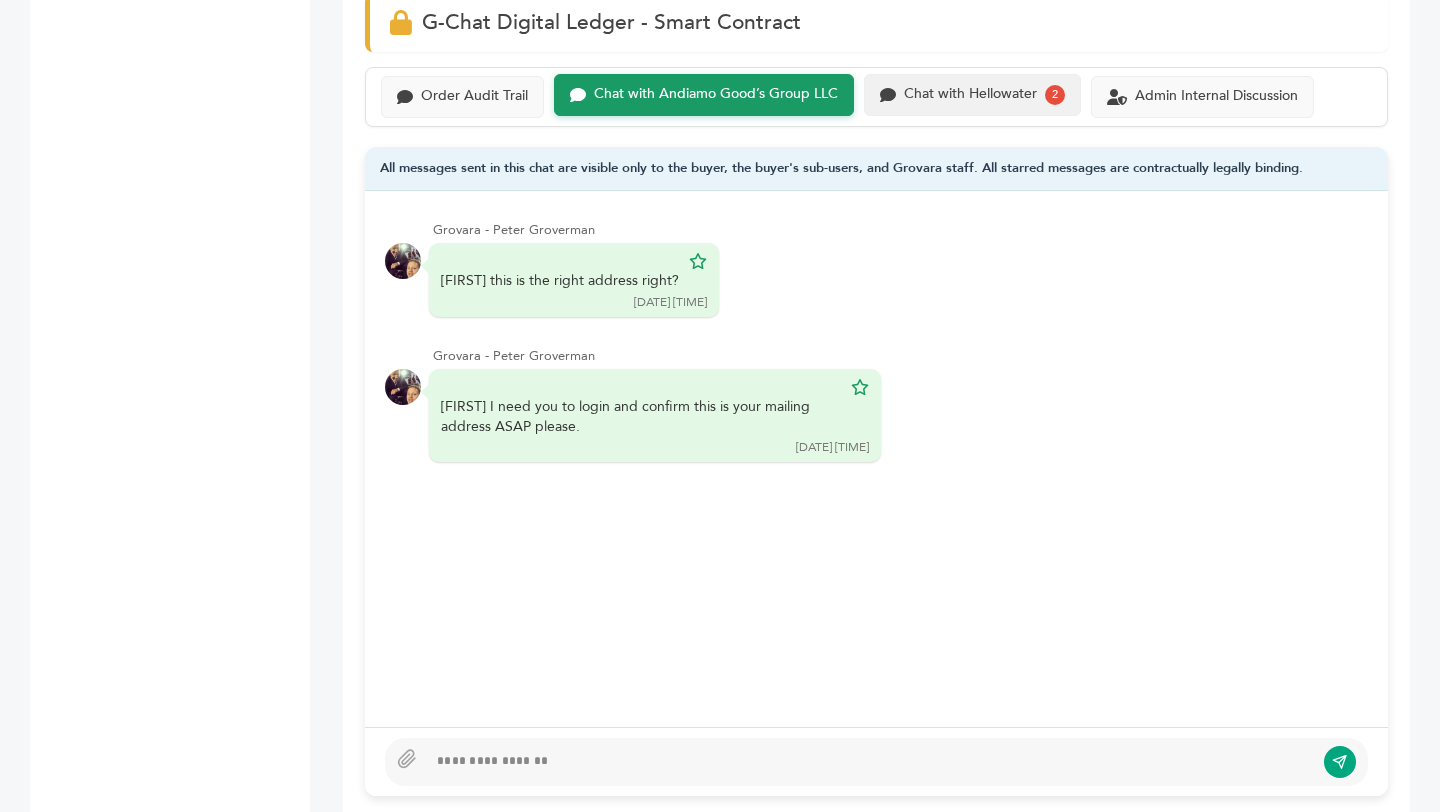 click on "Chat with Hellowater" at bounding box center (474, 96) 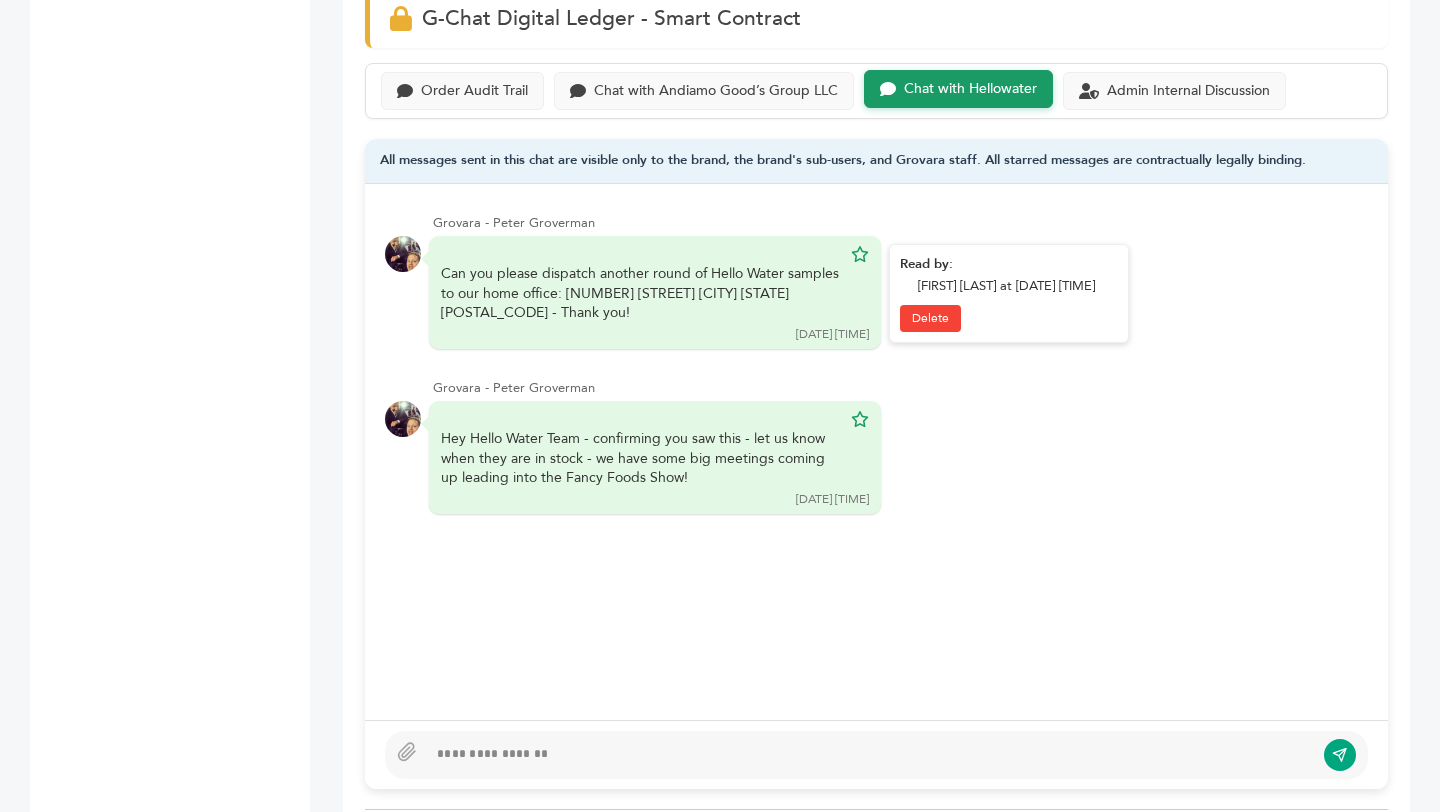 scroll, scrollTop: 1413, scrollLeft: 0, axis: vertical 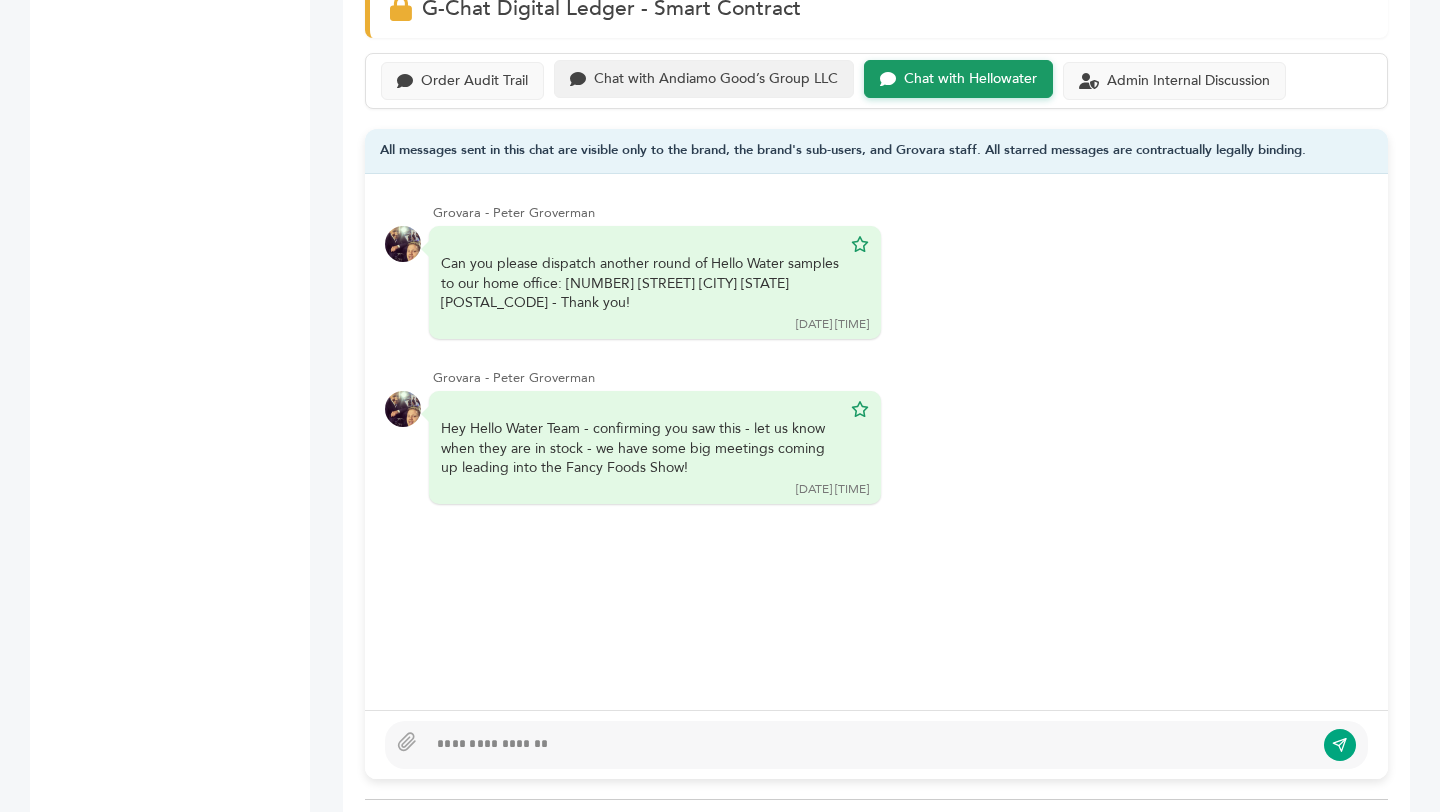 click on "Chat with Andiamo Good’s Group LLC" at bounding box center (704, 79) 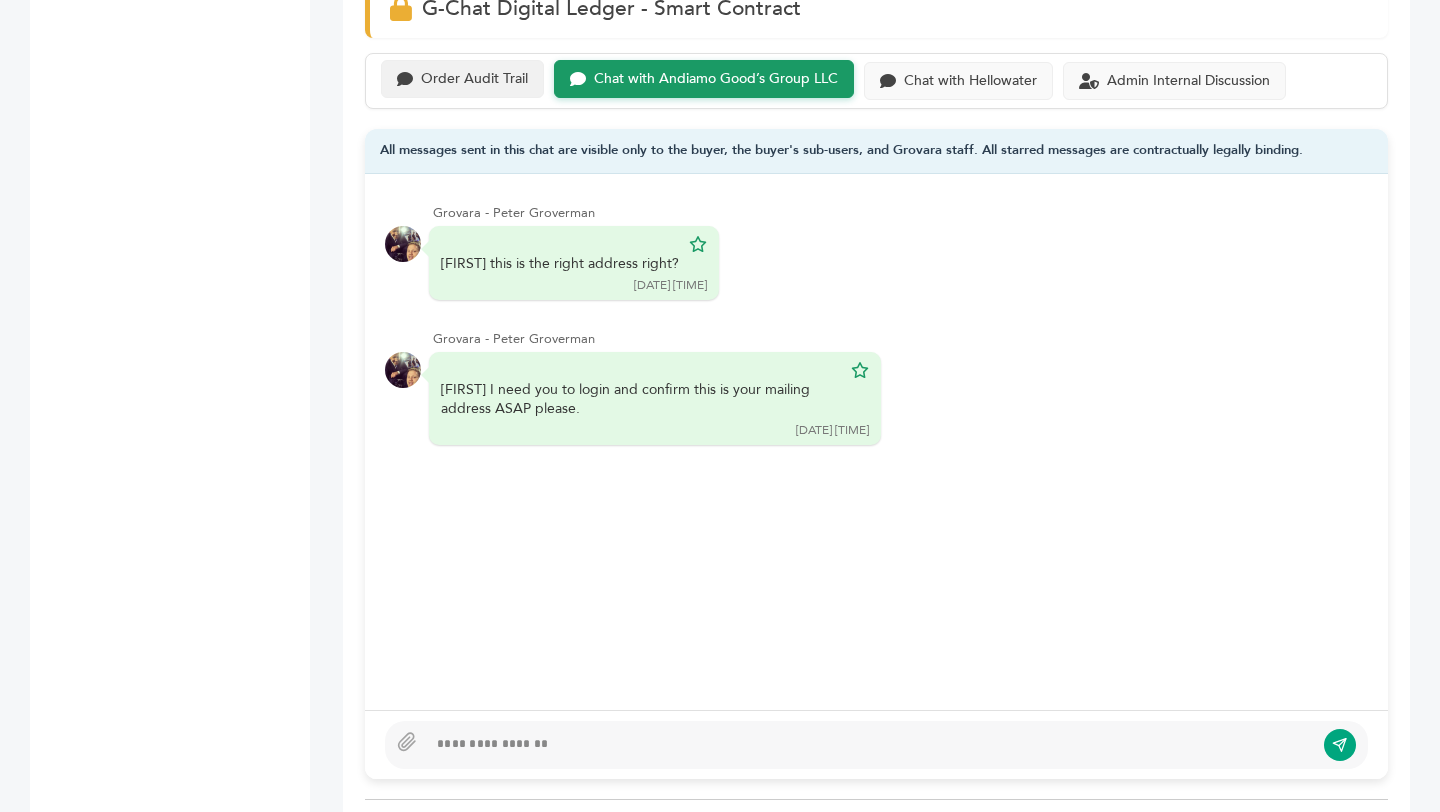 click on "Order Audit Trail" at bounding box center (474, 79) 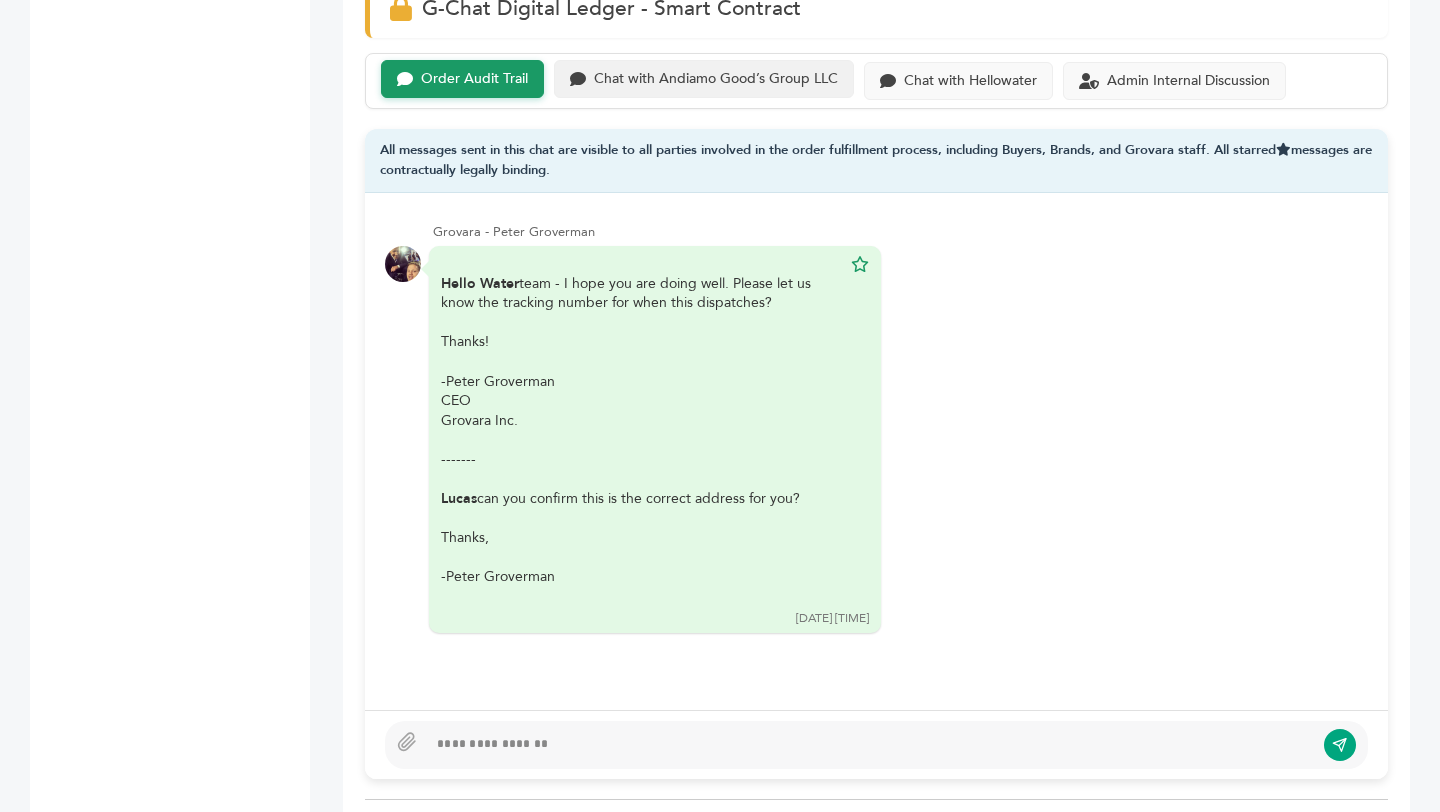 click on "Chat with Andiamo Good’s Group LLC" at bounding box center [704, 79] 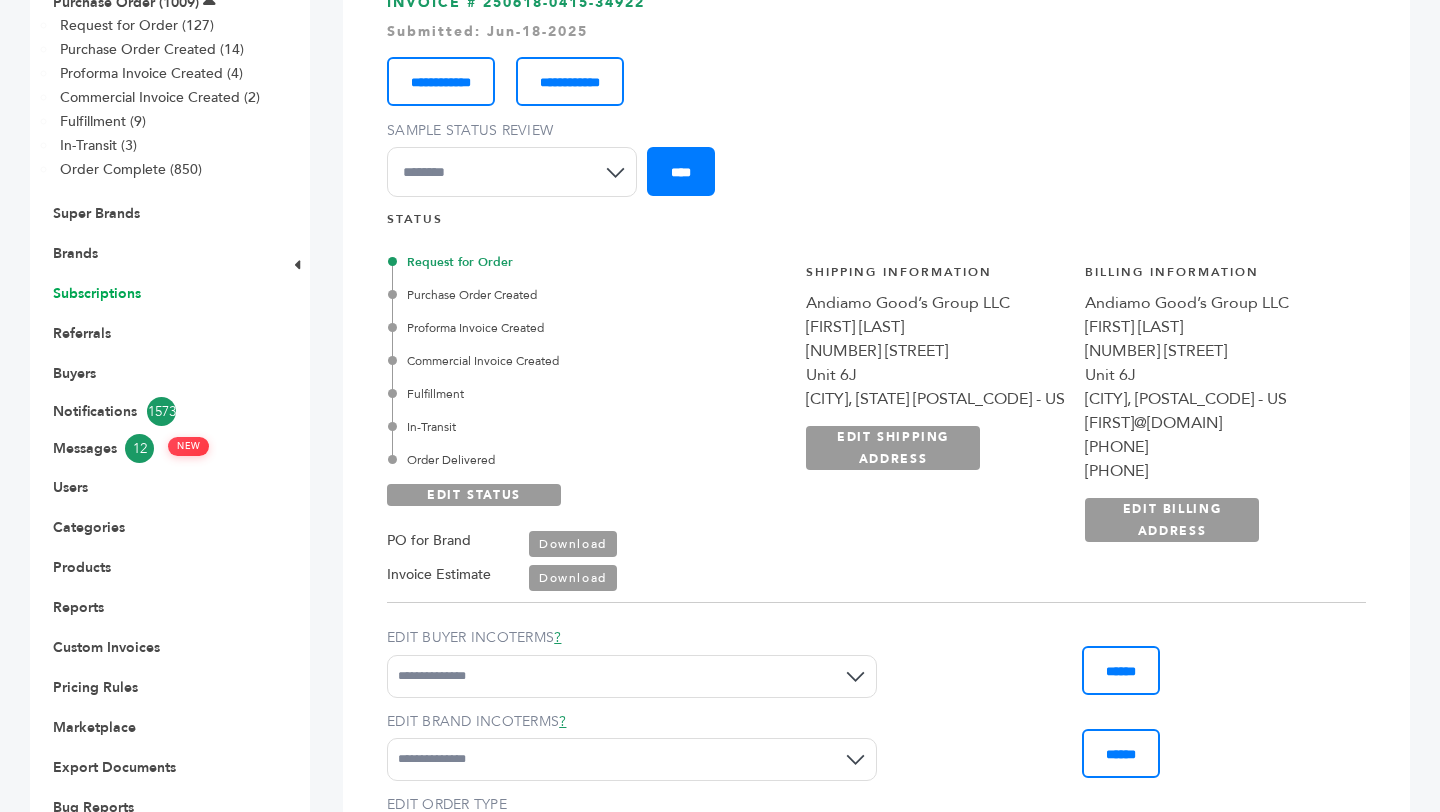 scroll, scrollTop: 0, scrollLeft: 0, axis: both 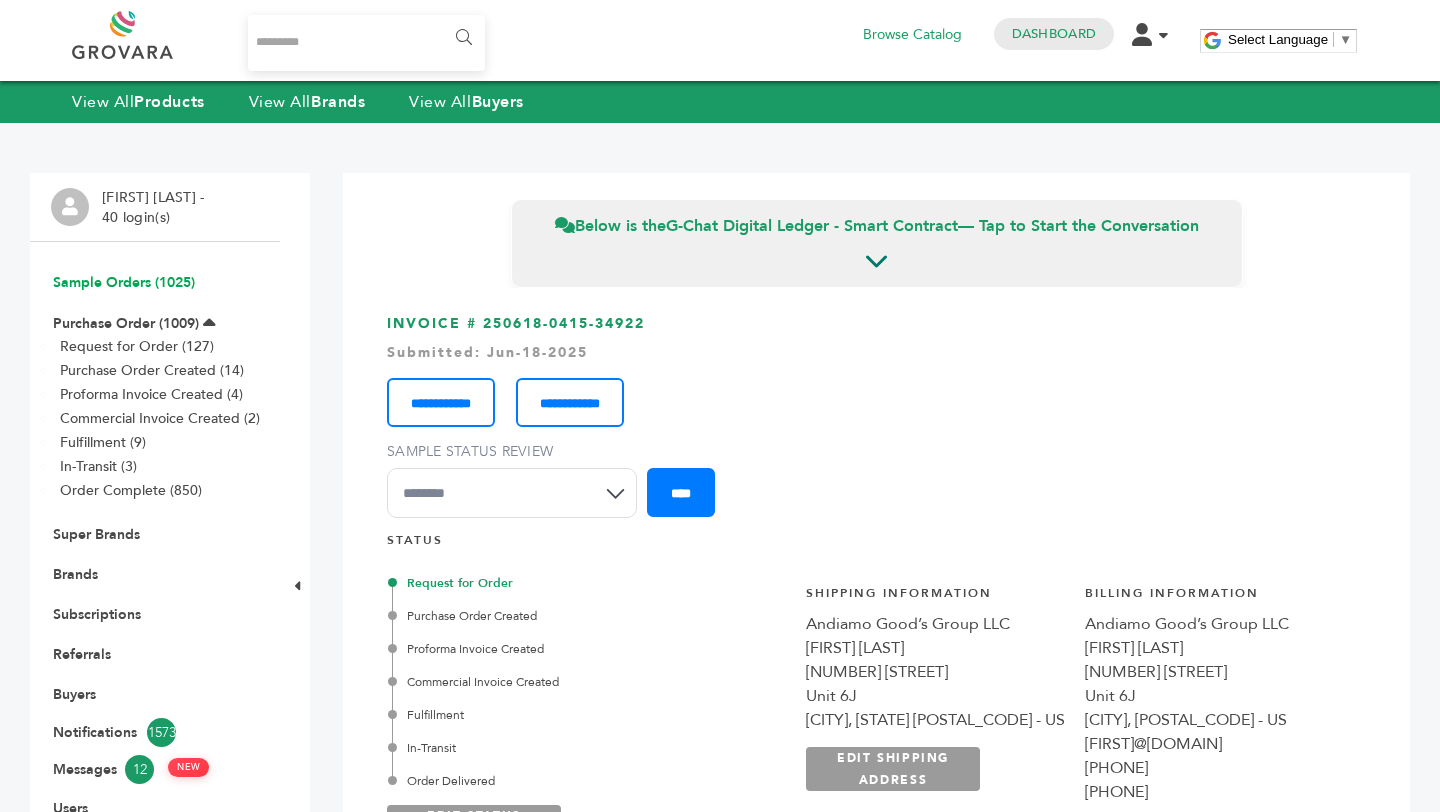 click on "Sample Orders (1025)" at bounding box center (124, 282) 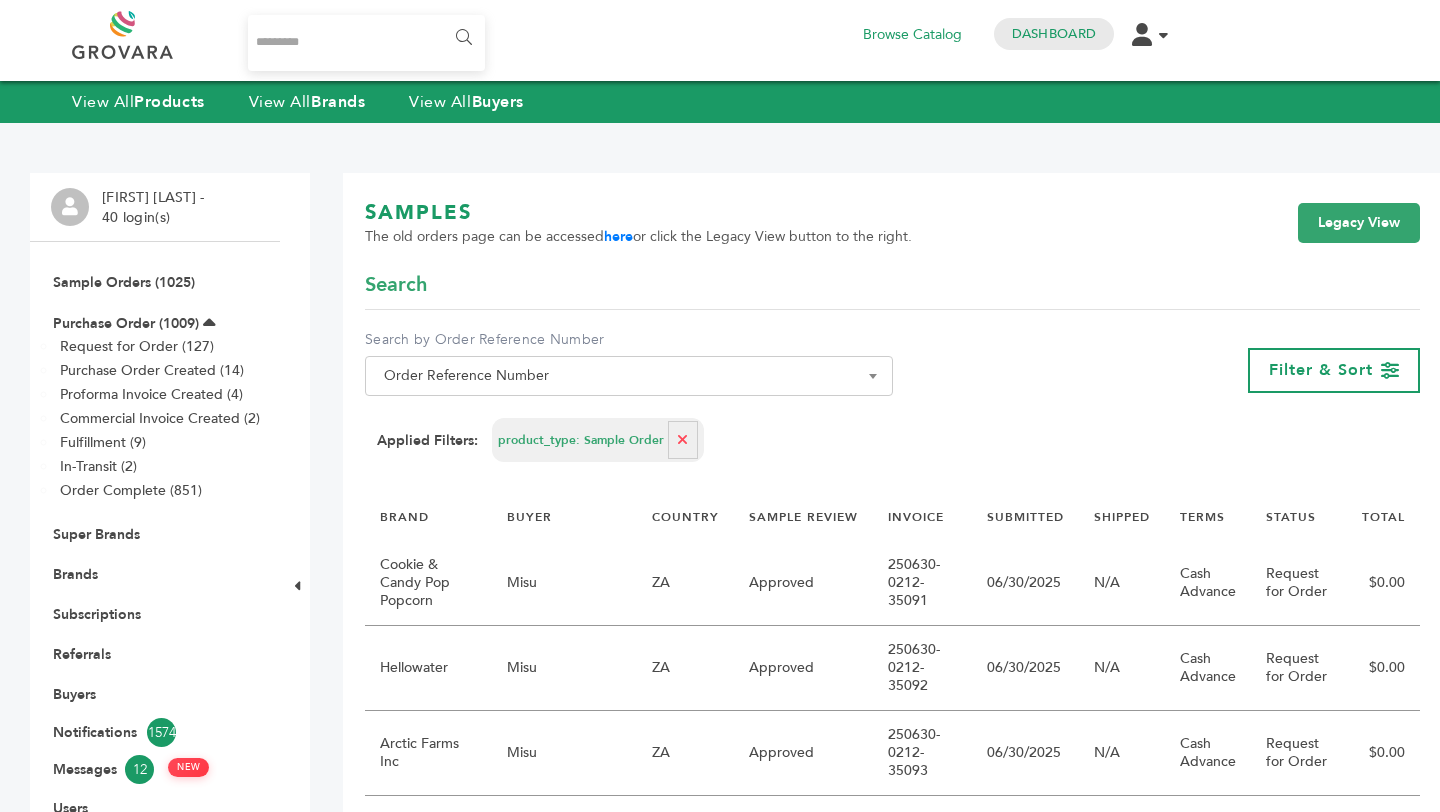 scroll, scrollTop: 0, scrollLeft: 0, axis: both 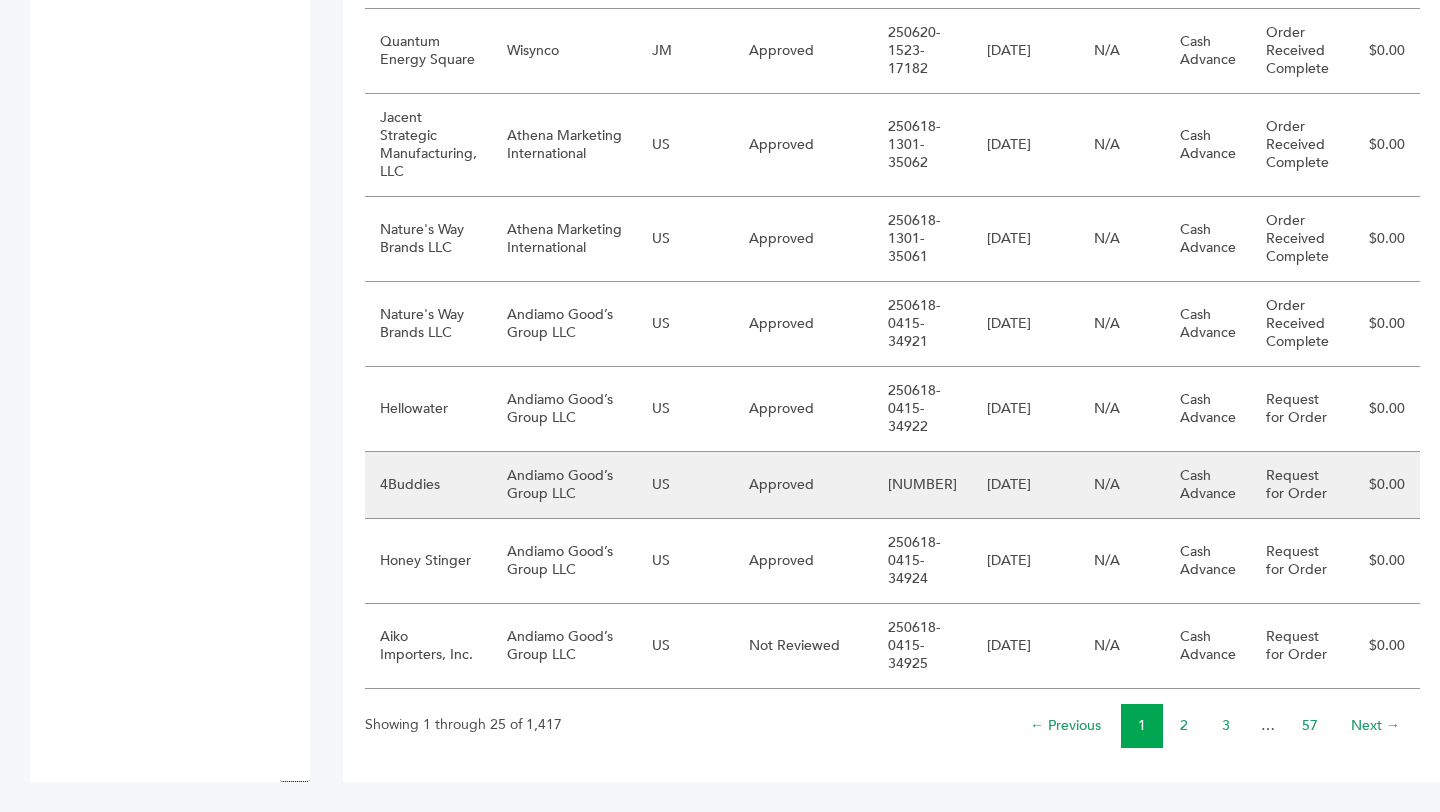 click on "Andiamo Good’s Group LLC" at bounding box center (564, 521) 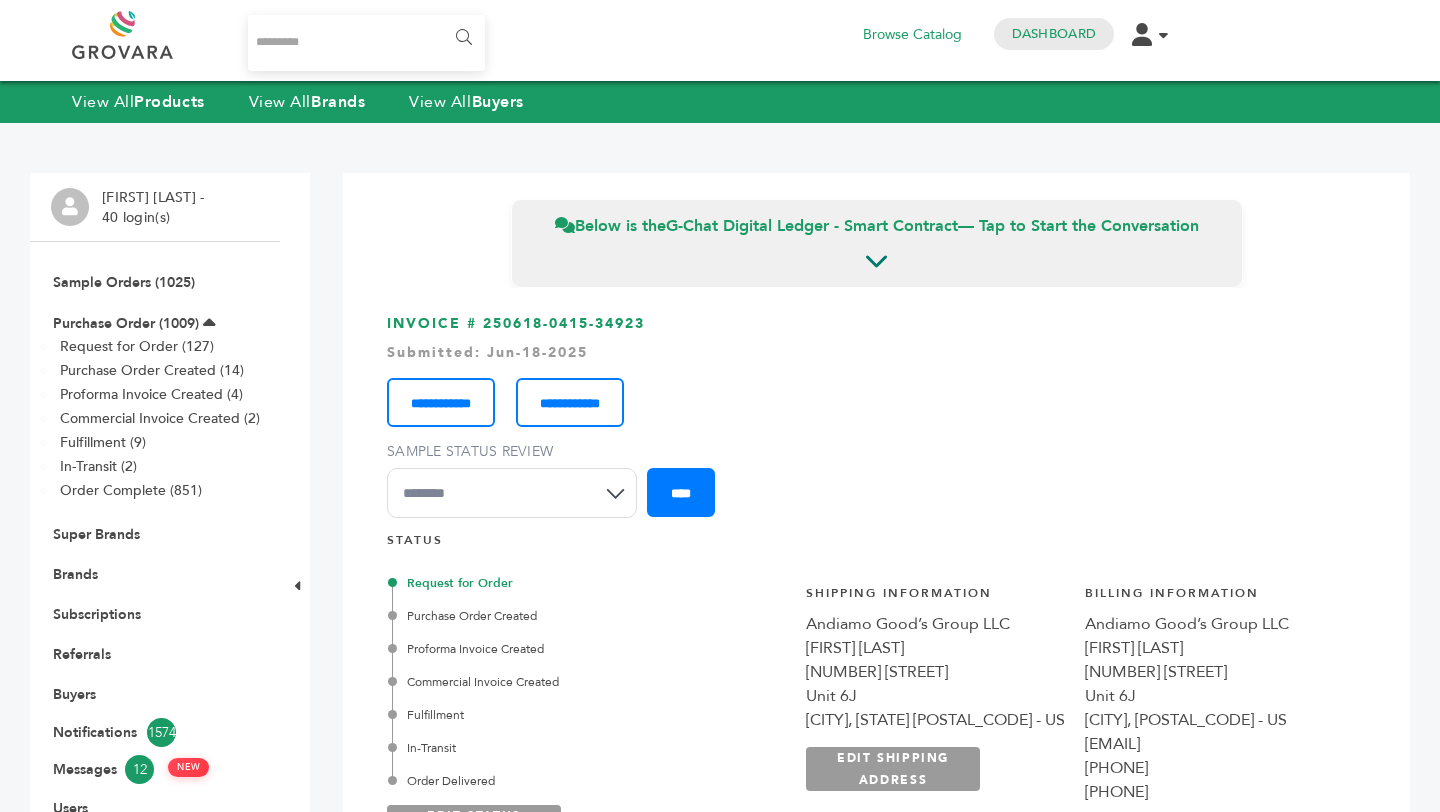 scroll, scrollTop: 0, scrollLeft: 0, axis: both 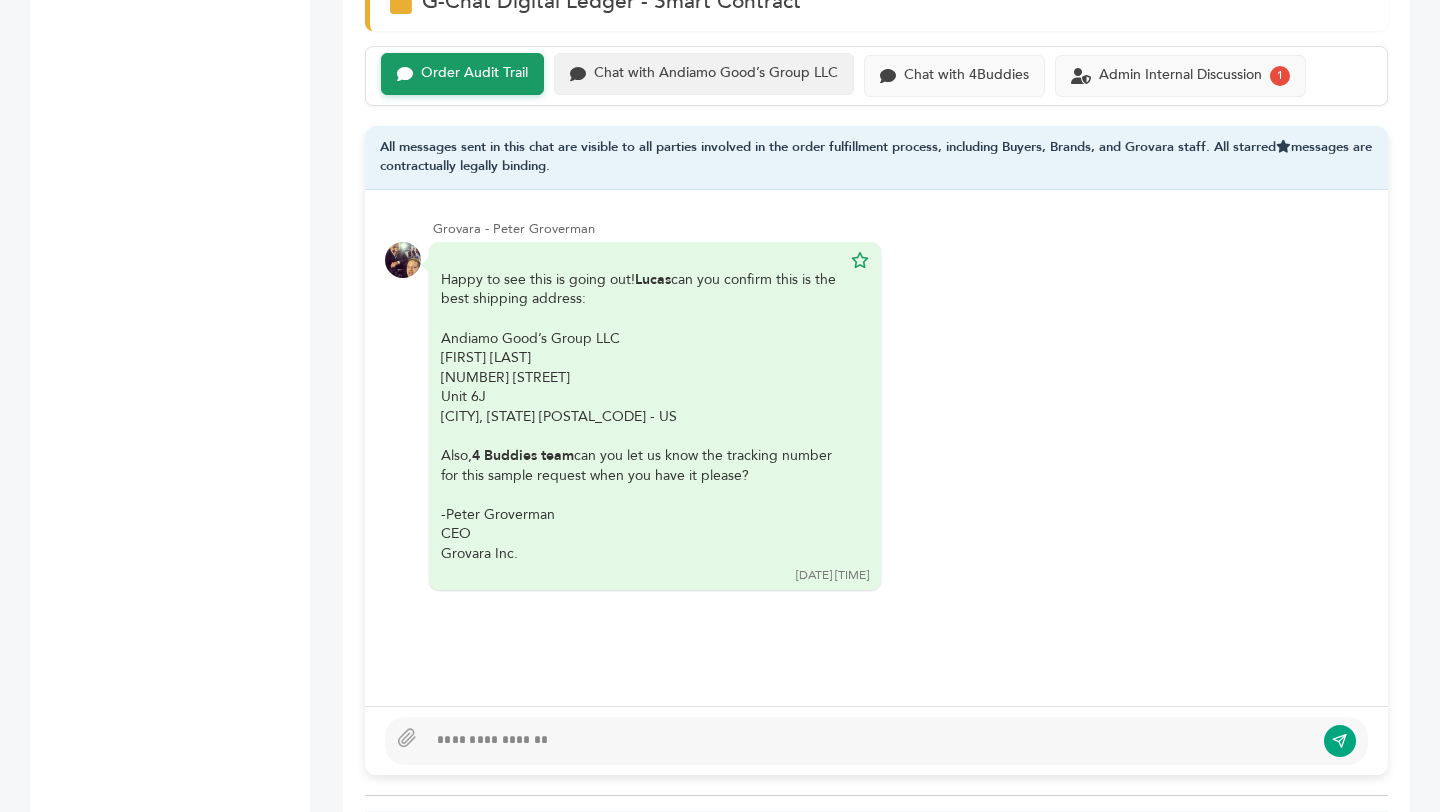 click on "Chat with Andiamo Good’s Group LLC" at bounding box center [474, 73] 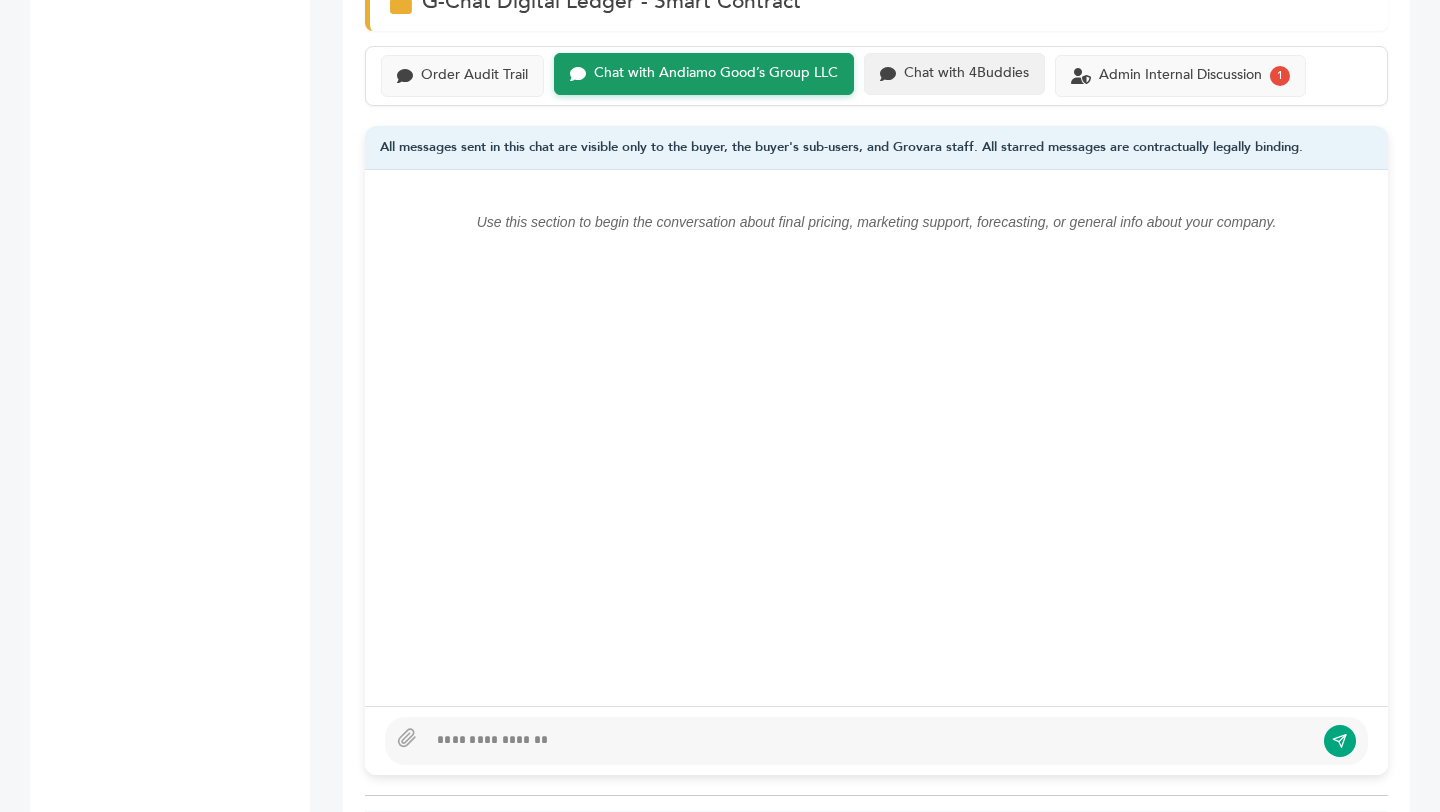 click on "Chat with 4Buddies" at bounding box center (474, 75) 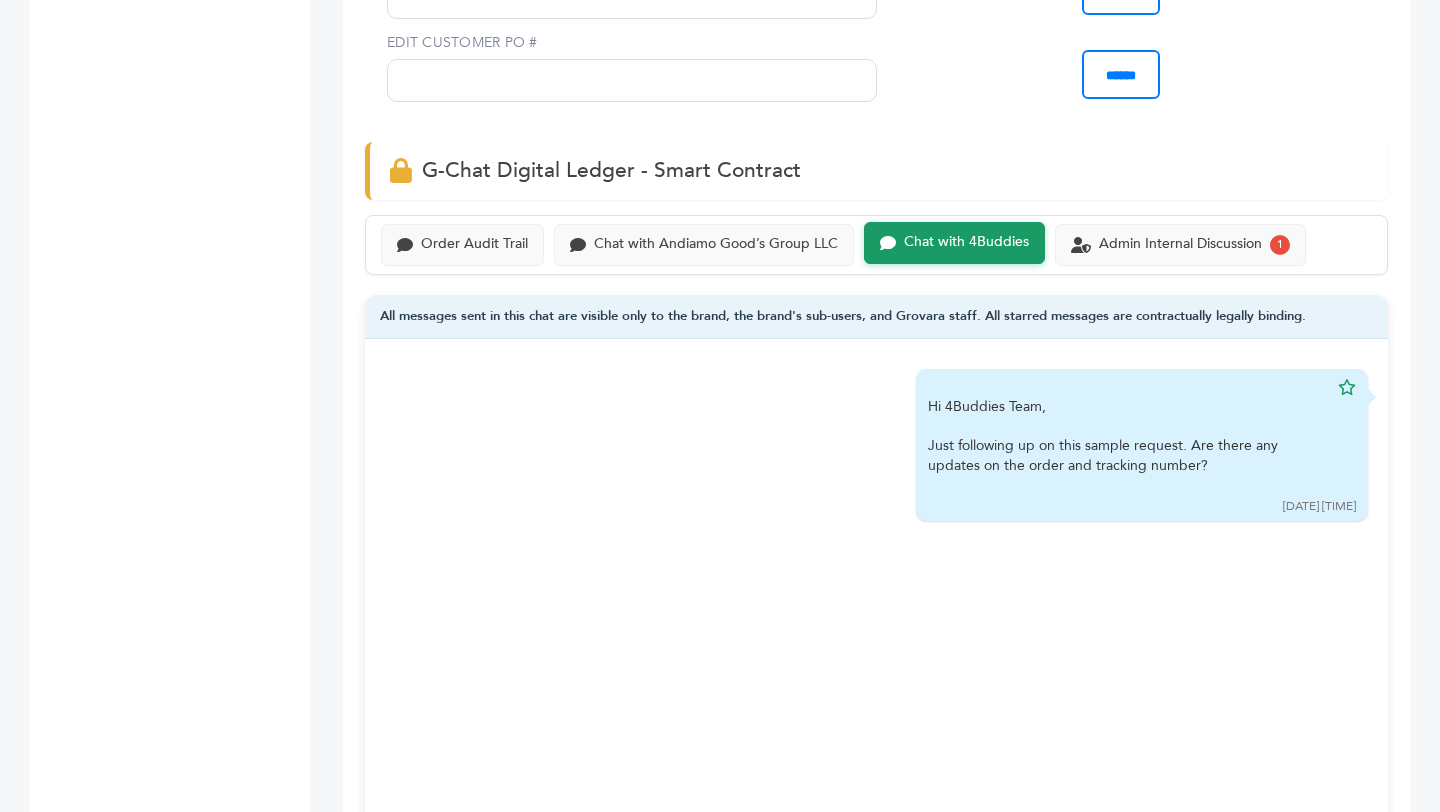 scroll, scrollTop: 1250, scrollLeft: 0, axis: vertical 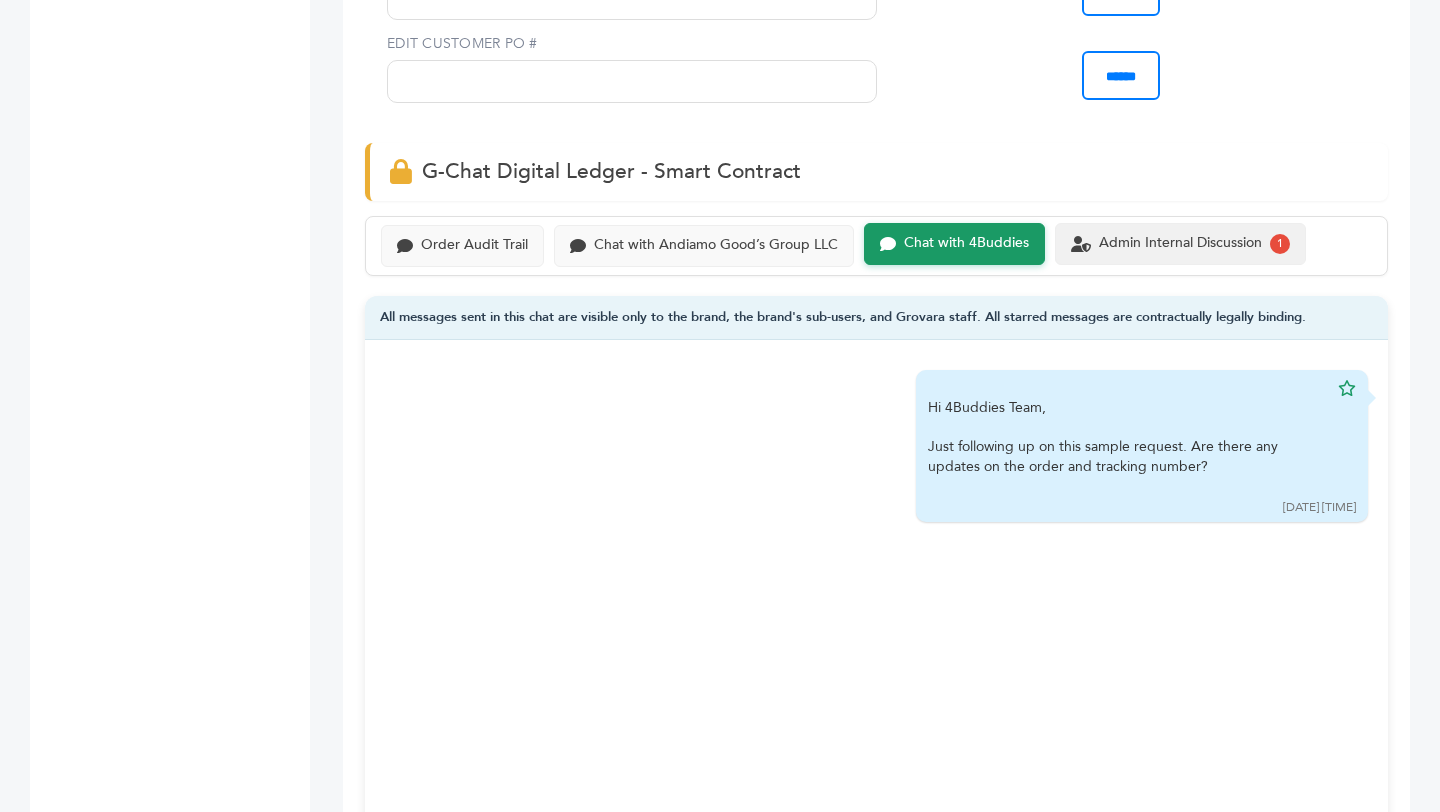 click on "Admin Internal Discussion" at bounding box center (474, 245) 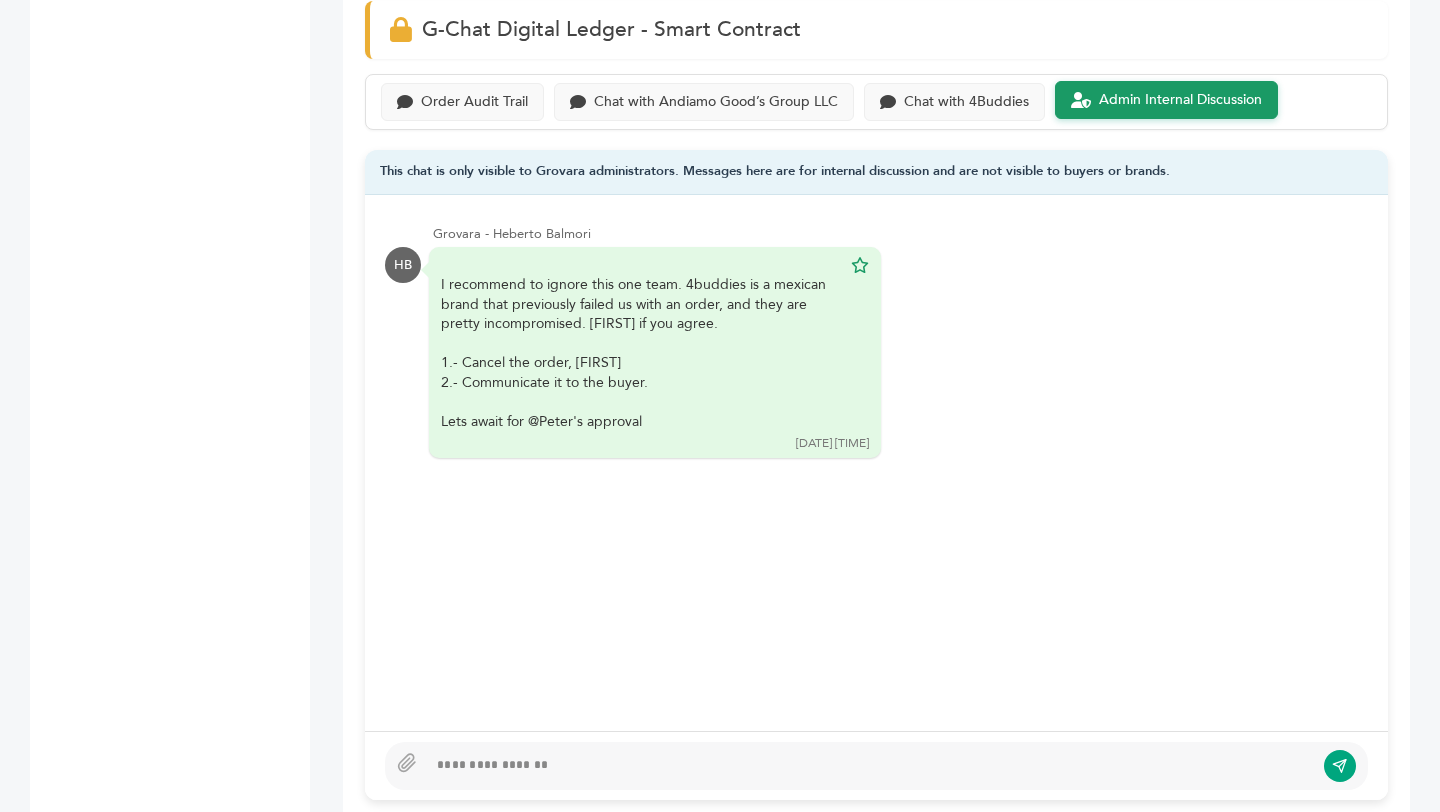 scroll, scrollTop: 1389, scrollLeft: 0, axis: vertical 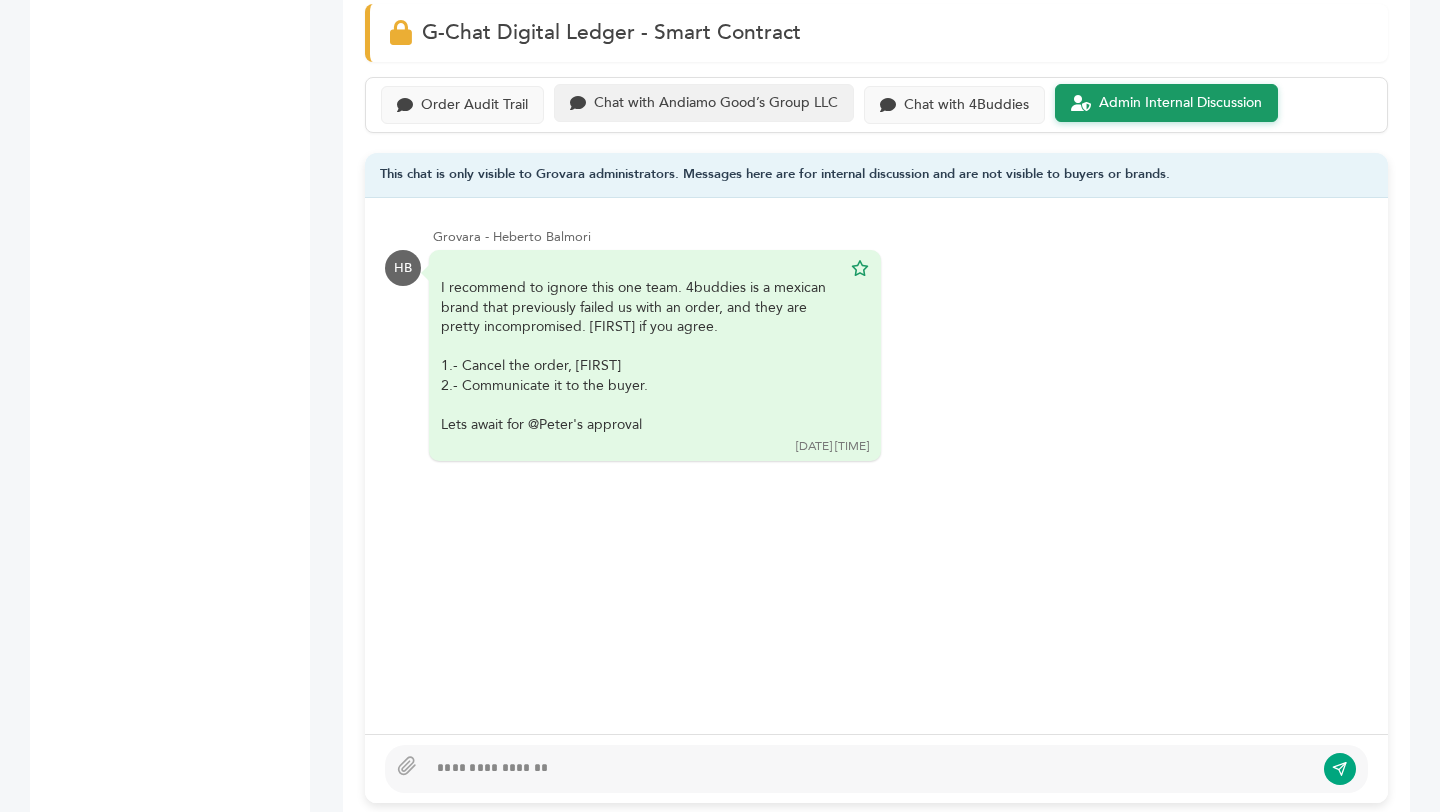 click on "Chat with Andiamo Good’s Group LLC" at bounding box center (474, 105) 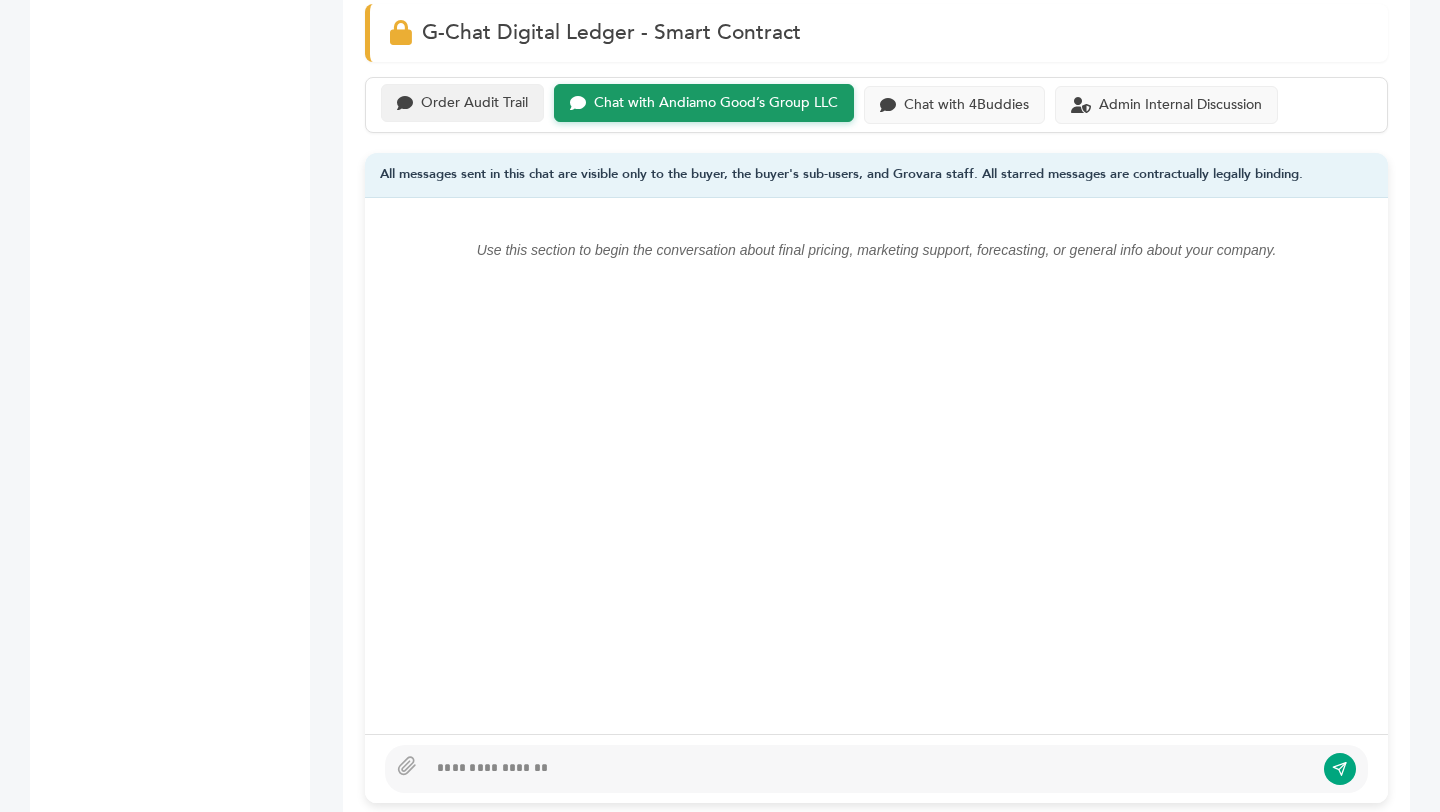 click on "Order Audit Trail" at bounding box center (474, 103) 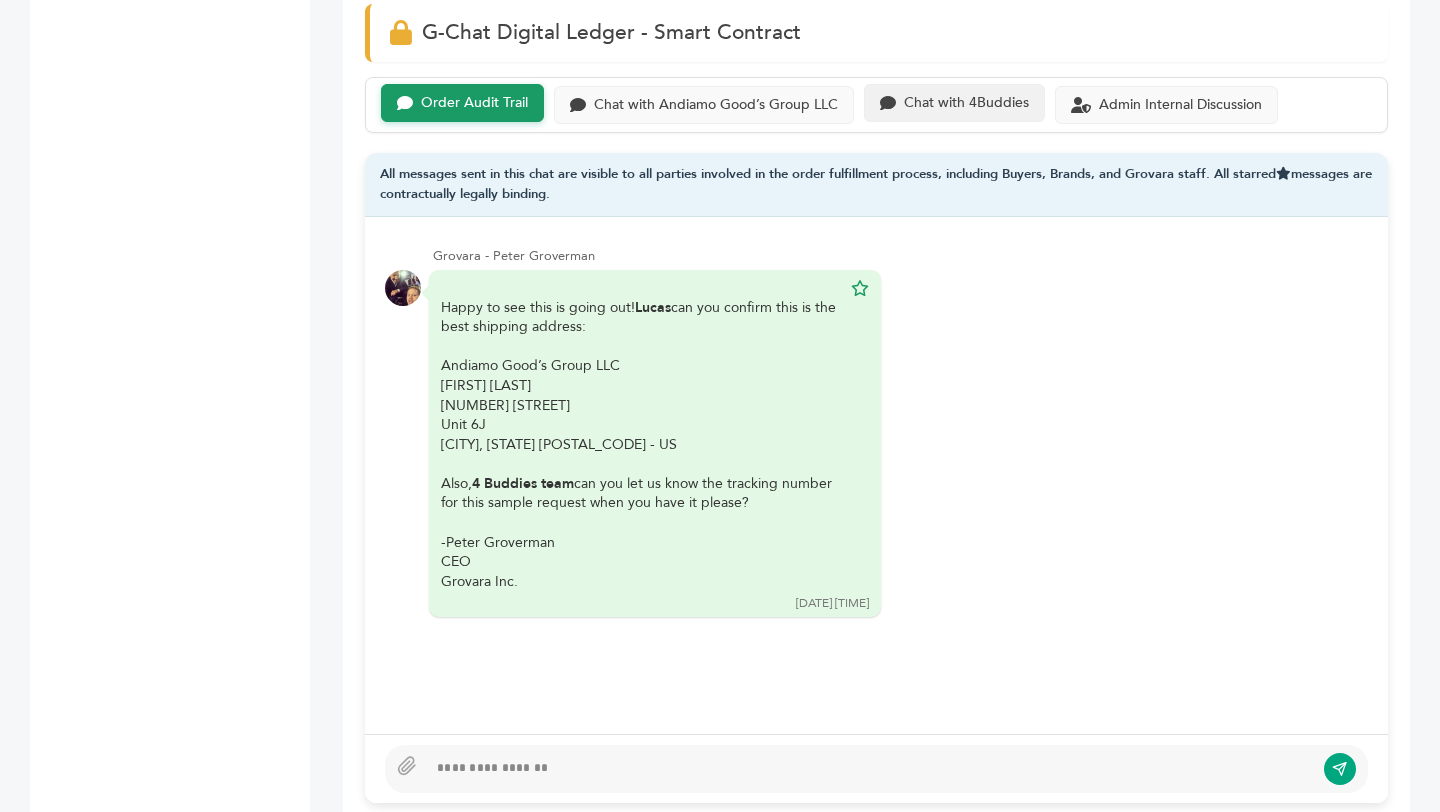 click on "Chat with 4Buddies" at bounding box center [474, 103] 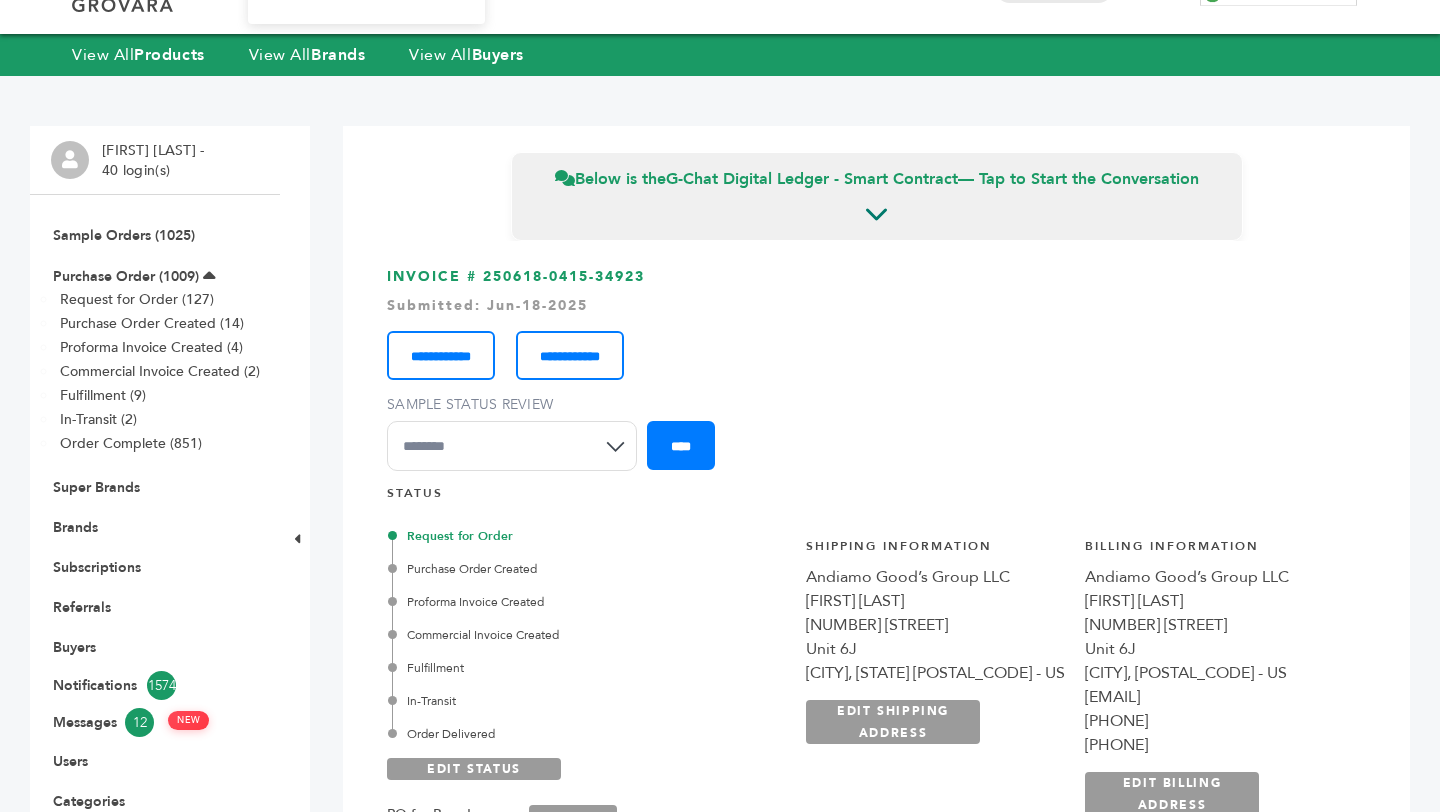 scroll, scrollTop: 0, scrollLeft: 0, axis: both 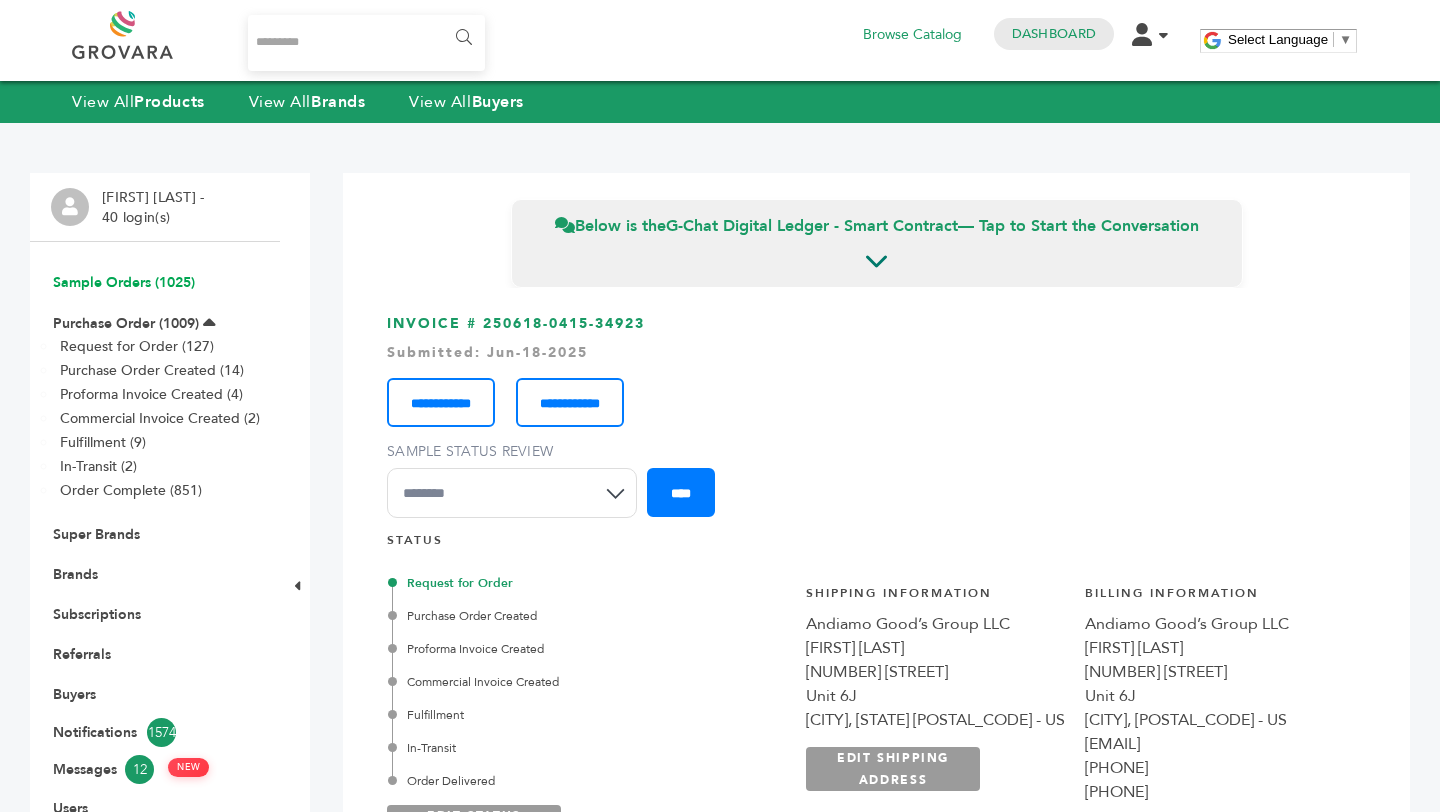 click on "Sample Orders (1025)" at bounding box center [124, 282] 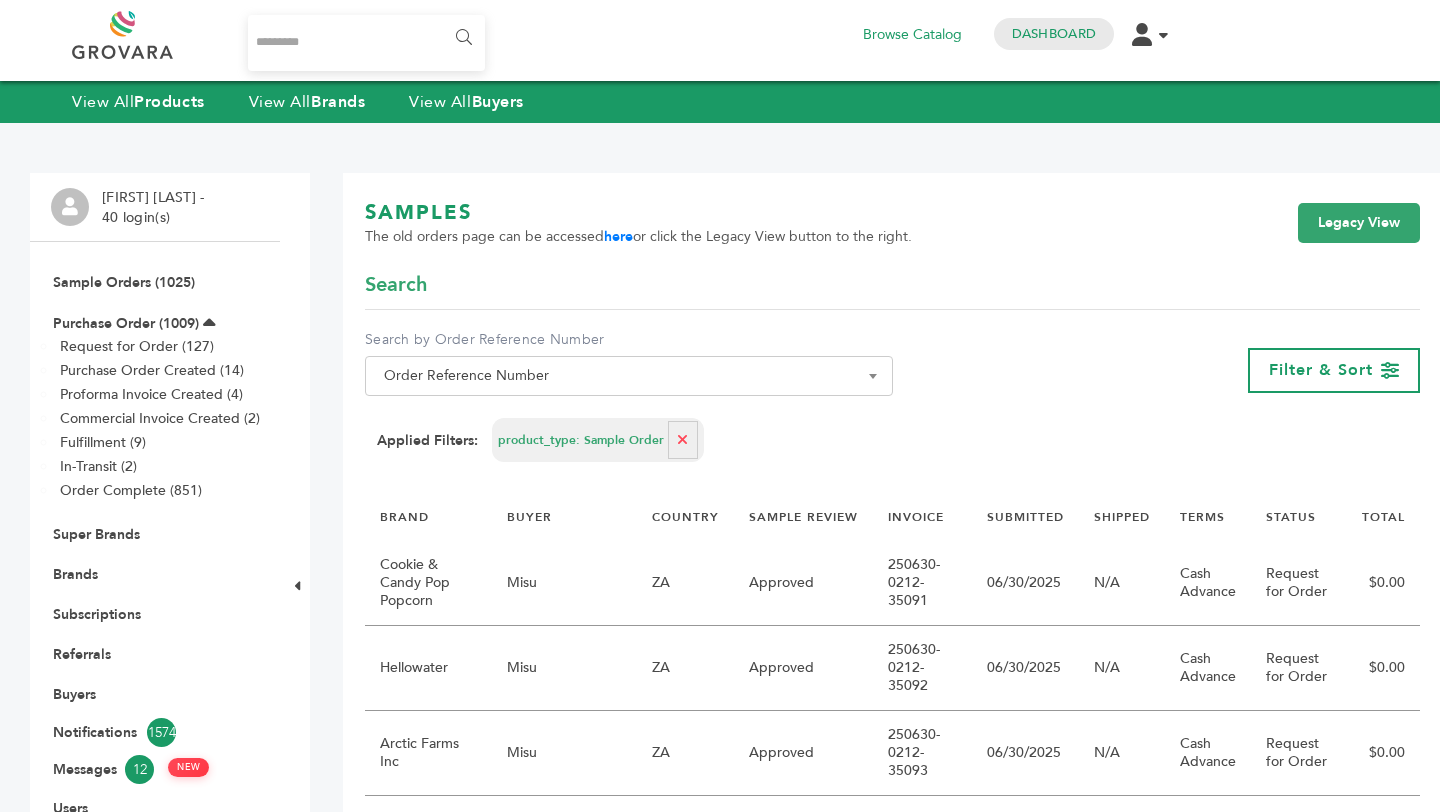 scroll, scrollTop: 0, scrollLeft: 0, axis: both 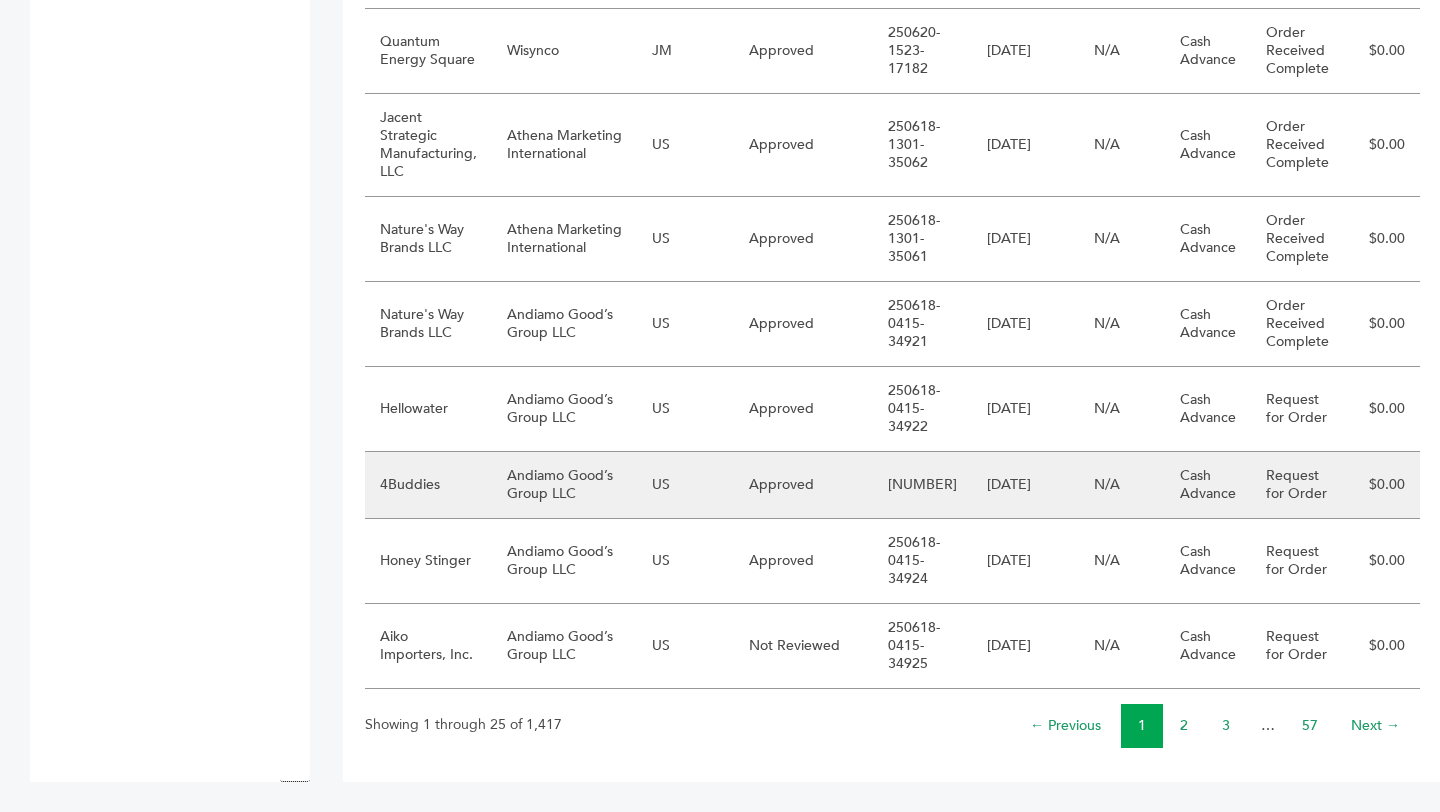 click on "Andiamo Good’s Group LLC" at bounding box center (564, 521) 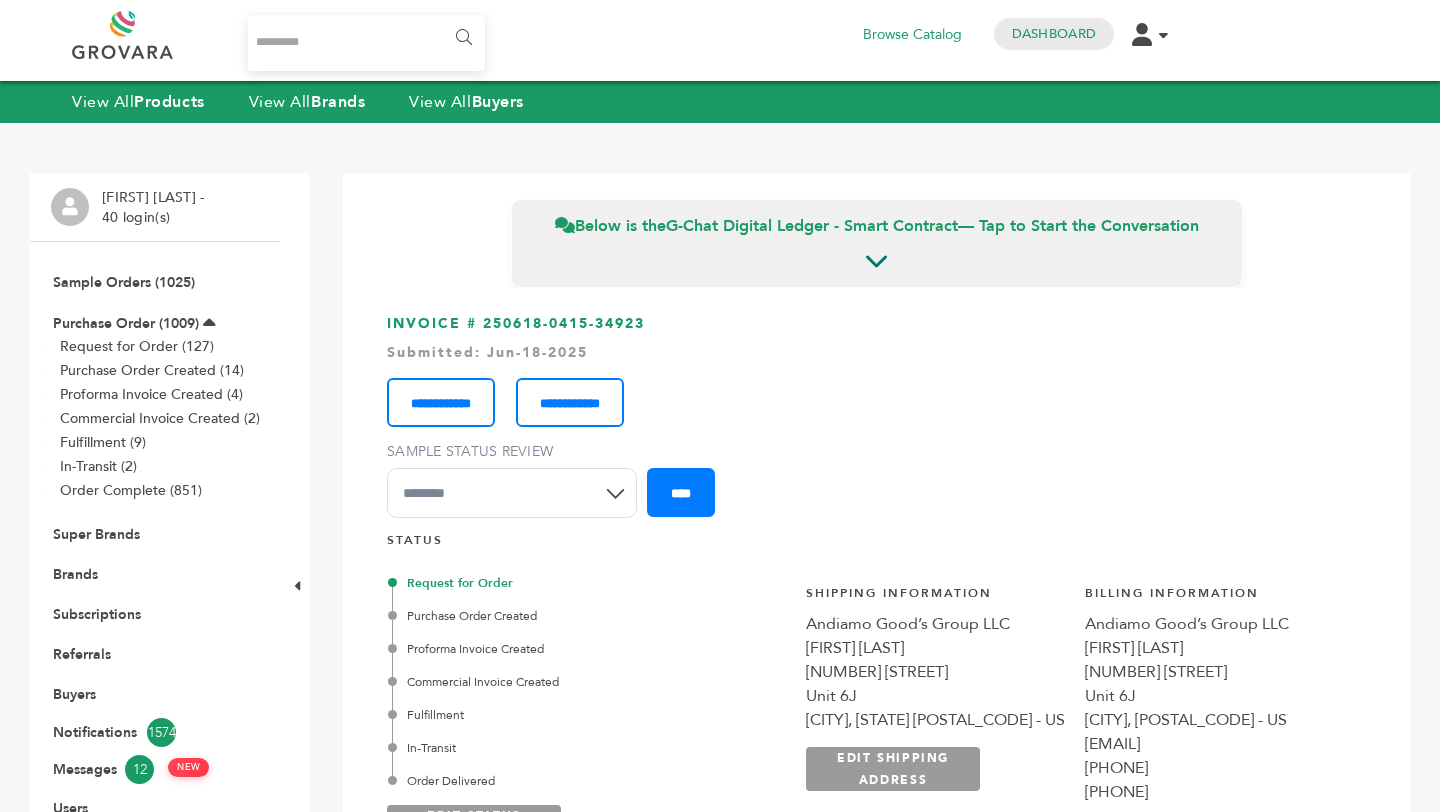 scroll, scrollTop: 0, scrollLeft: 0, axis: both 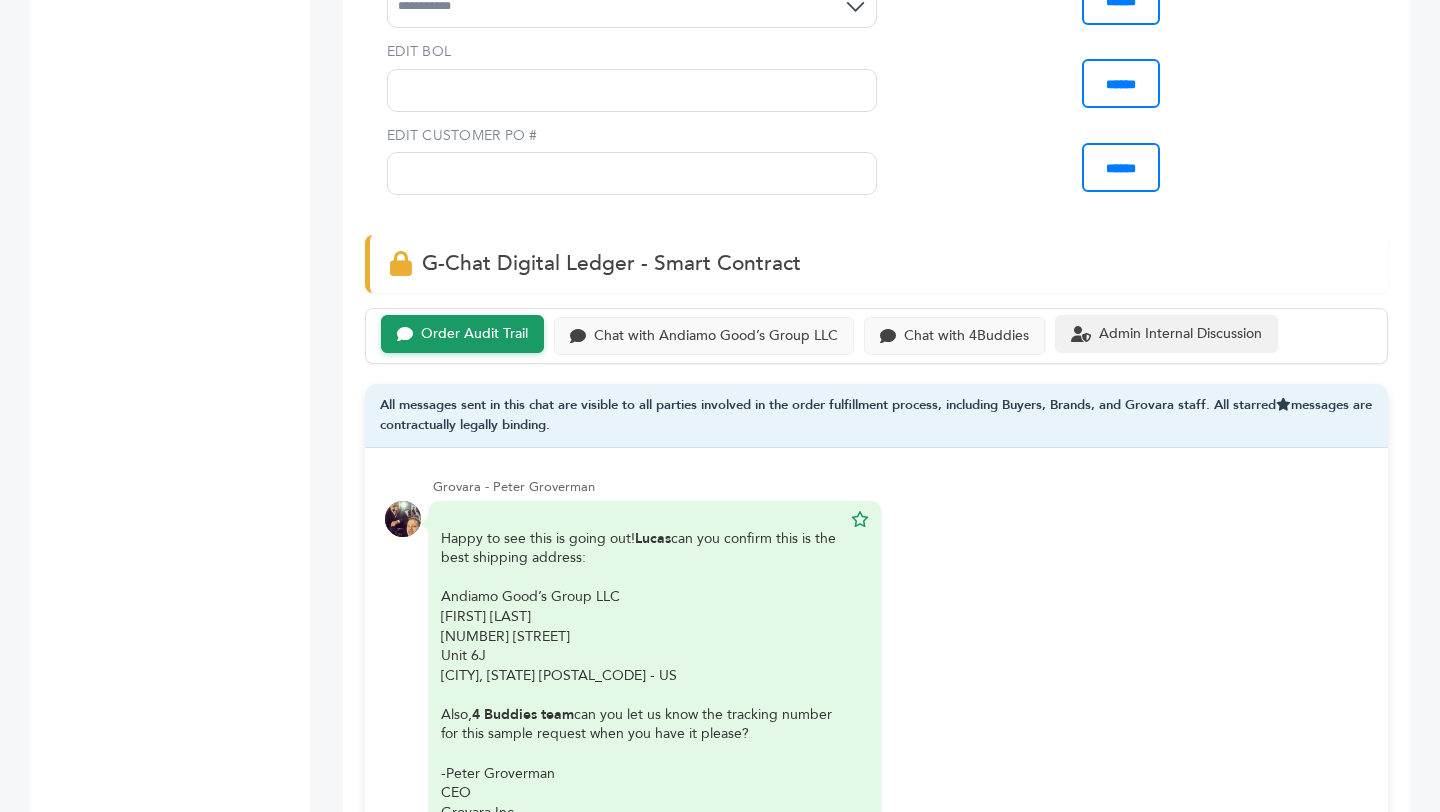 click on "Admin Internal Discussion" at bounding box center [474, 334] 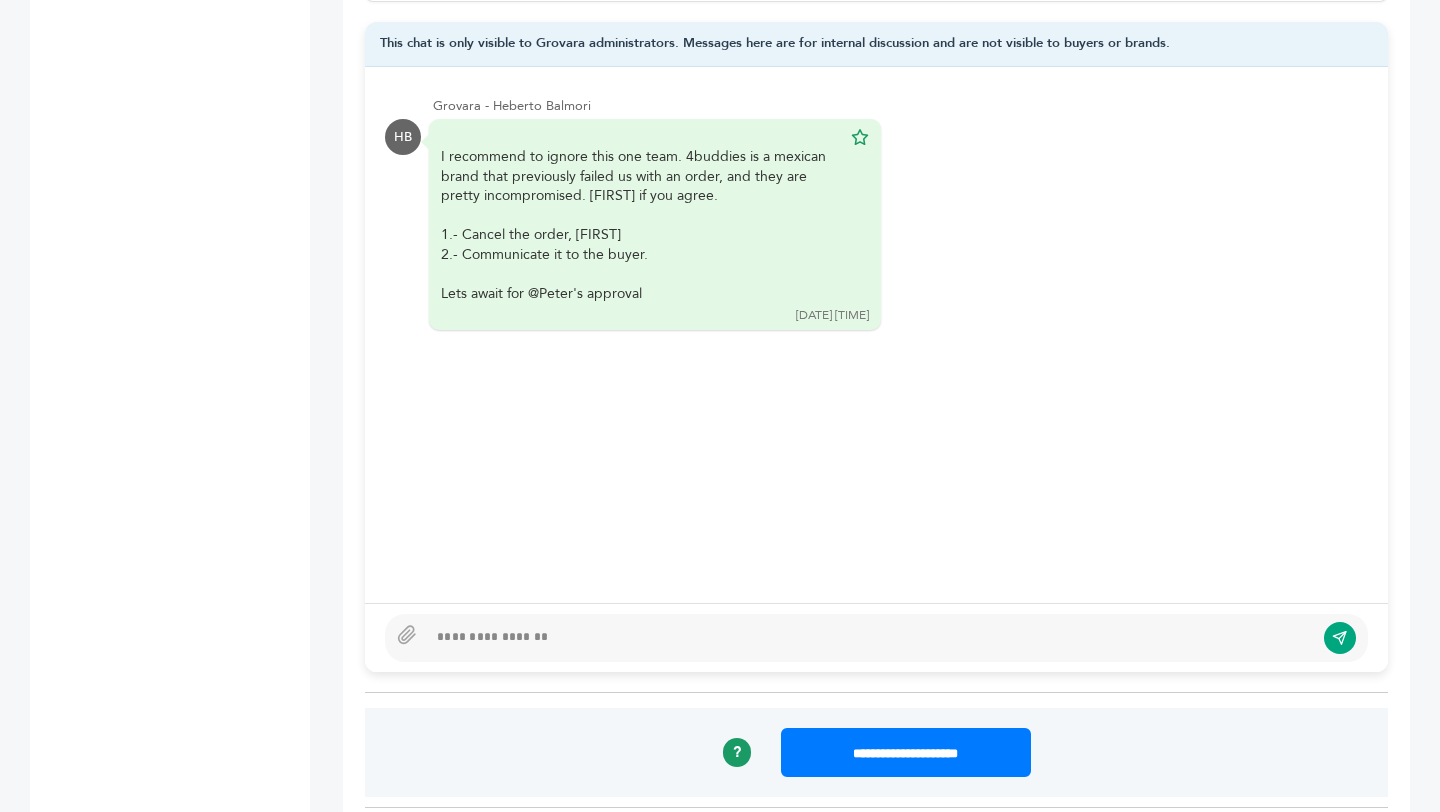 scroll, scrollTop: 1618, scrollLeft: 0, axis: vertical 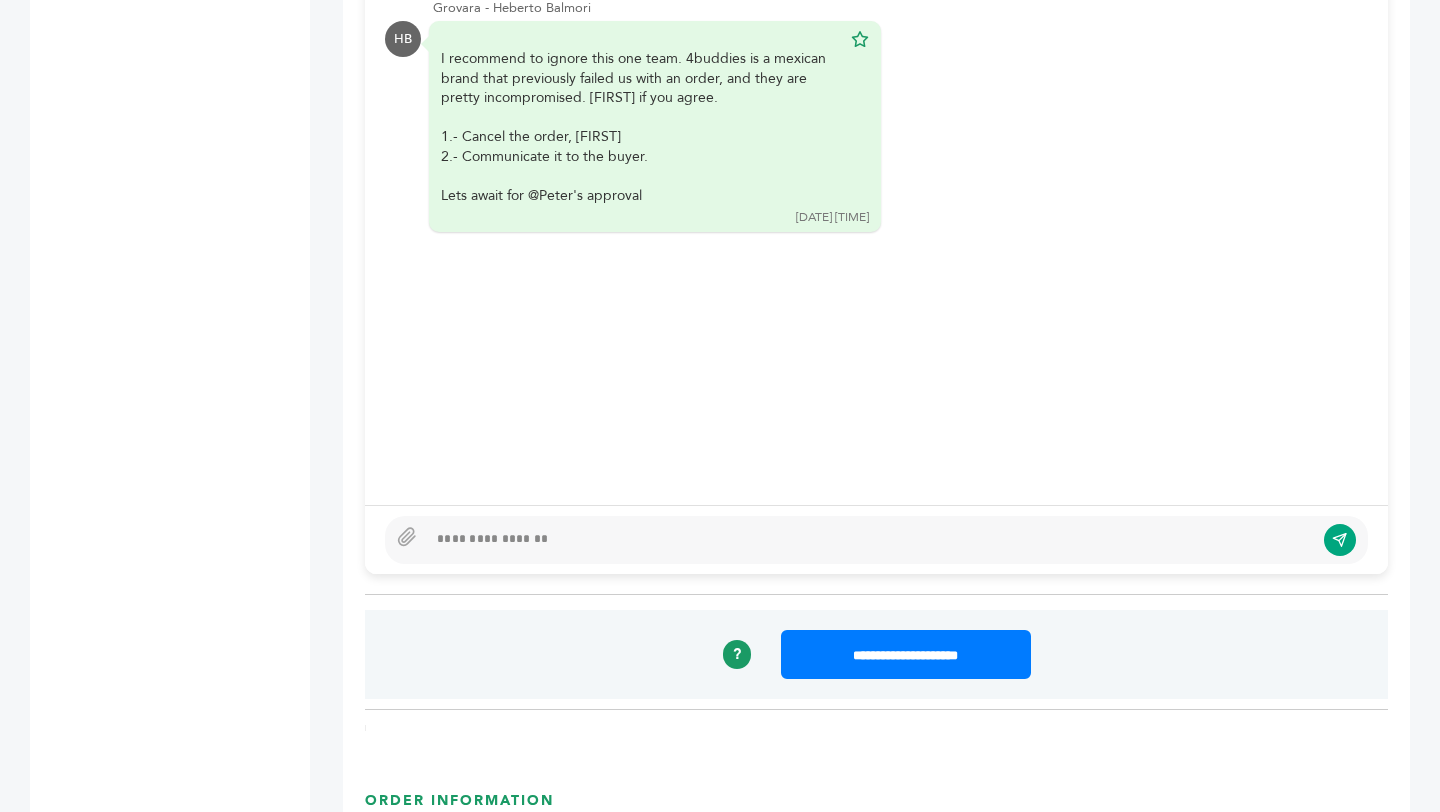 click at bounding box center [876, 540] 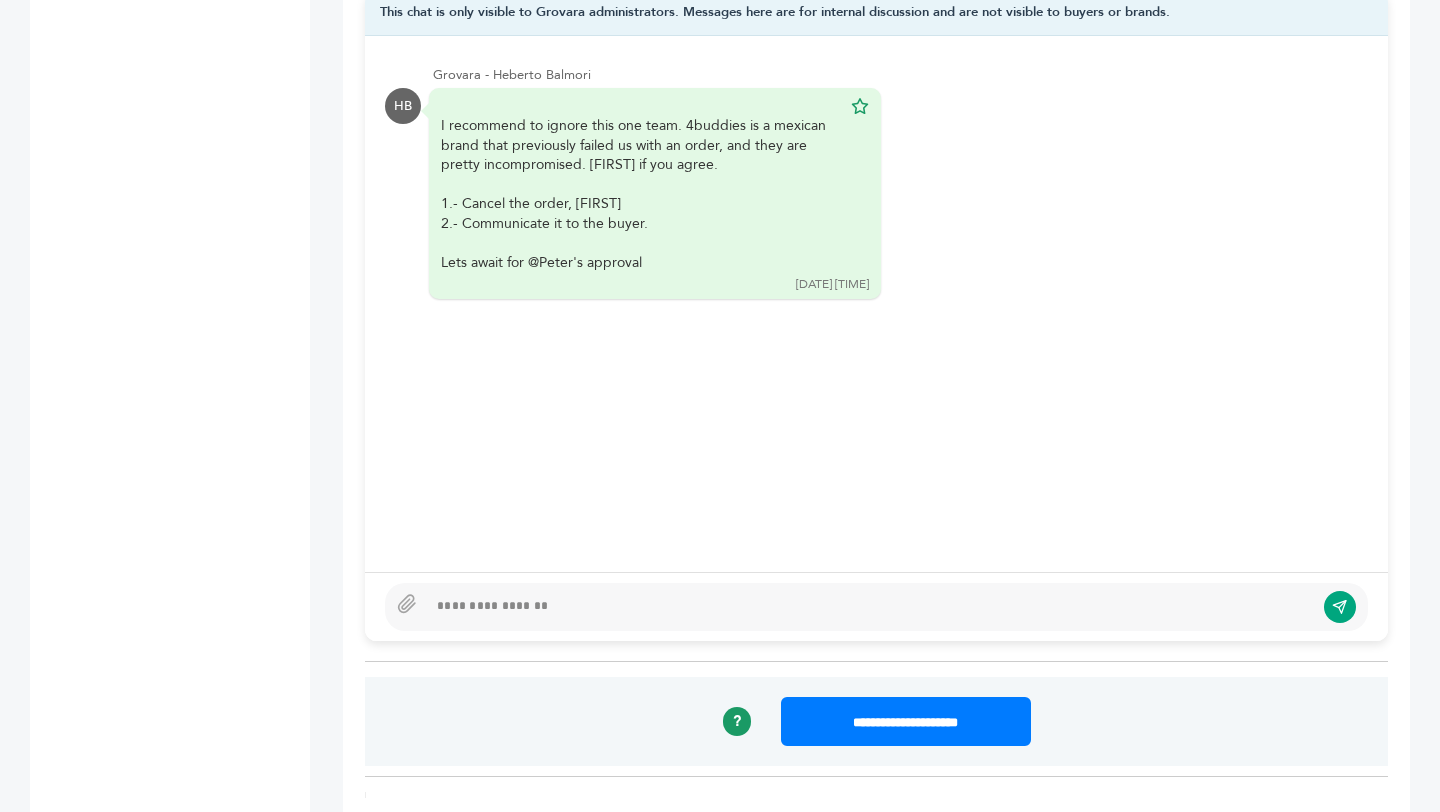 scroll, scrollTop: 1557, scrollLeft: 0, axis: vertical 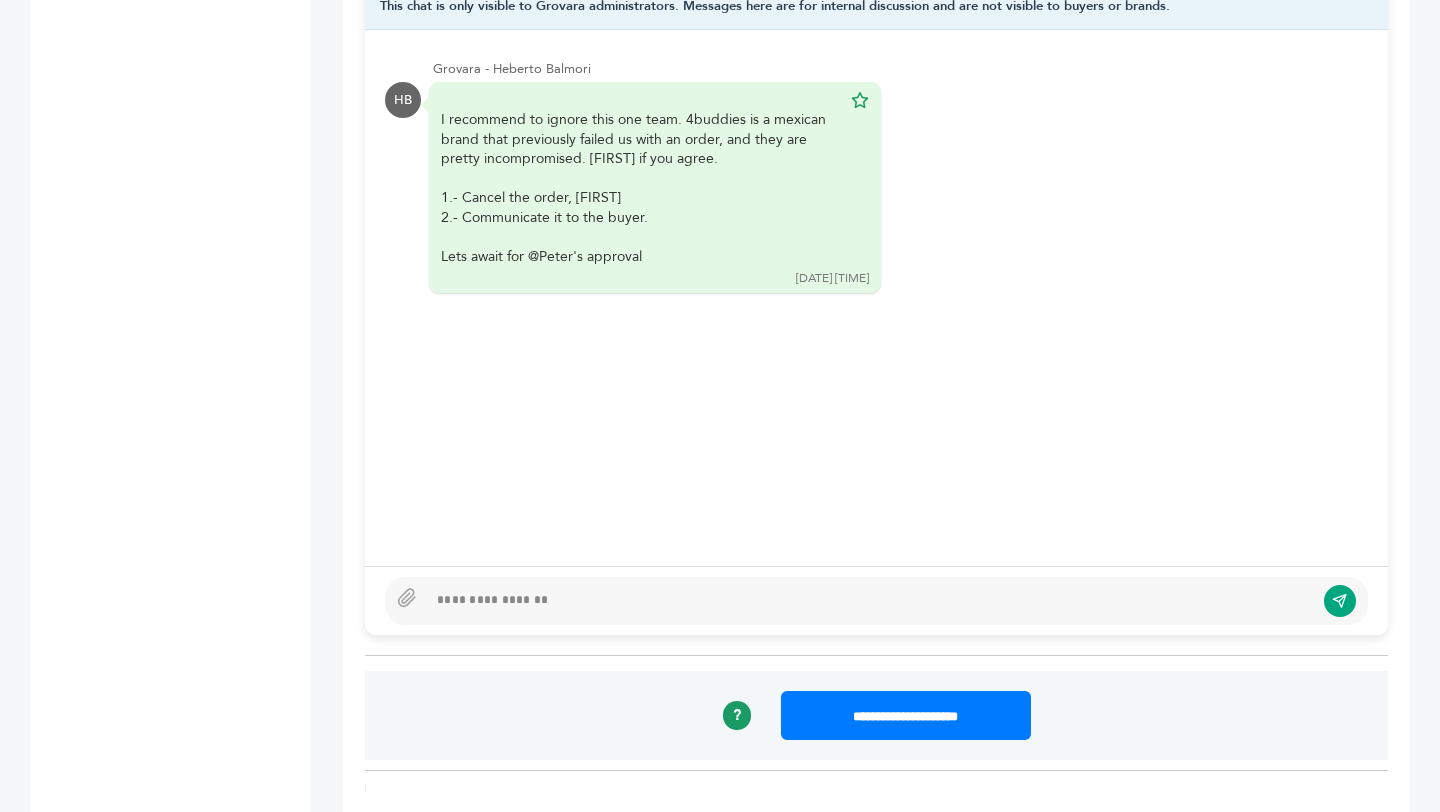 click at bounding box center [870, 601] 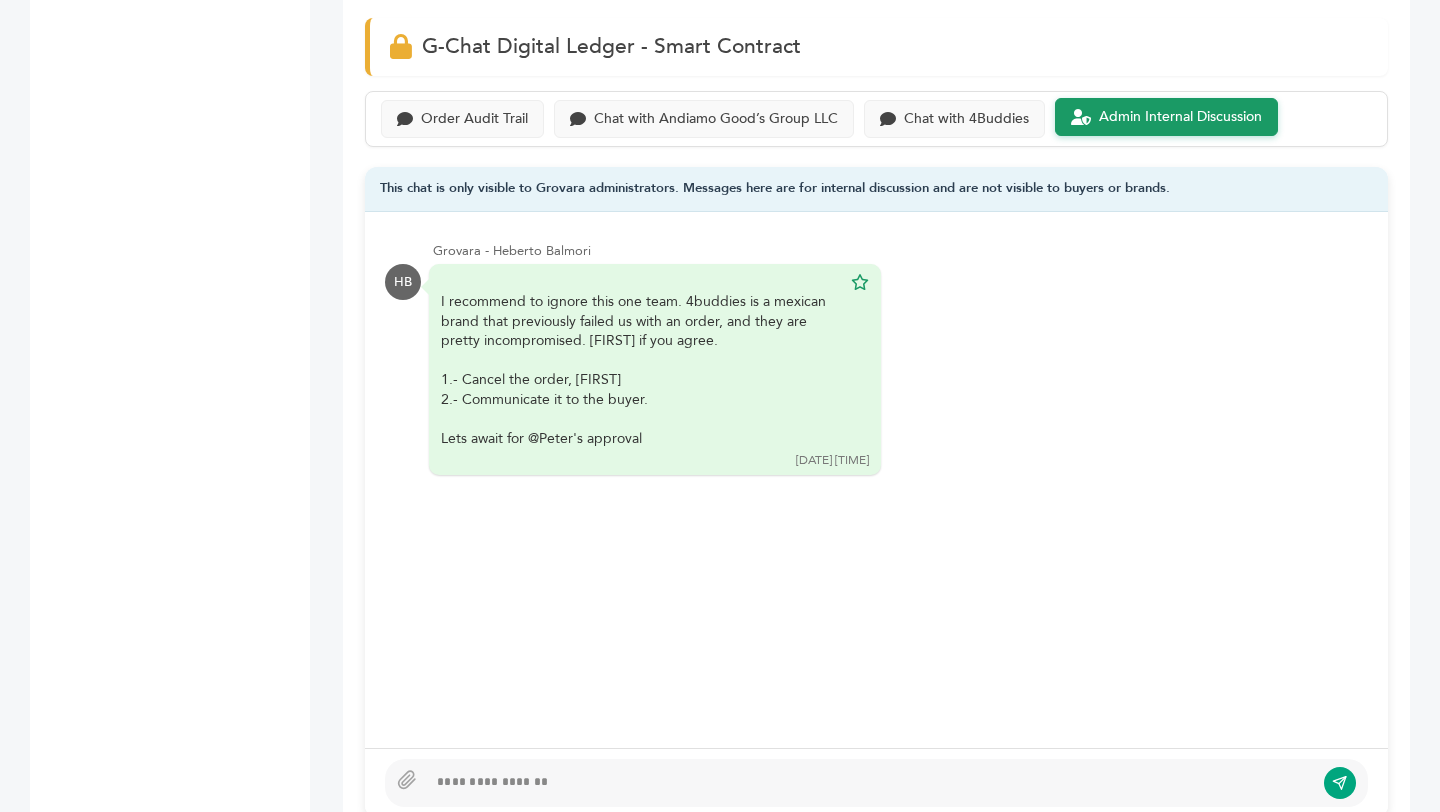 scroll, scrollTop: 1373, scrollLeft: 0, axis: vertical 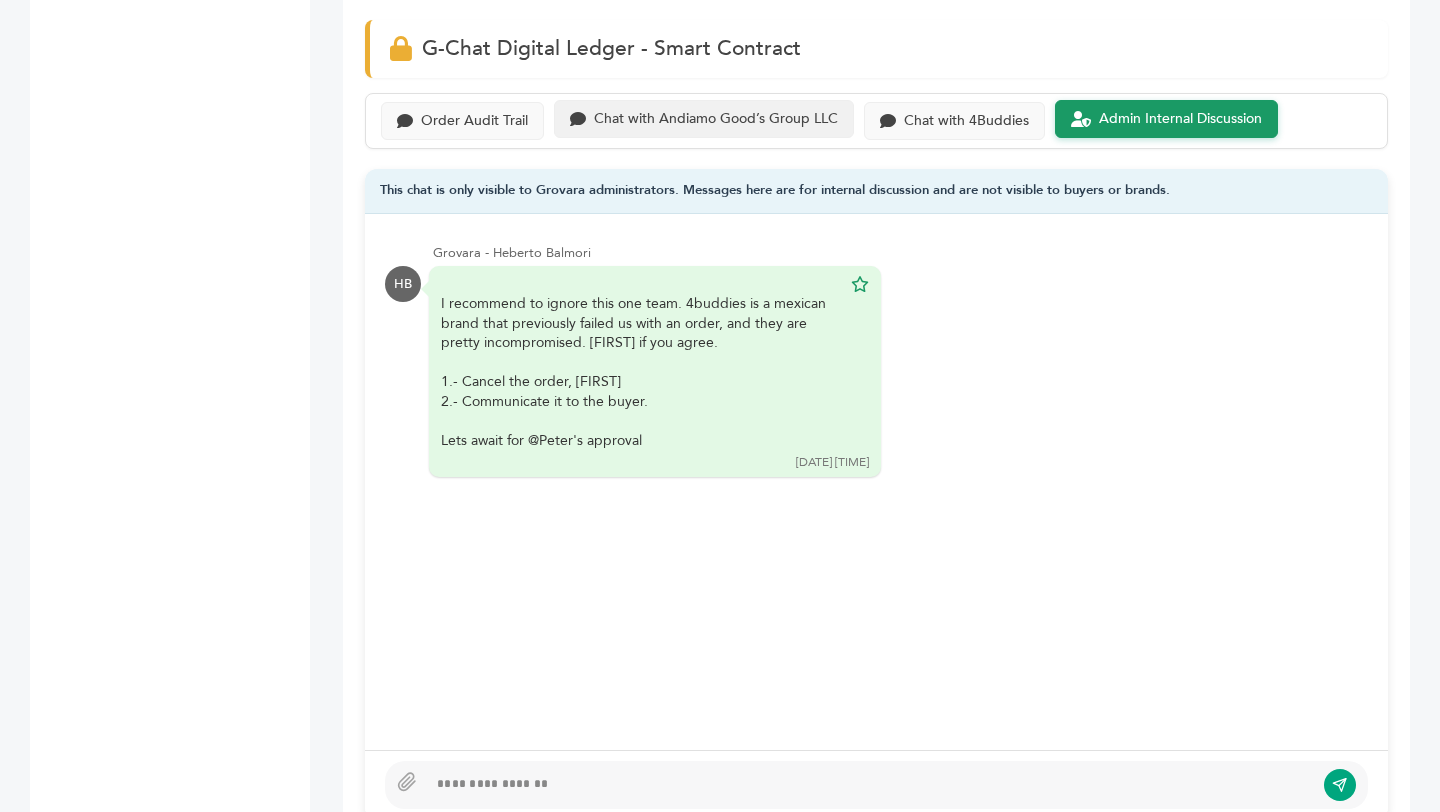 click on "Chat with Andiamo Good’s Group LLC" at bounding box center (704, 119) 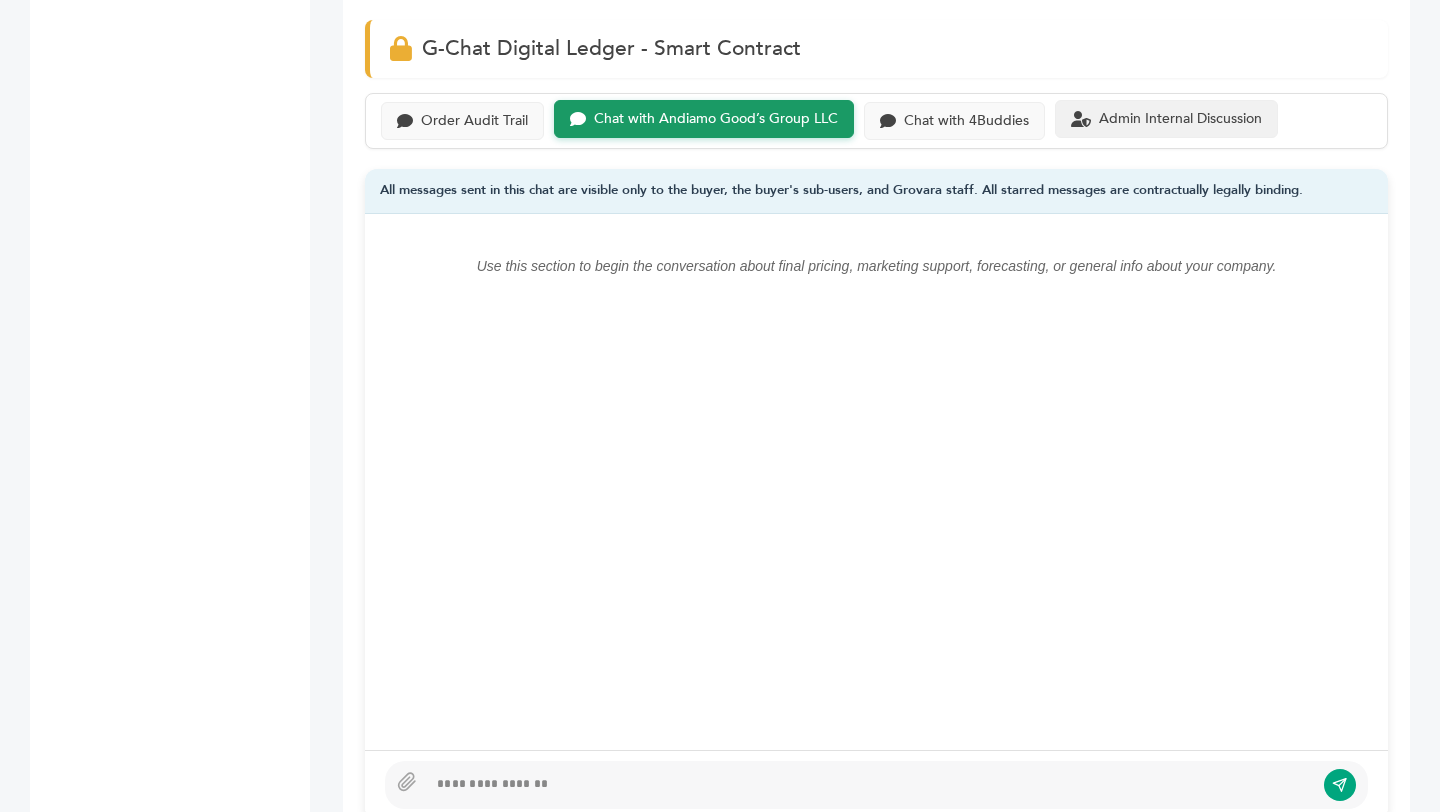 click on "Admin Internal Discussion" at bounding box center [1166, 119] 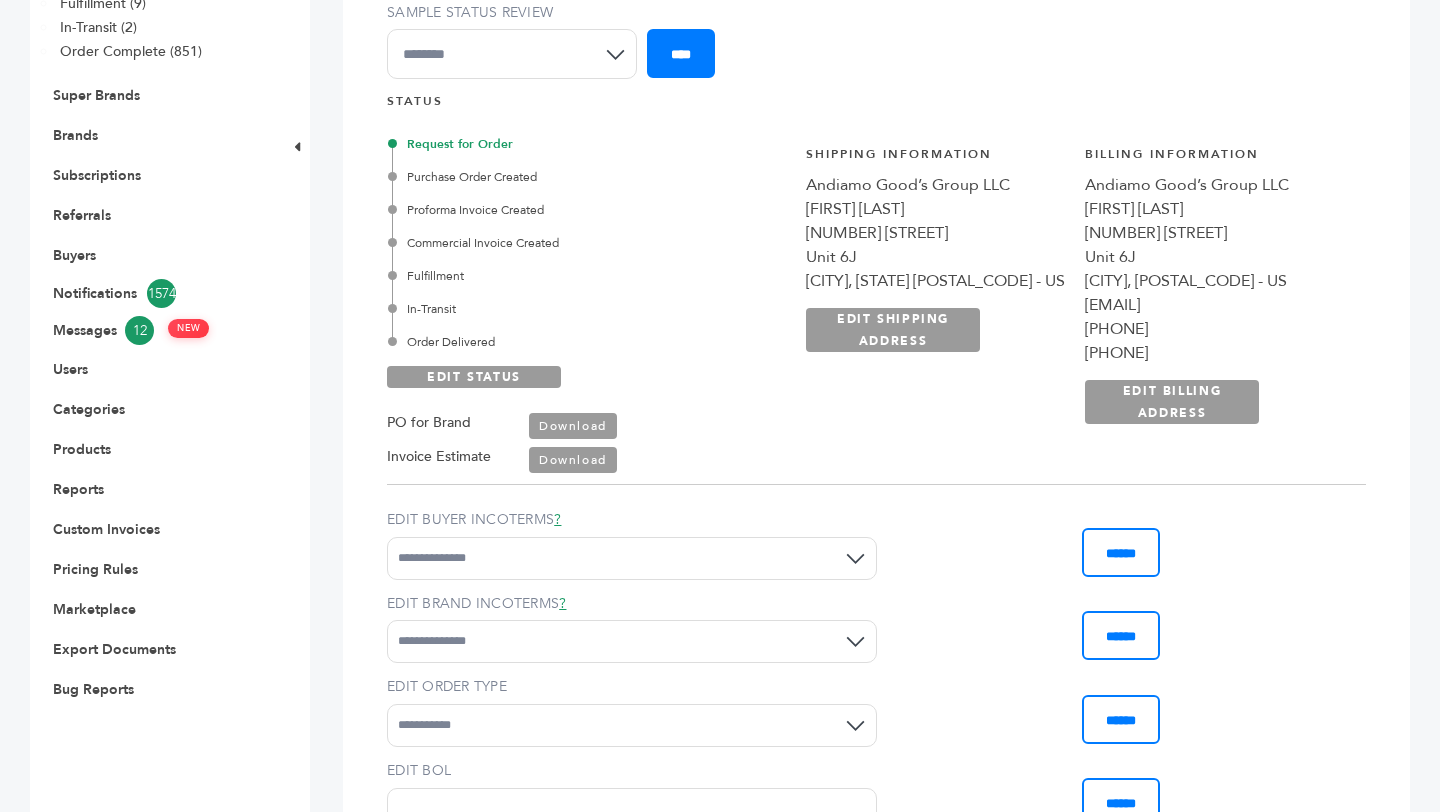 scroll, scrollTop: 0, scrollLeft: 0, axis: both 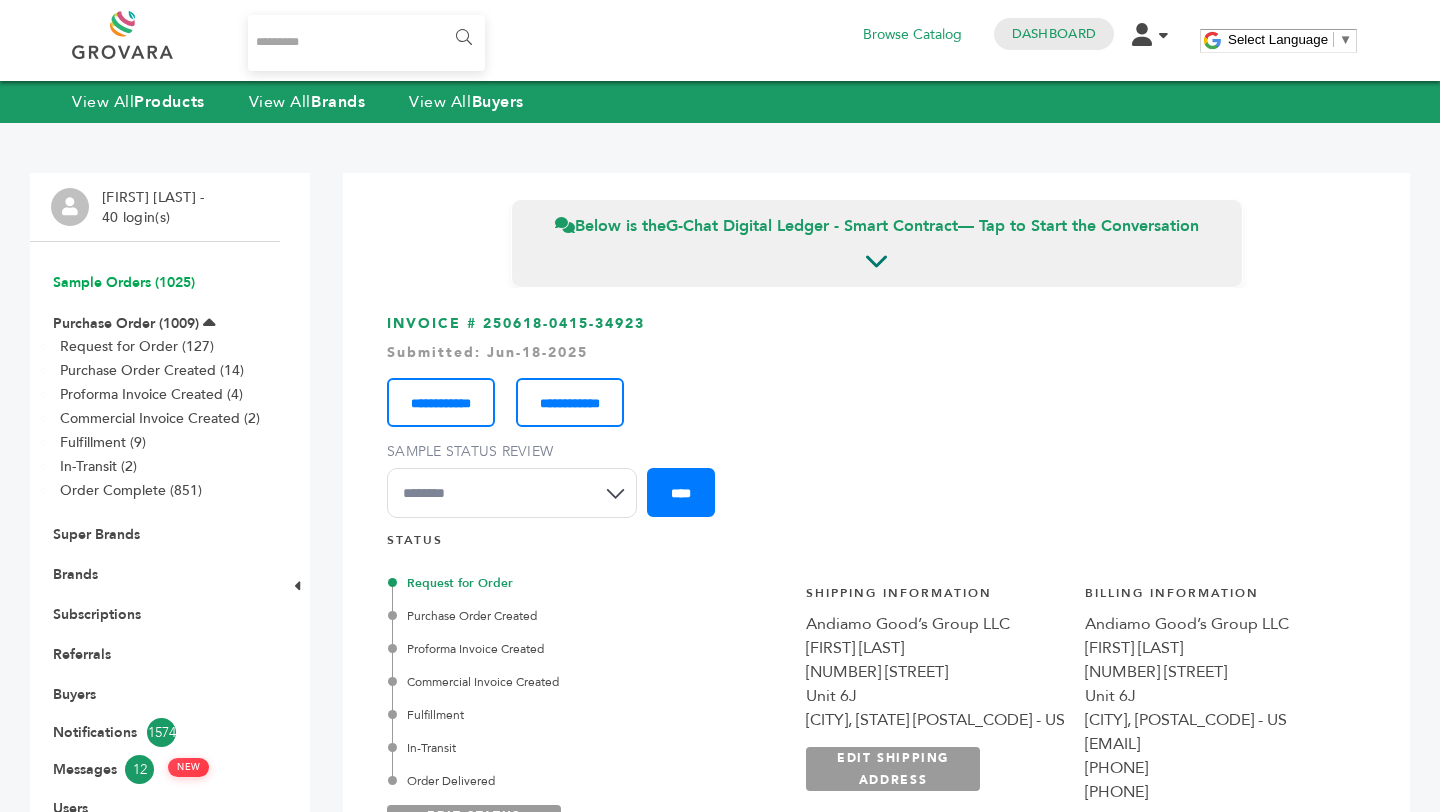 click on "Sample Orders (1025)" at bounding box center (124, 282) 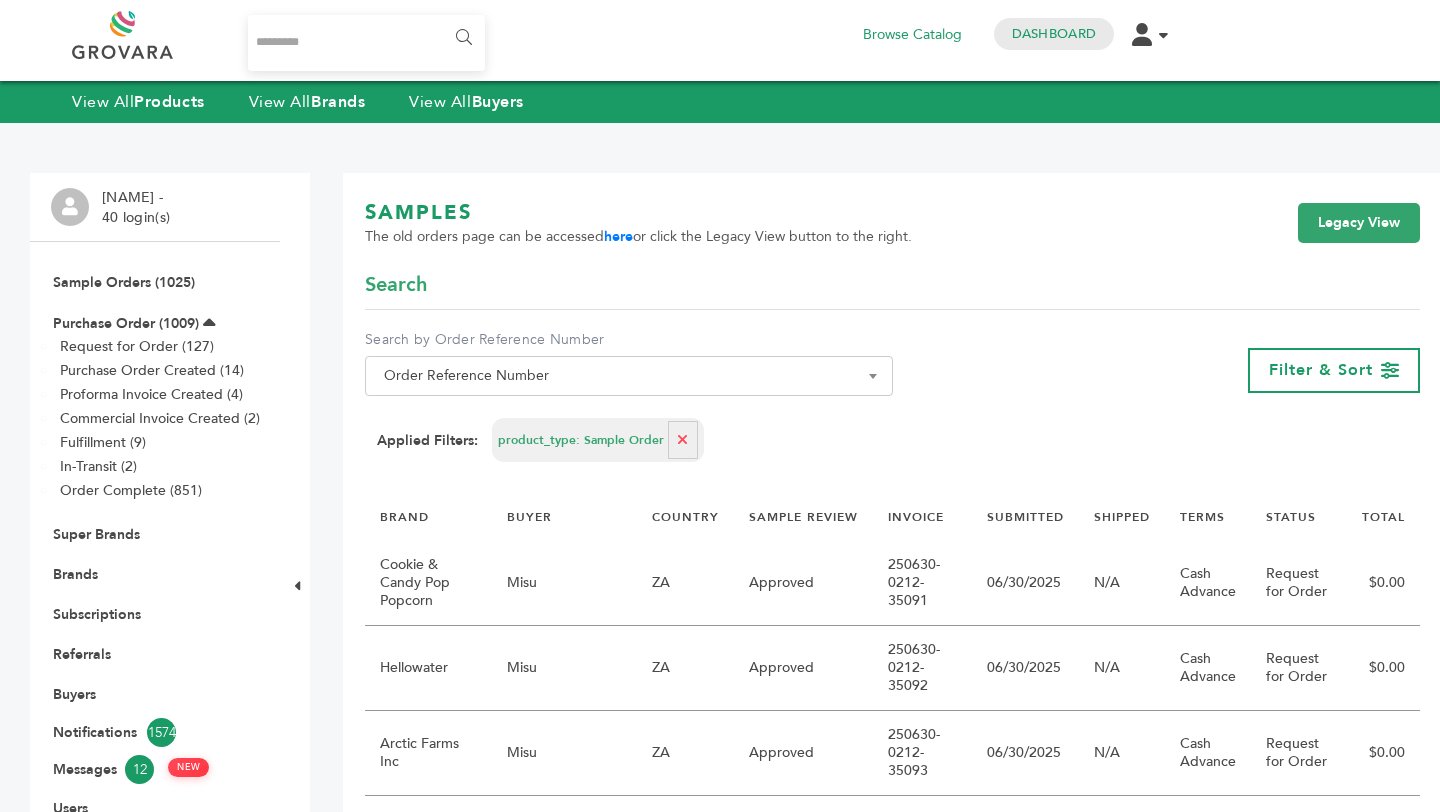 scroll, scrollTop: 0, scrollLeft: 0, axis: both 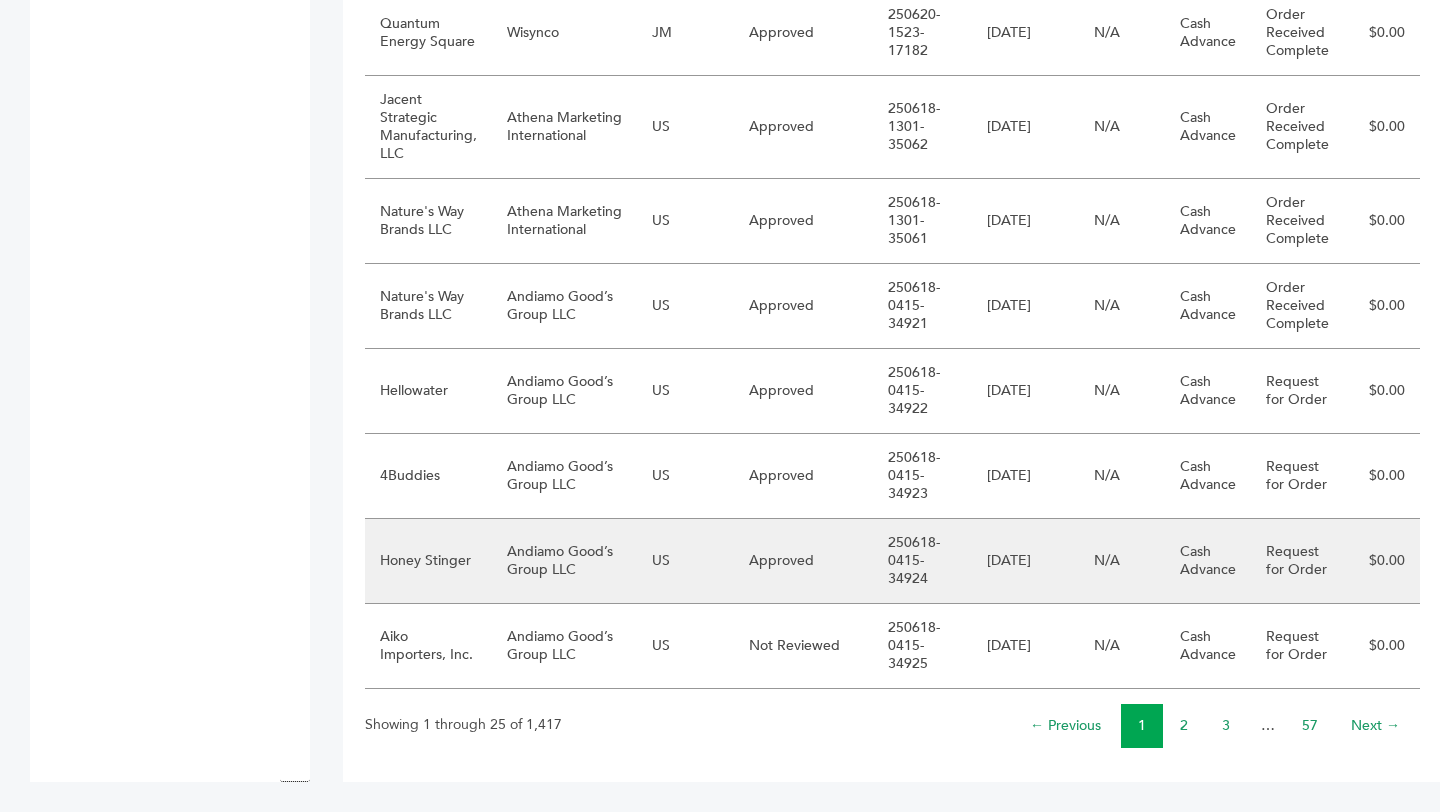 click on "US" at bounding box center [685, 588] 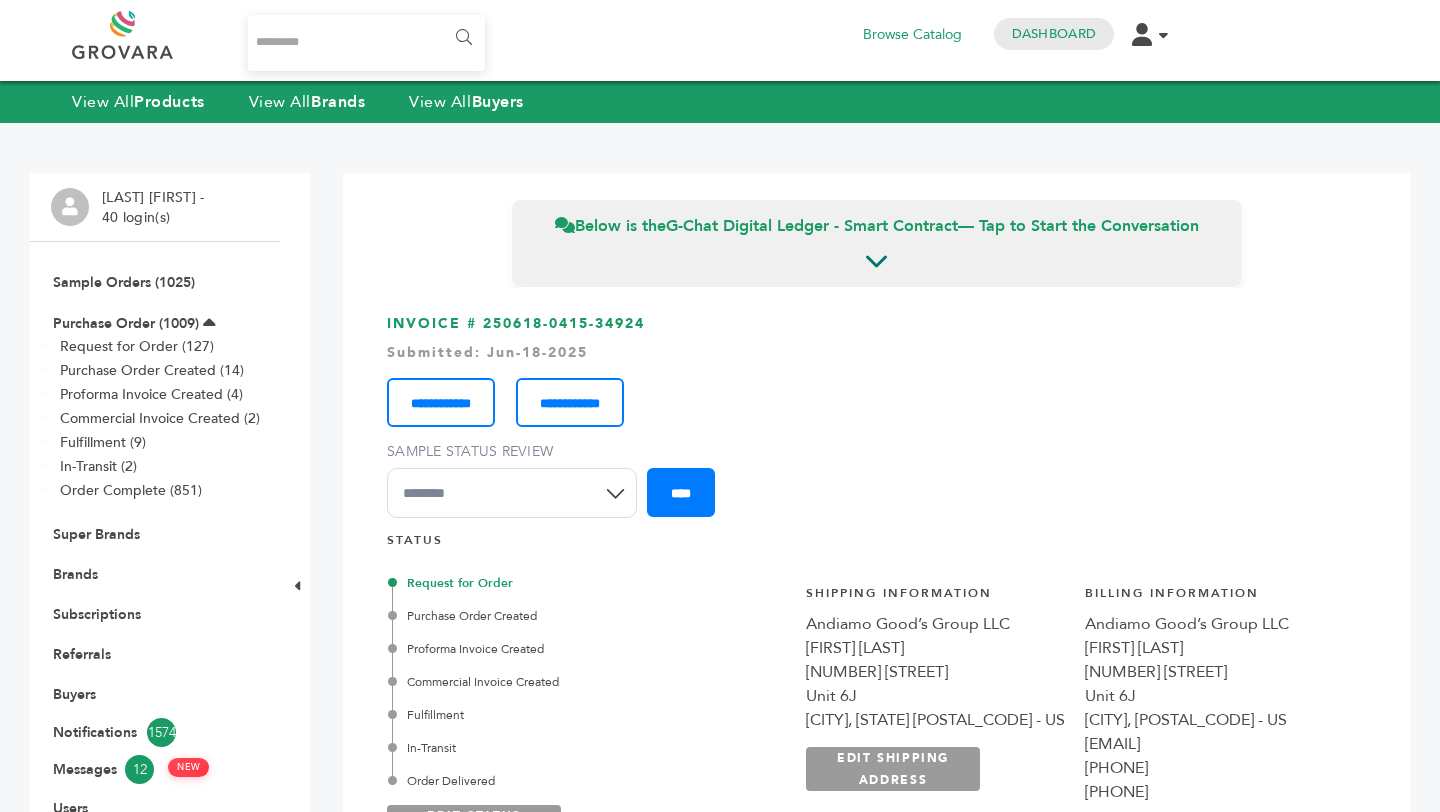 scroll, scrollTop: 0, scrollLeft: 0, axis: both 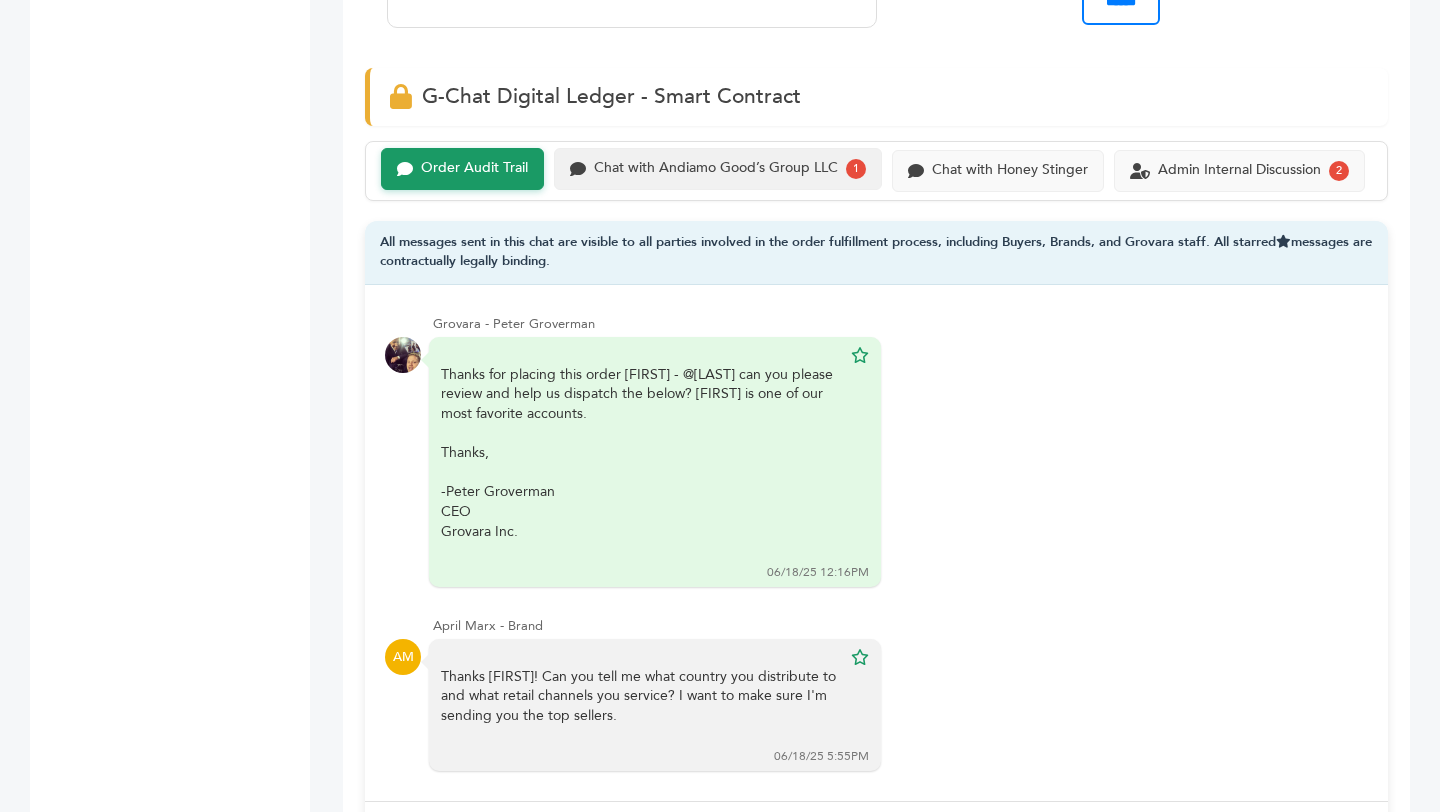 click on "Chat with Andiamo Good’s Group LLC" at bounding box center (474, 168) 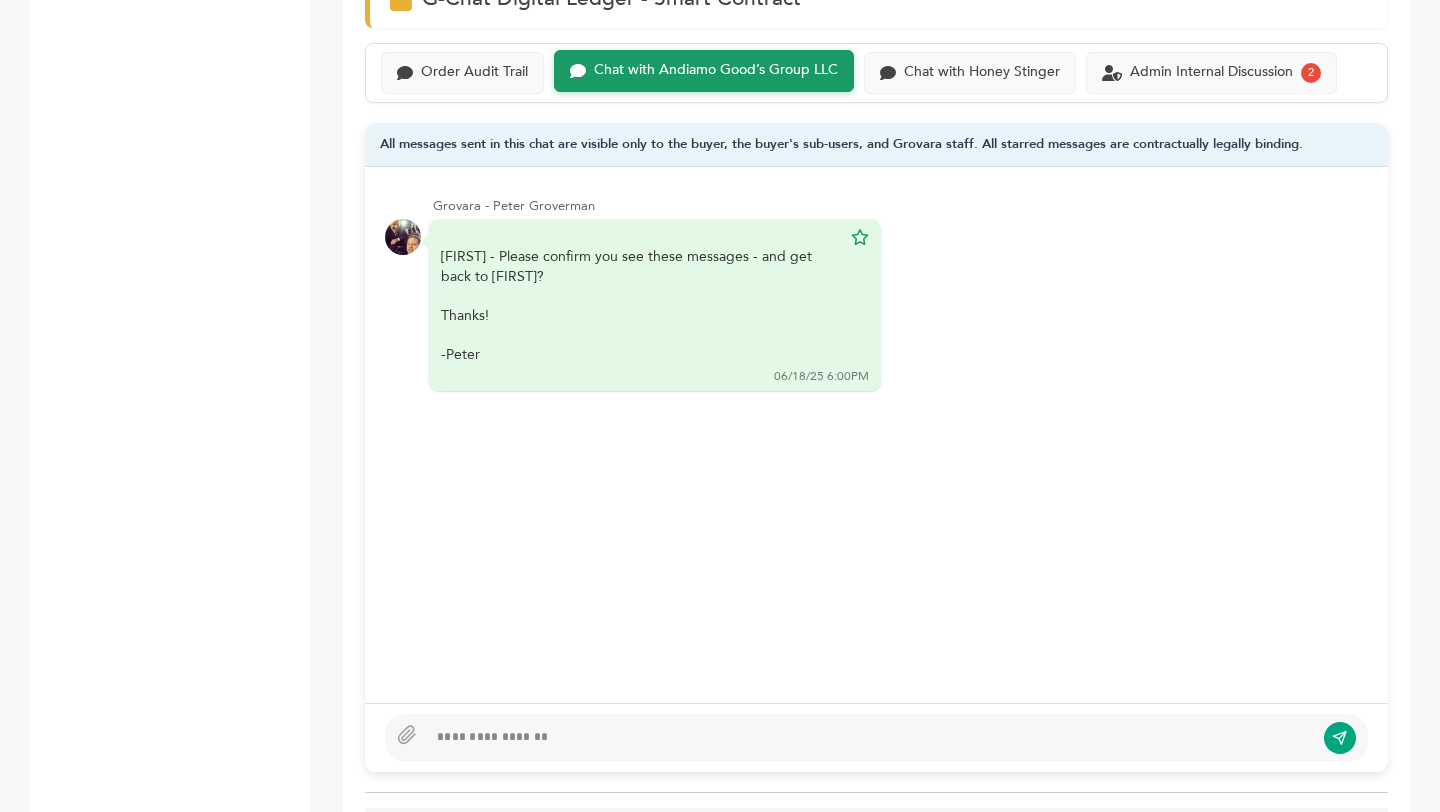 scroll, scrollTop: 1363, scrollLeft: 0, axis: vertical 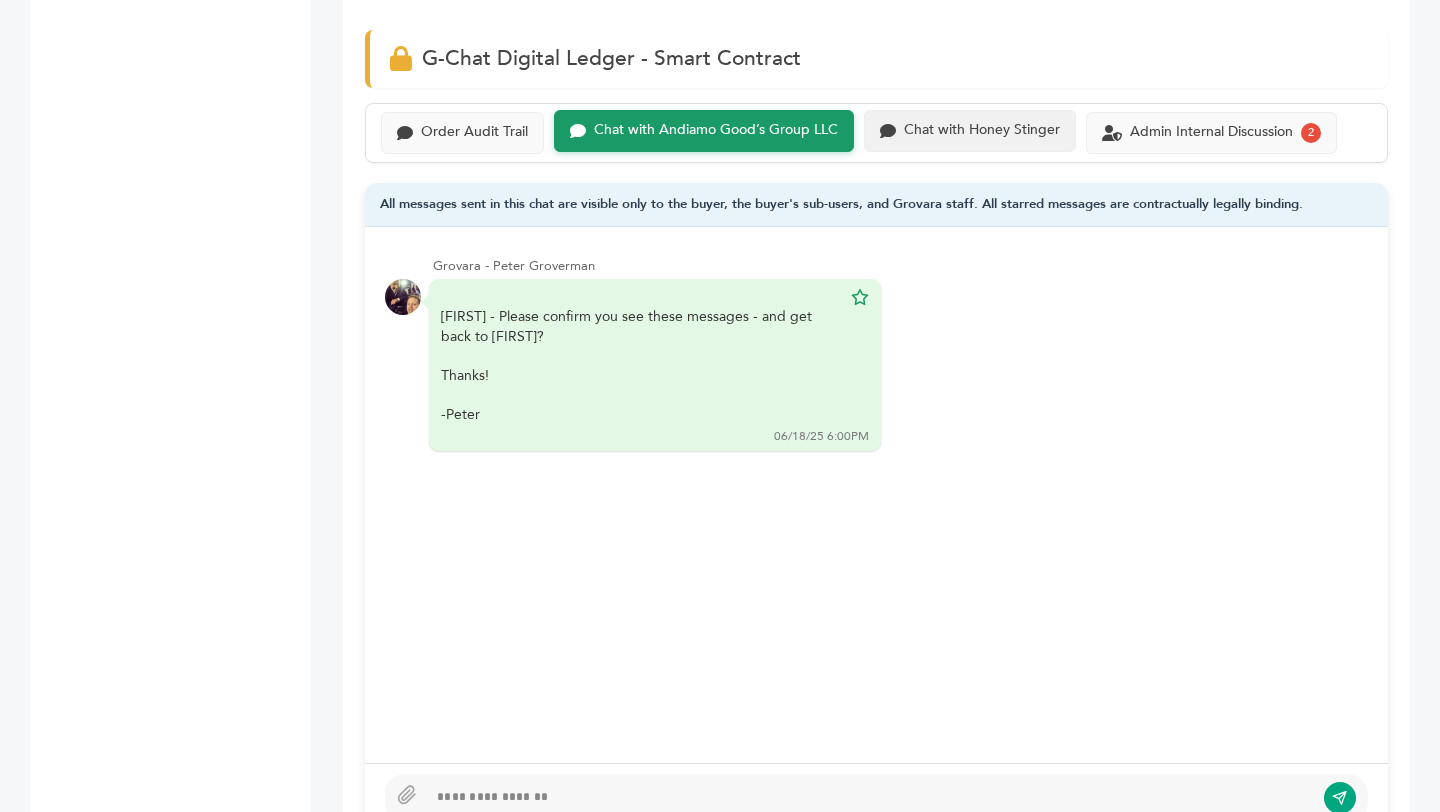 click on "Chat with Honey Stinger" at bounding box center [474, 132] 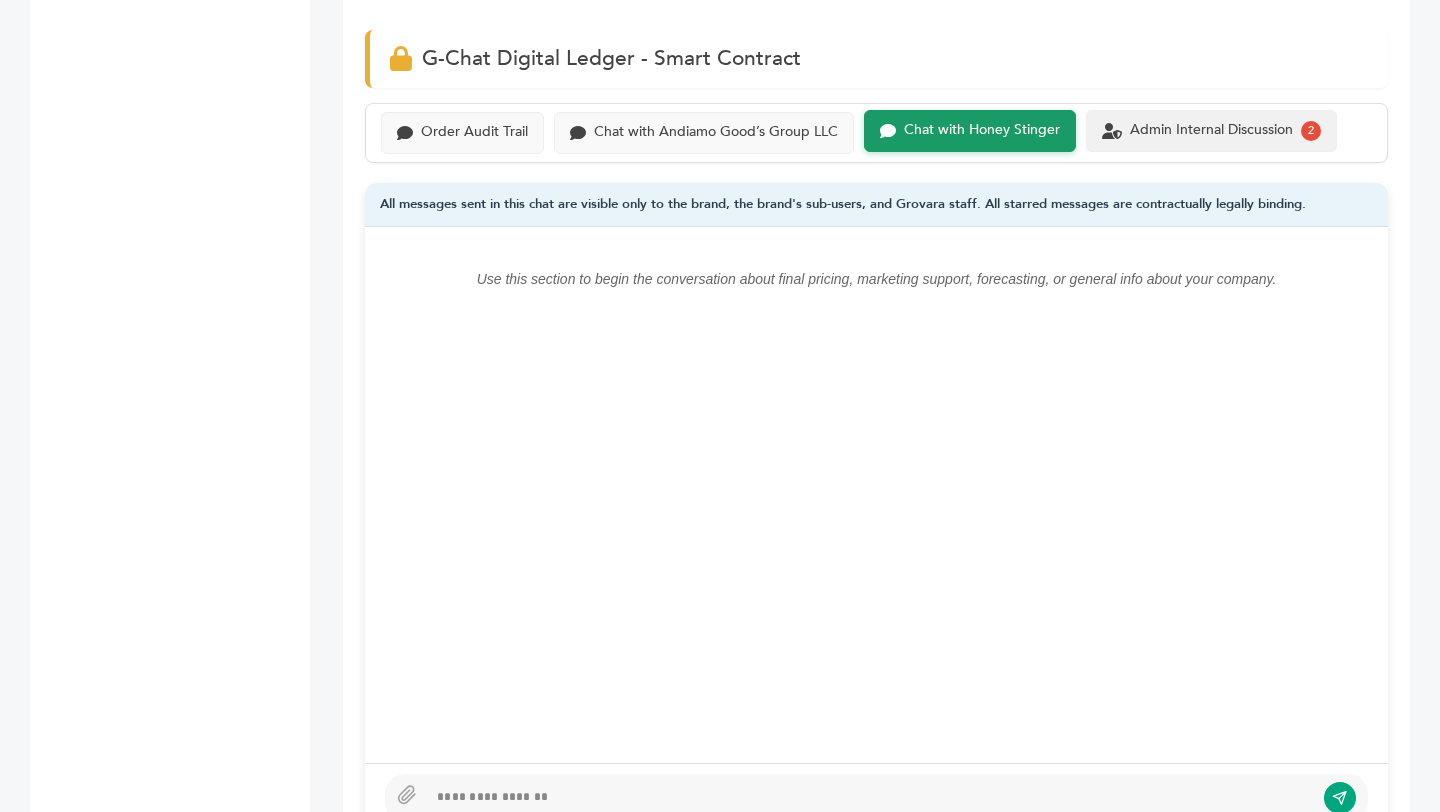 click on "Admin Internal Discussion
2" at bounding box center (1211, 131) 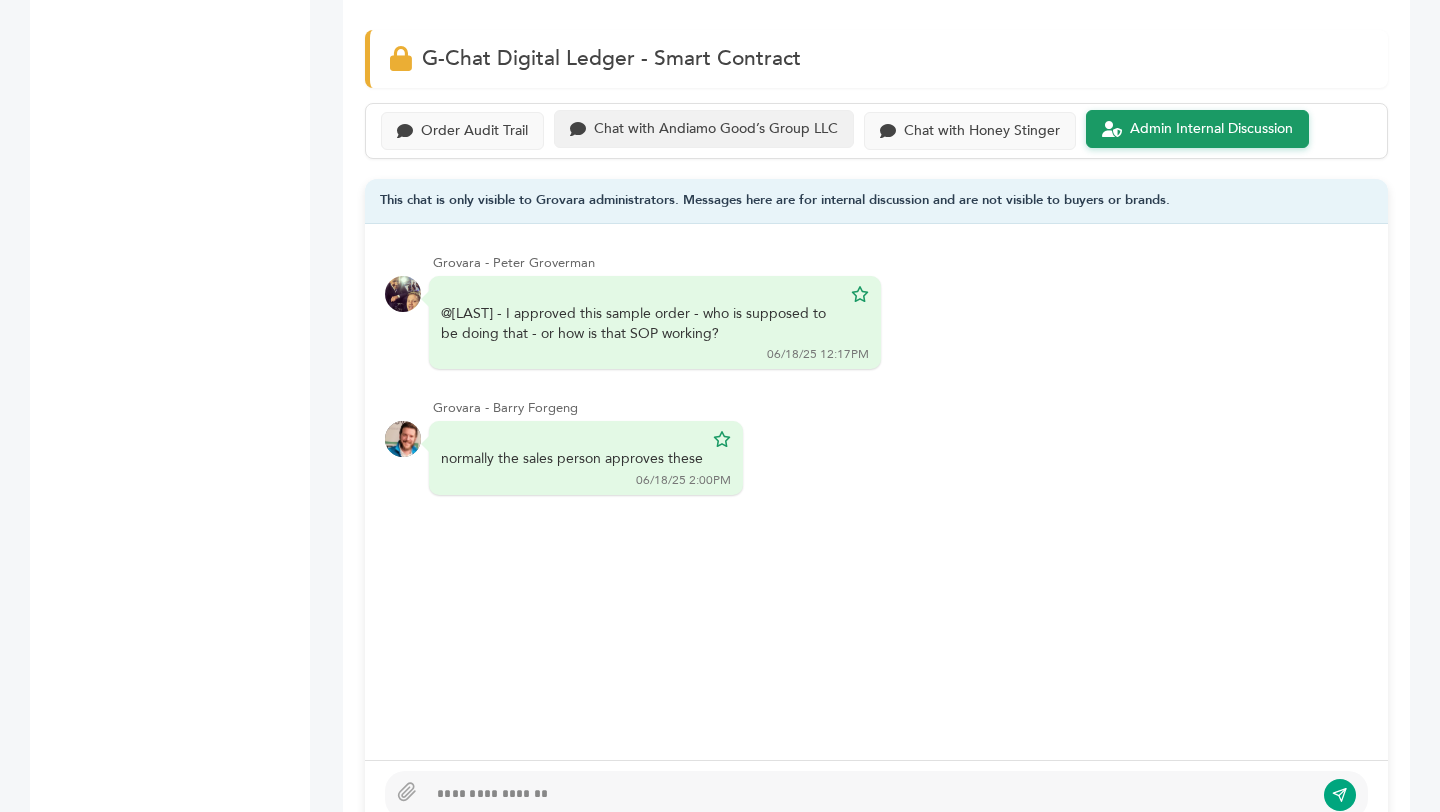 click on "Chat with Andiamo Good’s Group LLC" at bounding box center [474, 131] 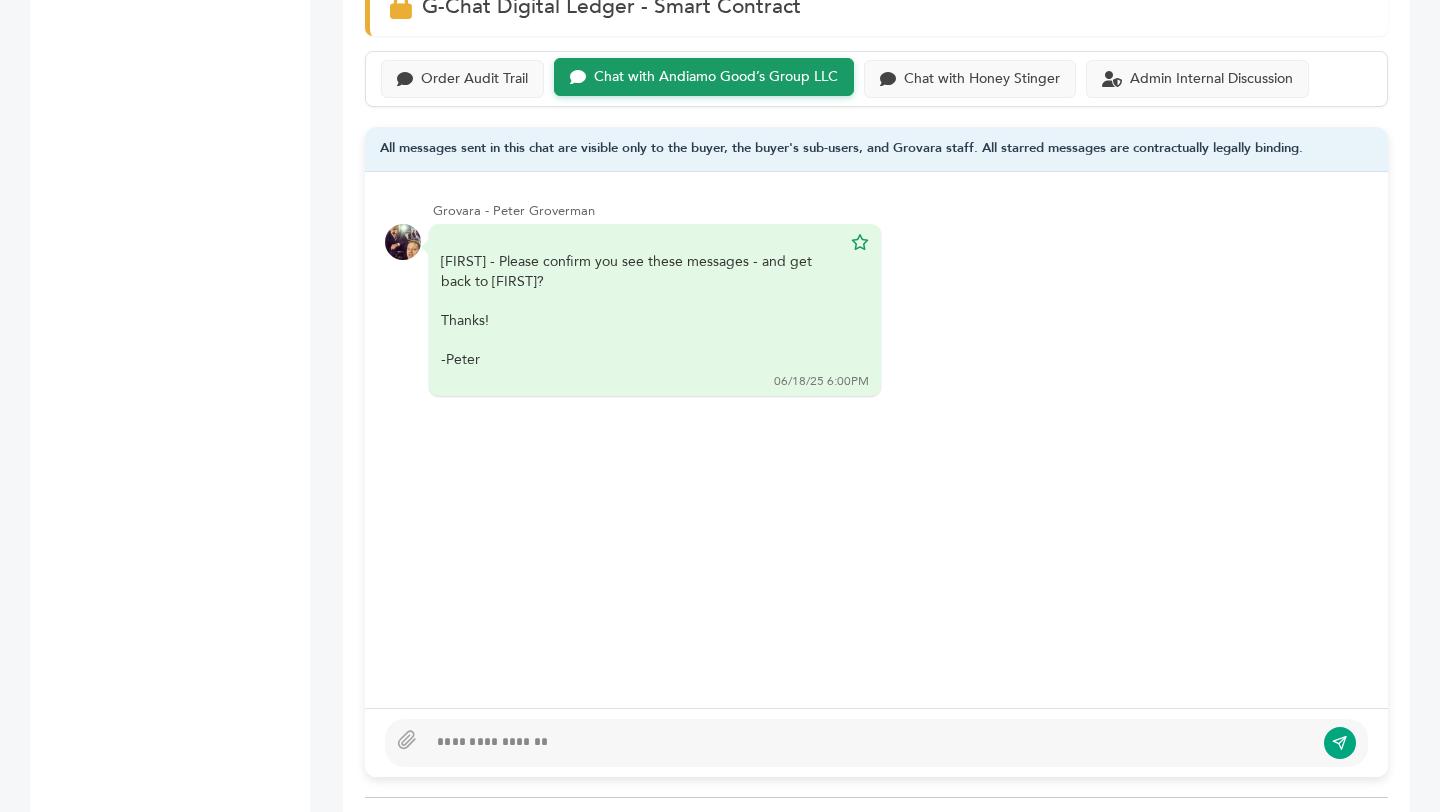scroll, scrollTop: 1452, scrollLeft: 0, axis: vertical 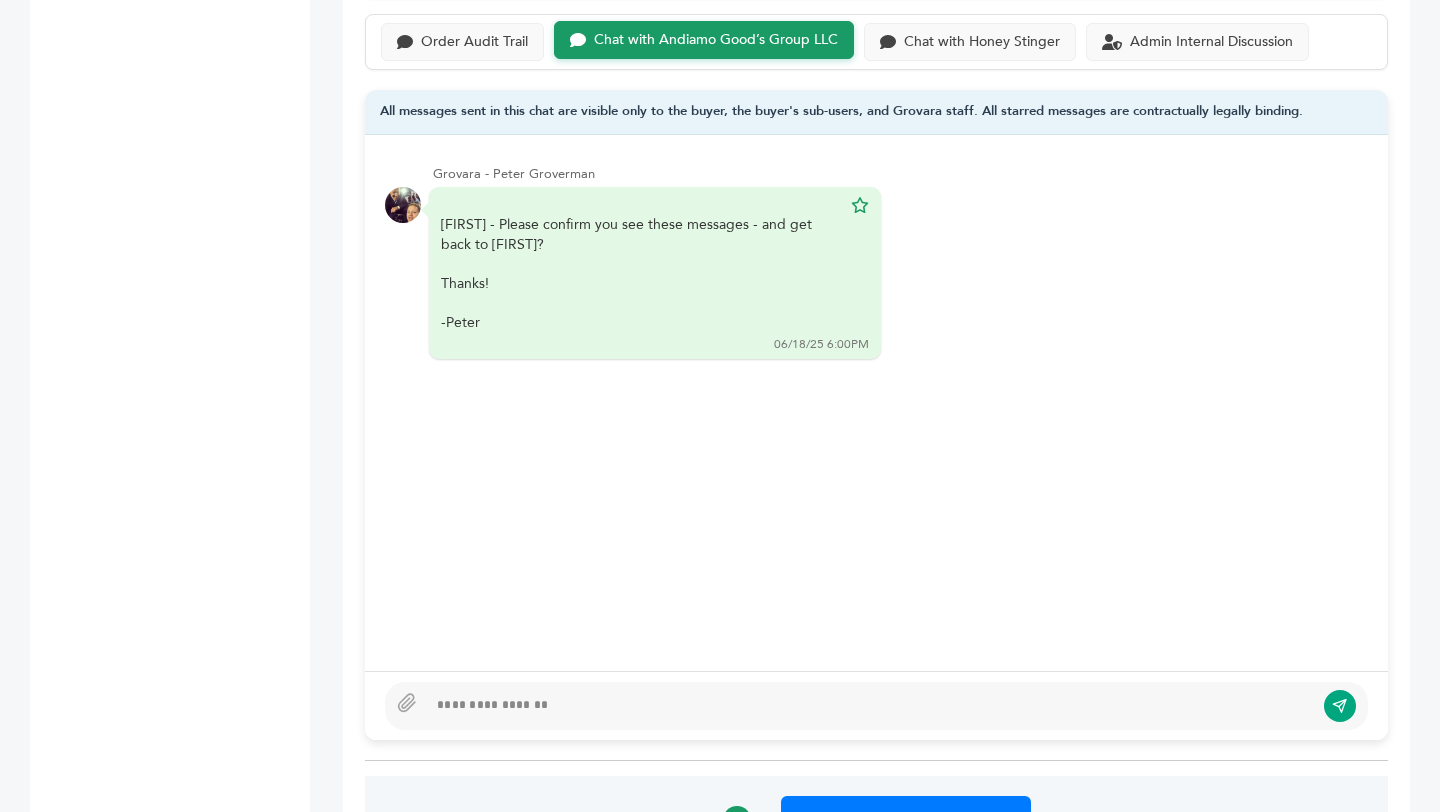click at bounding box center (870, 706) 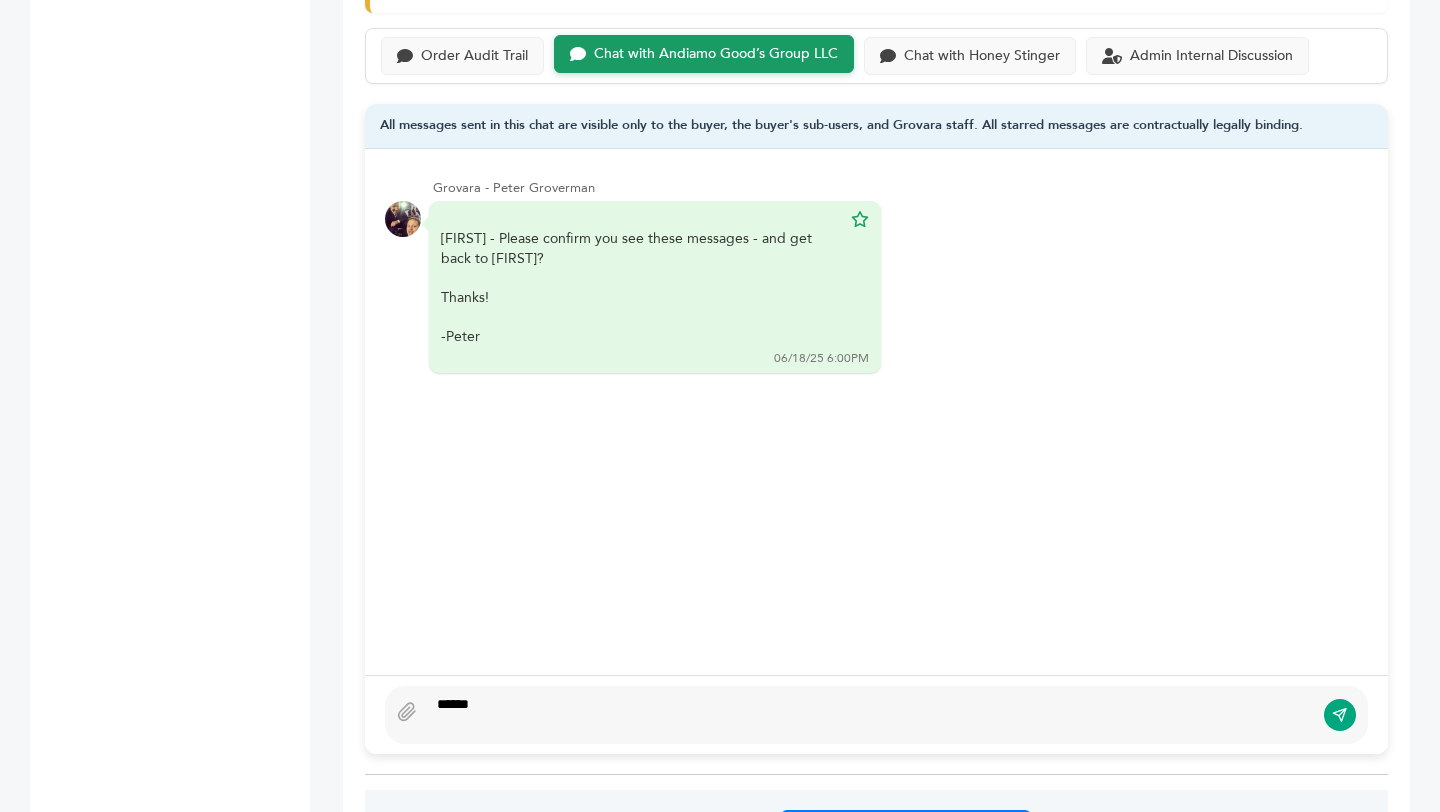 scroll, scrollTop: 1417, scrollLeft: 0, axis: vertical 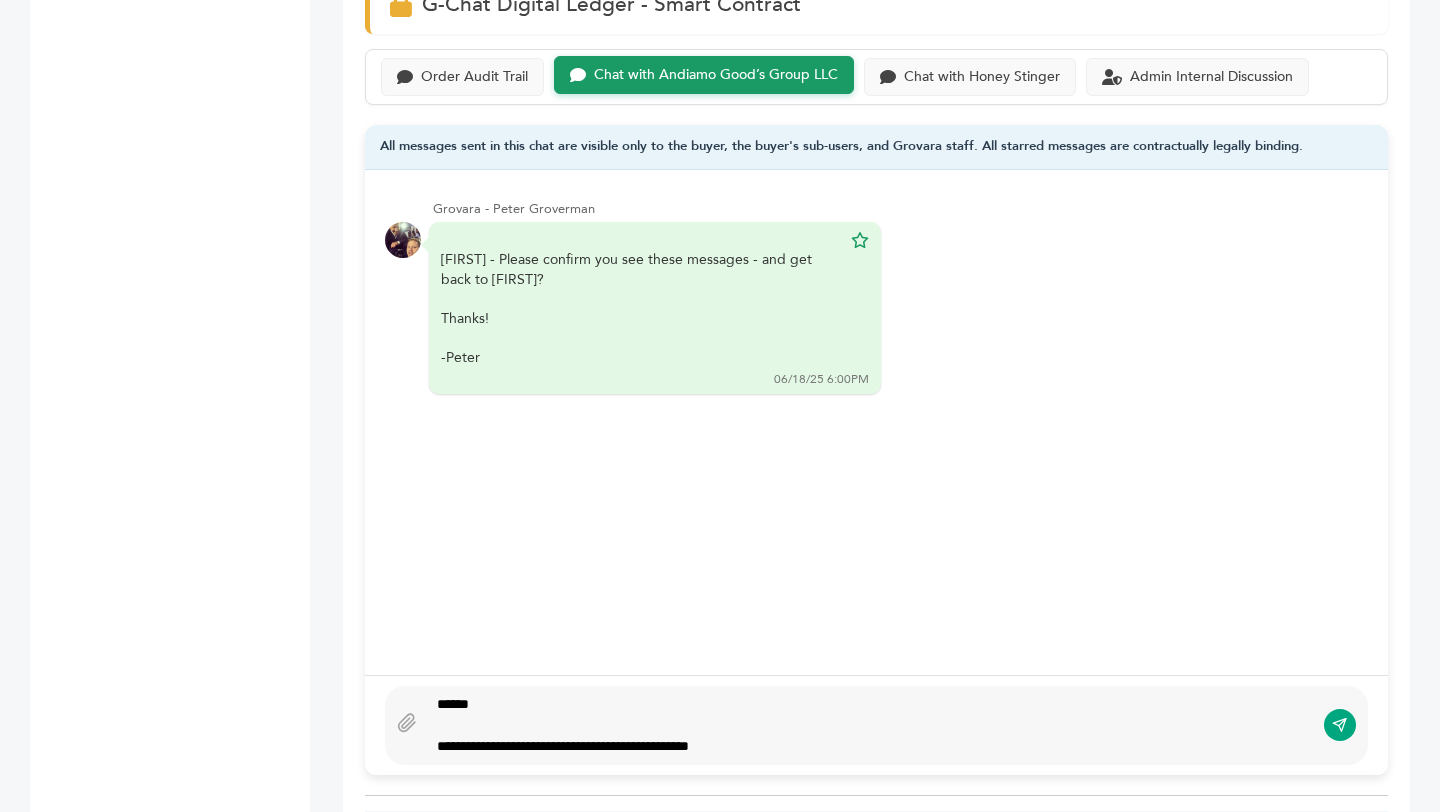 click on "**********" at bounding box center [870, 746] 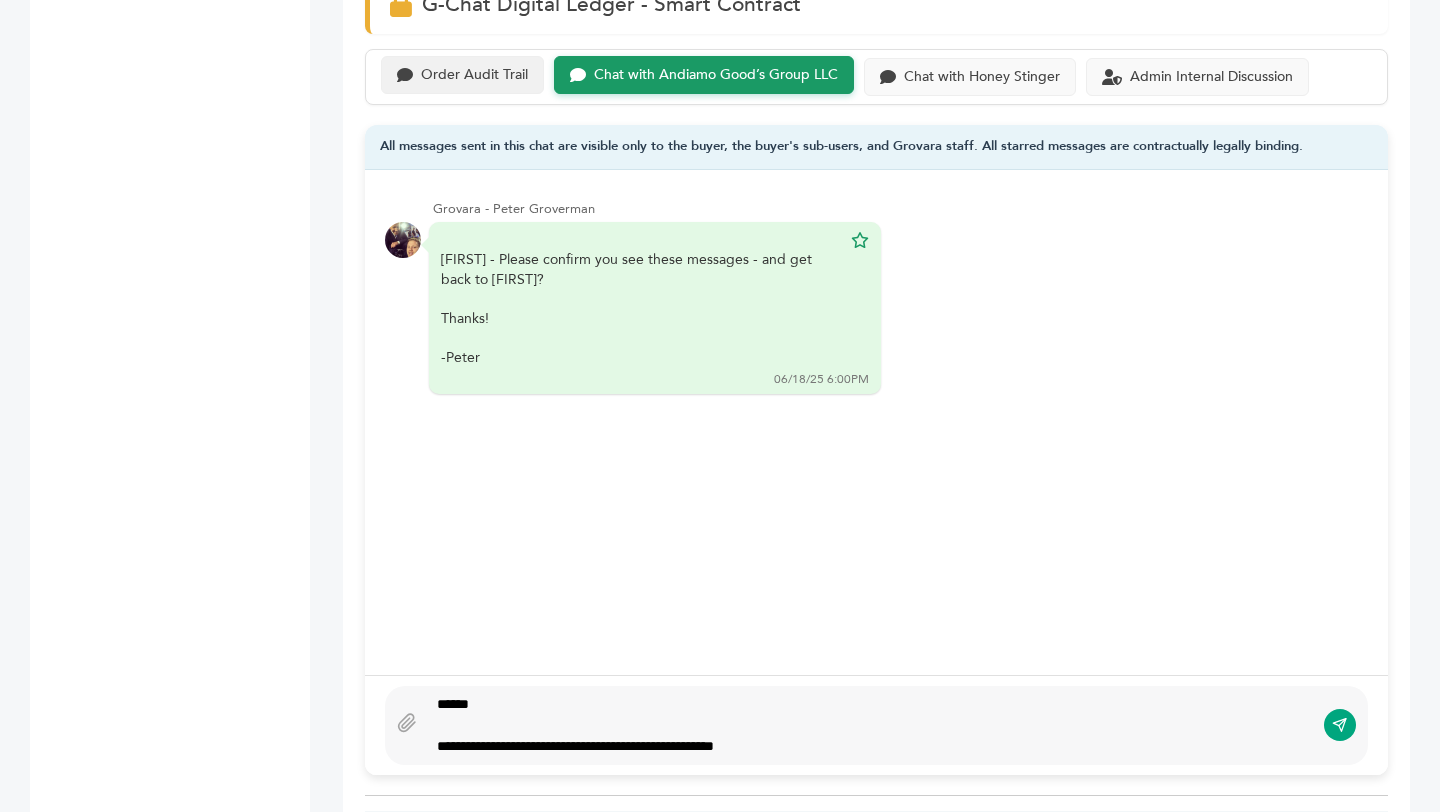 click on "Order Audit Trail" at bounding box center (474, 75) 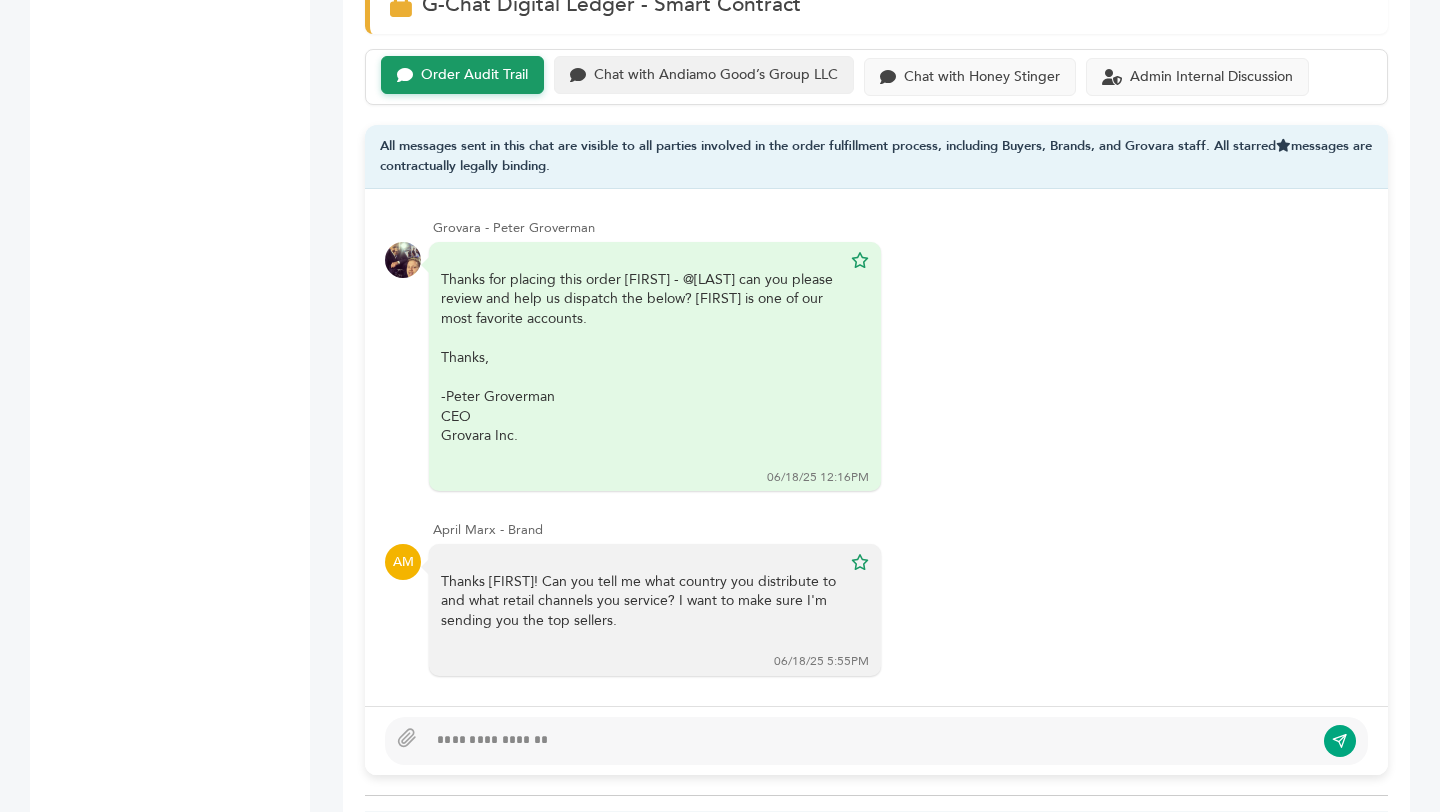 click on "Chat with Andiamo Good’s Group LLC" at bounding box center [474, 75] 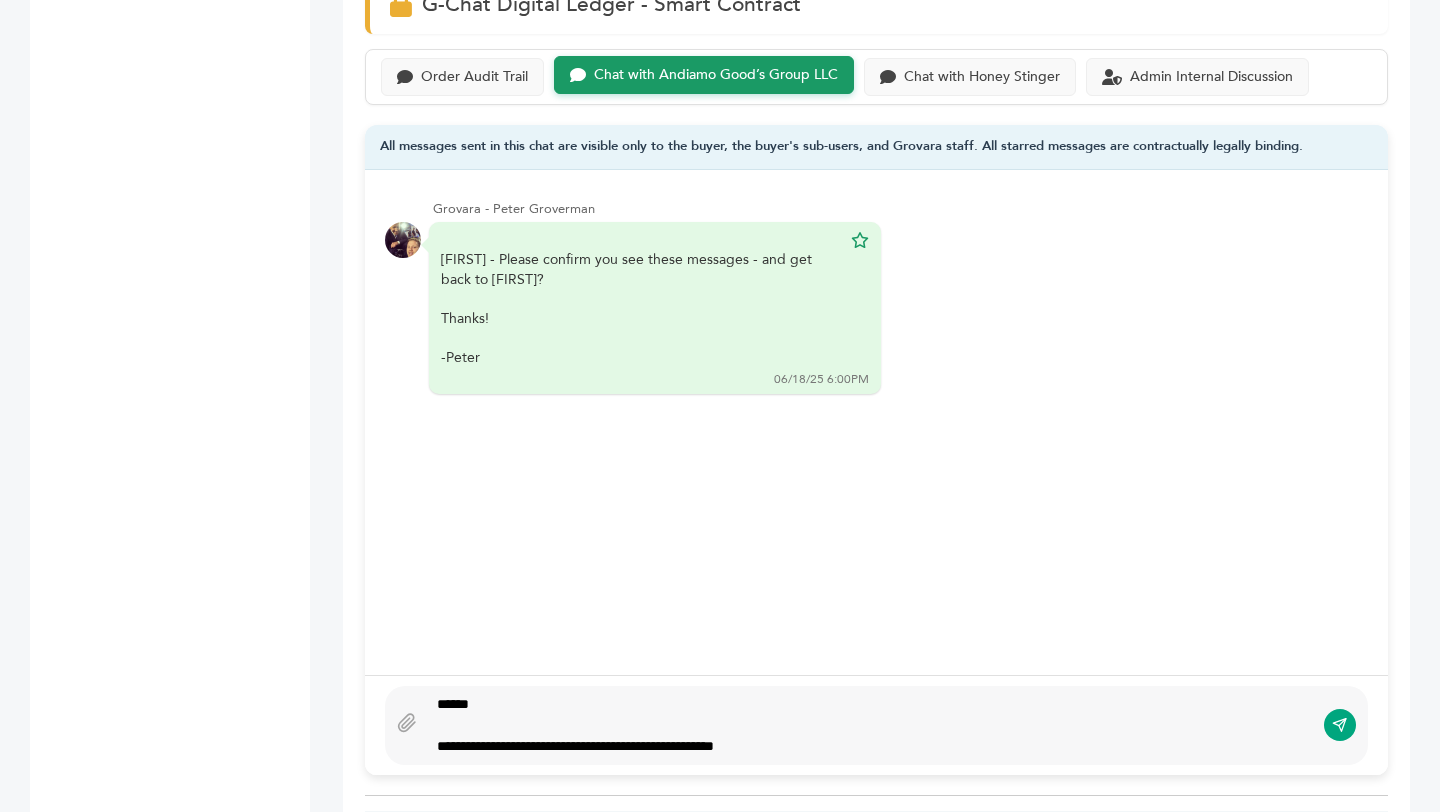 click on "**********" at bounding box center (870, 746) 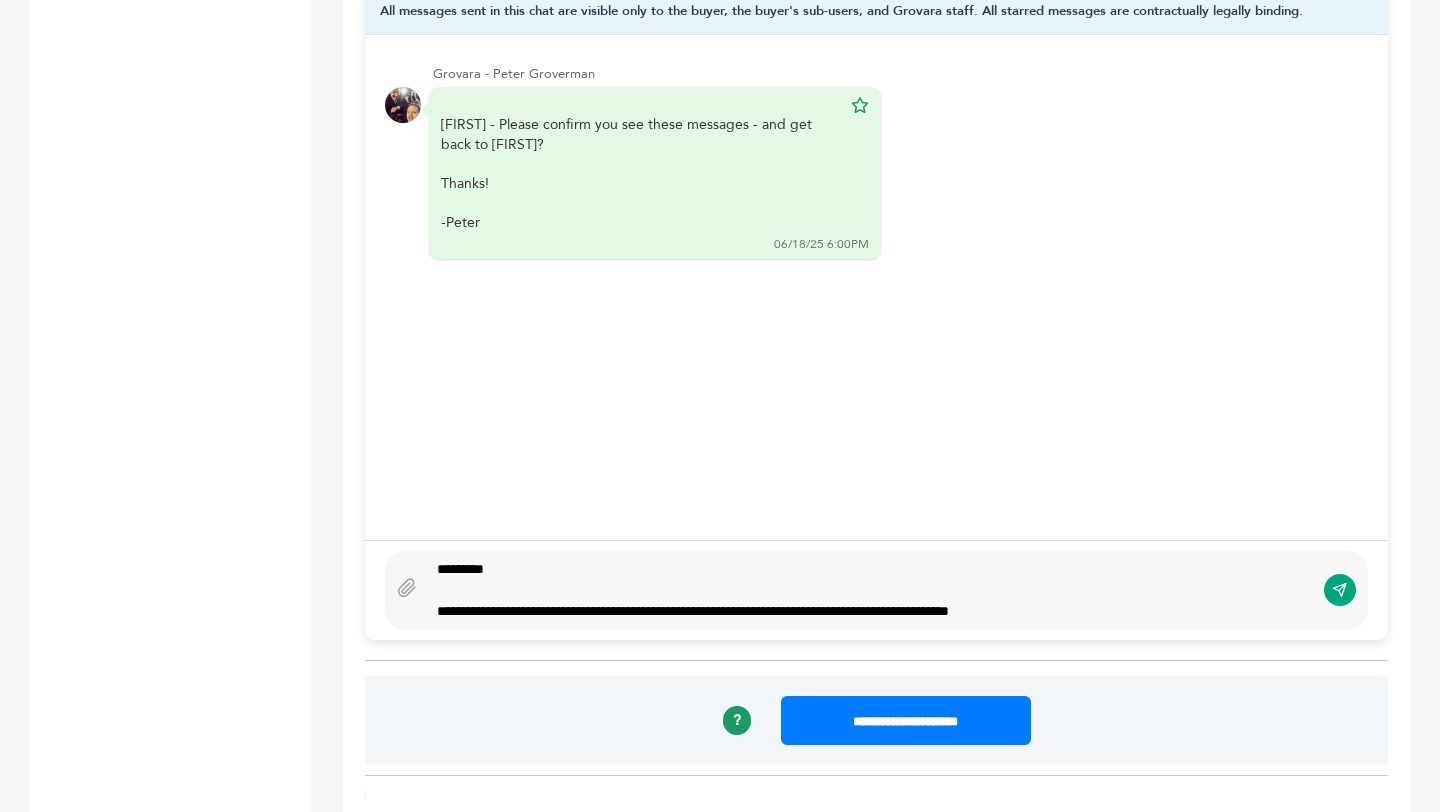 scroll, scrollTop: 1554, scrollLeft: 0, axis: vertical 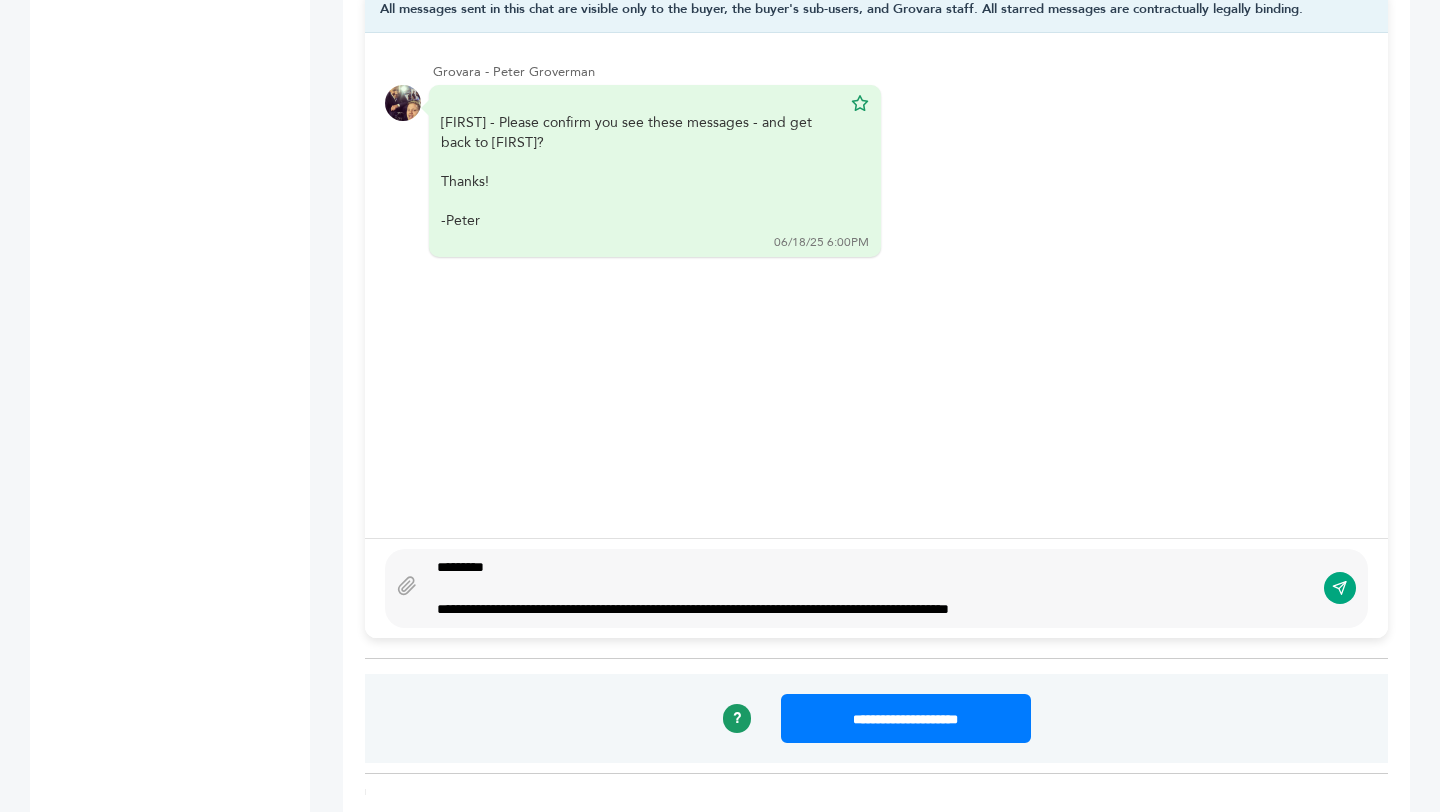 click on "**********" at bounding box center (870, 609) 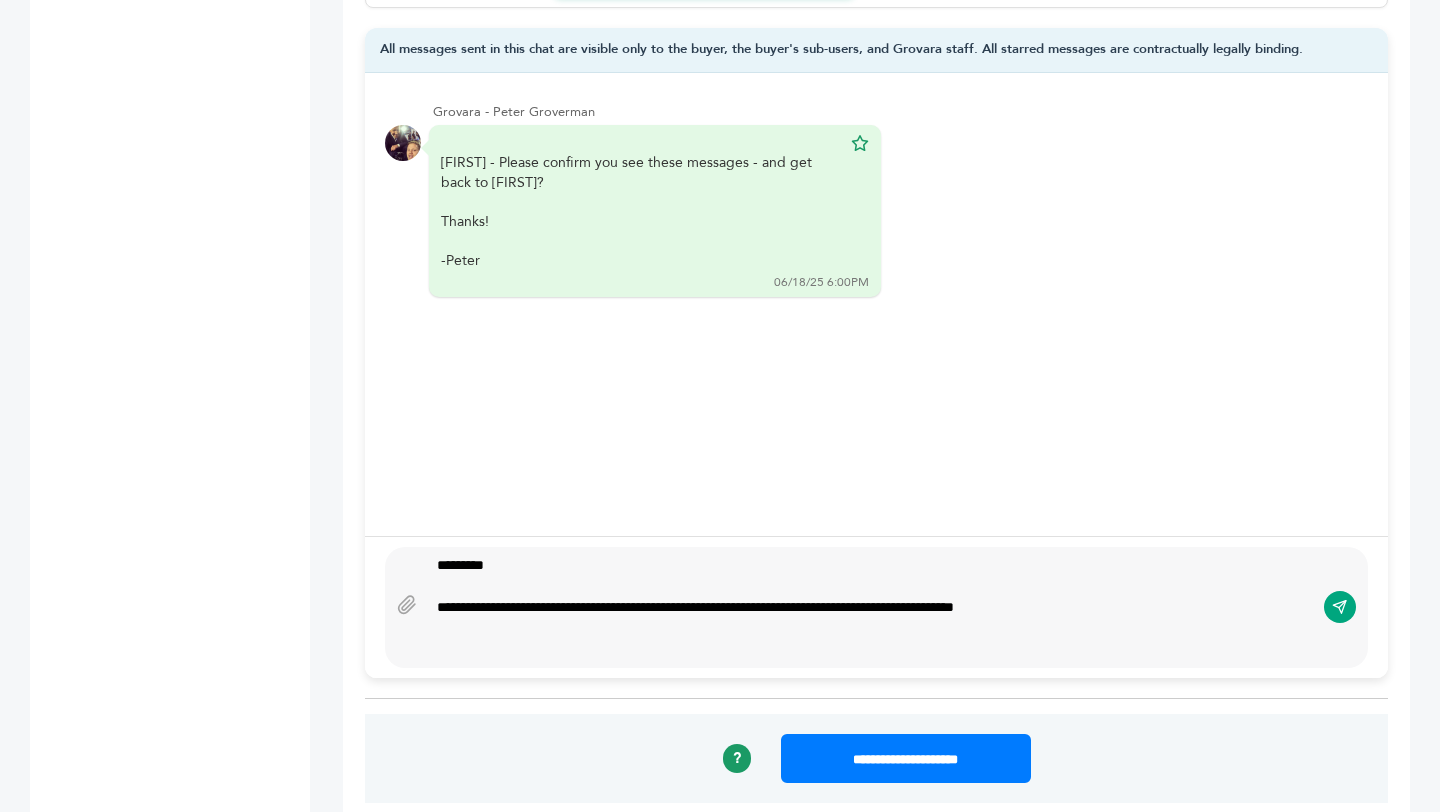 scroll, scrollTop: 1493, scrollLeft: 0, axis: vertical 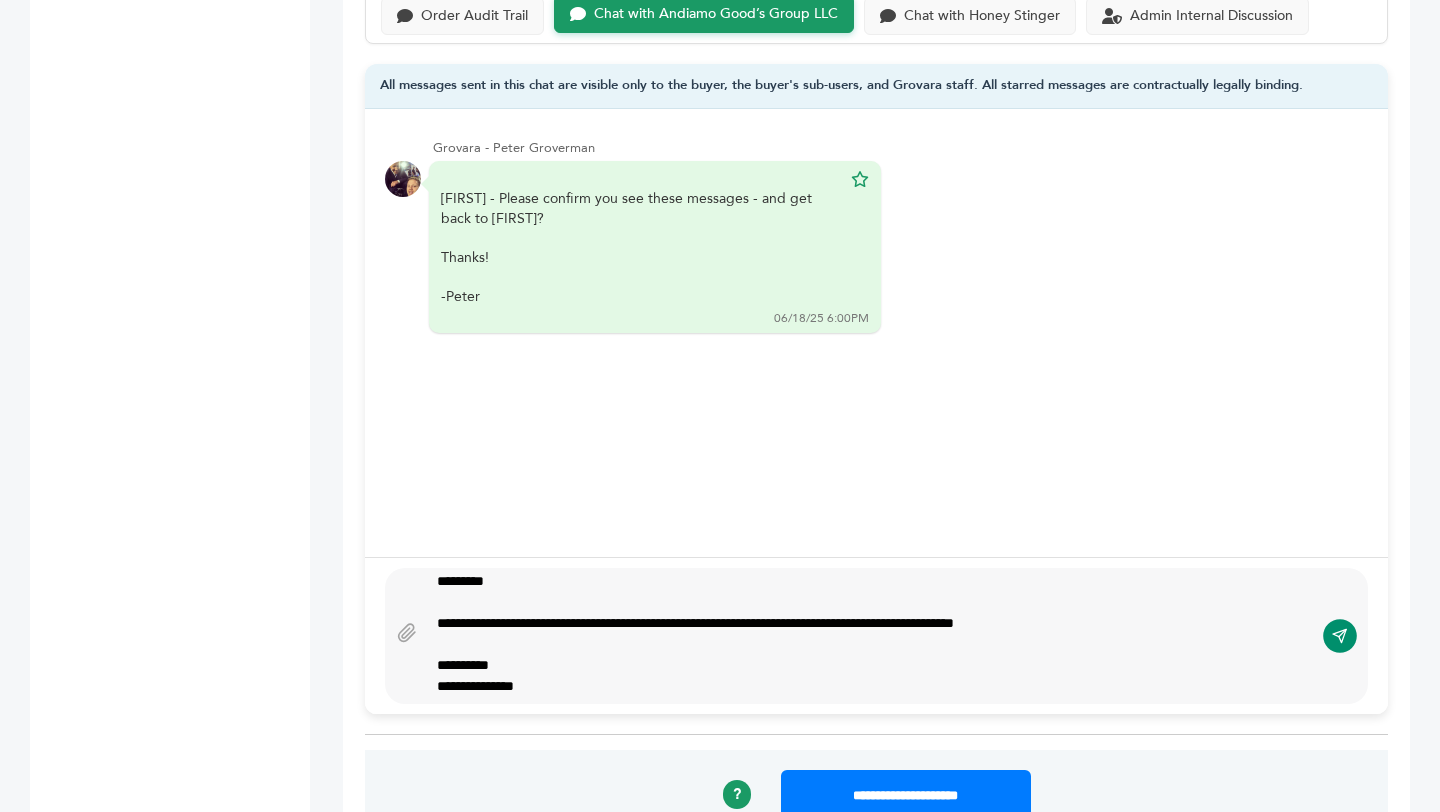 click at bounding box center [1342, 632] 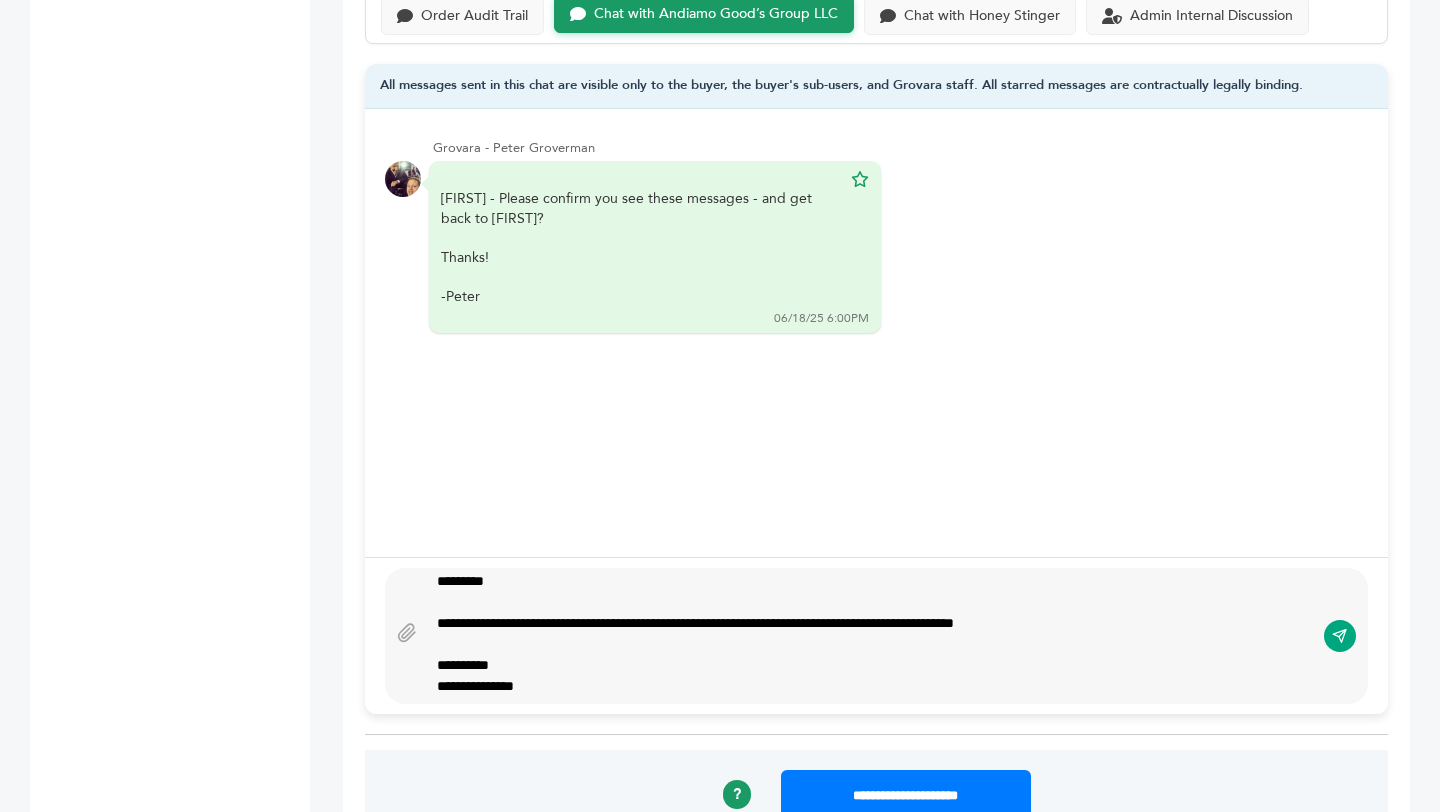 click on "**********" at bounding box center (870, 623) 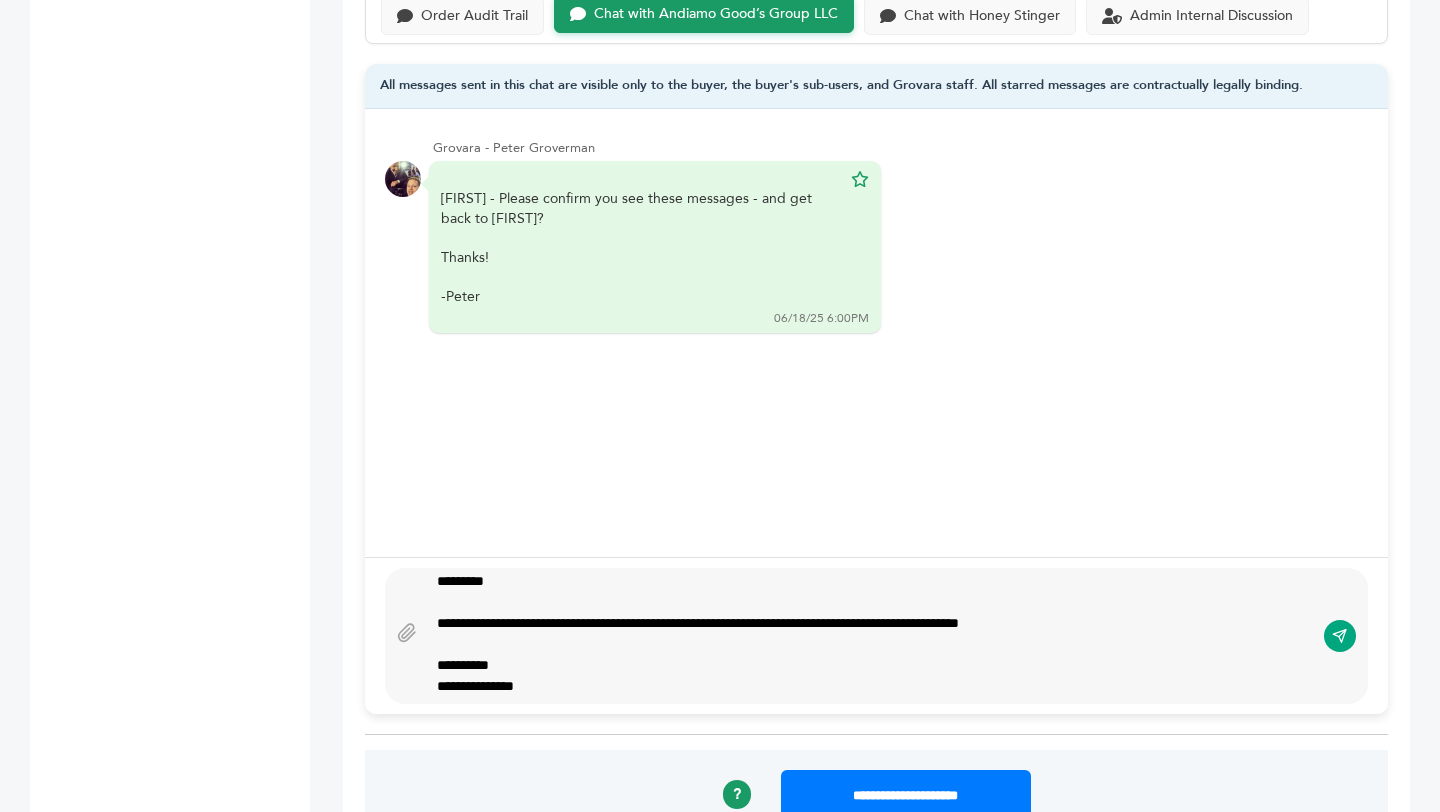 click on "**********" at bounding box center [870, 623] 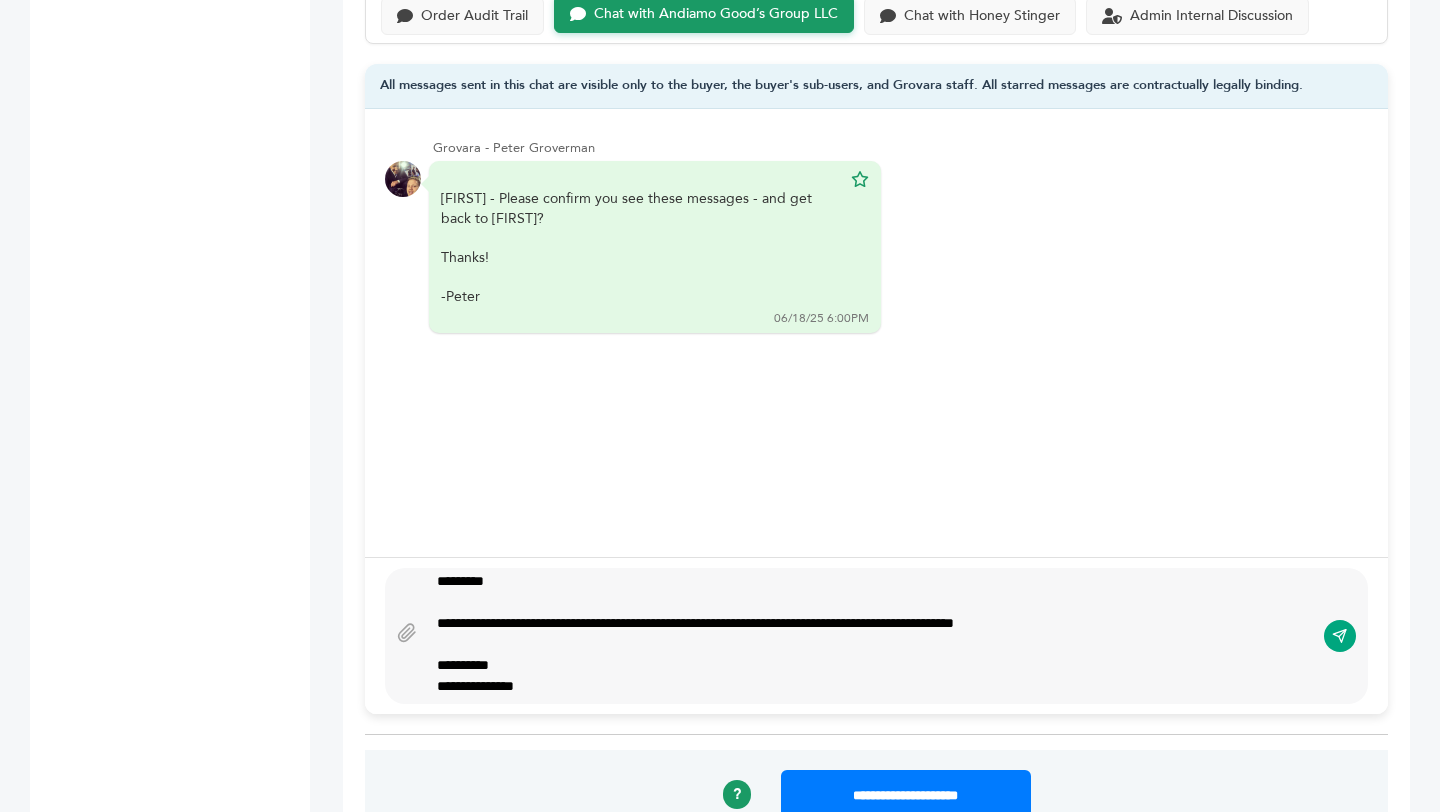 click on "**********" at bounding box center [870, 686] 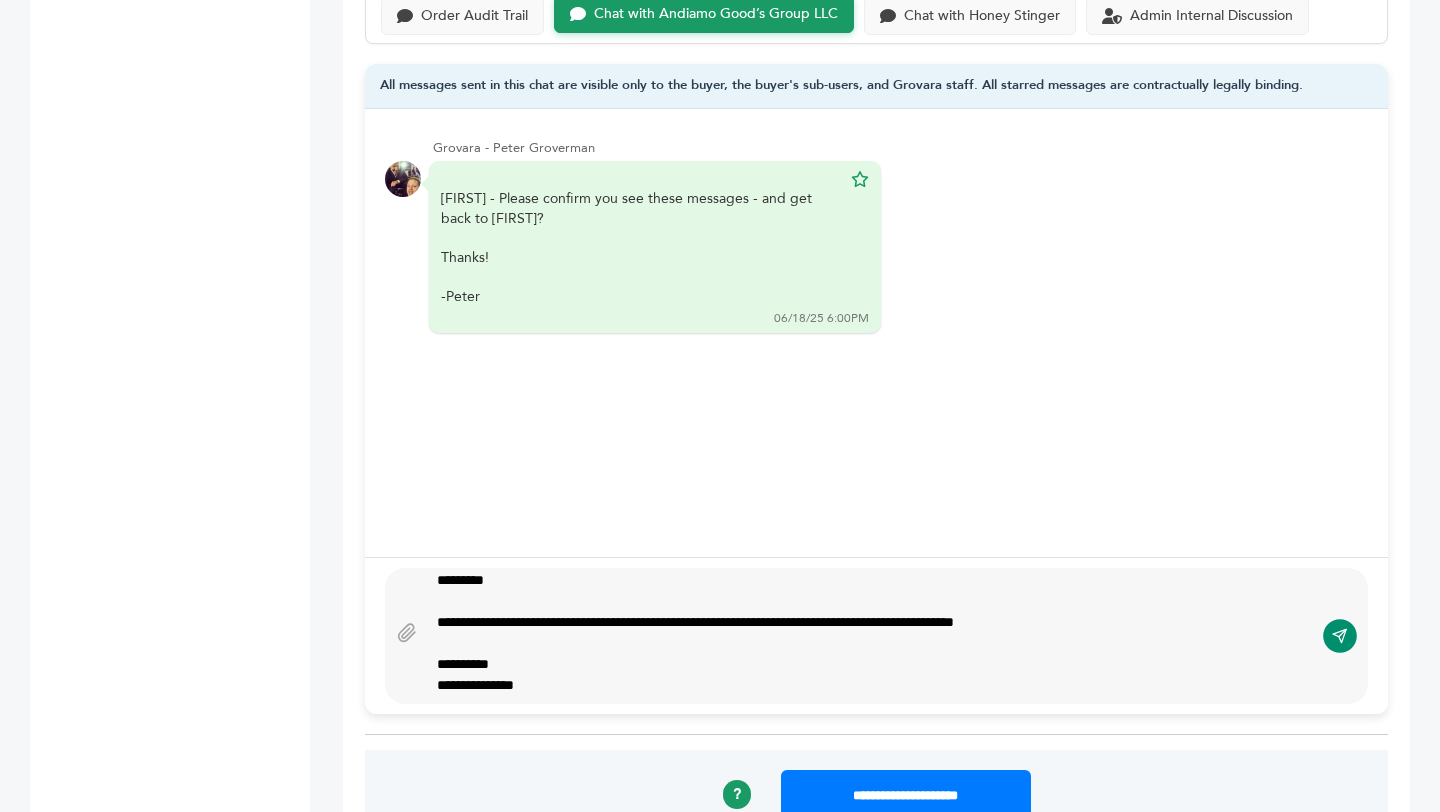 click at bounding box center (1340, 636) 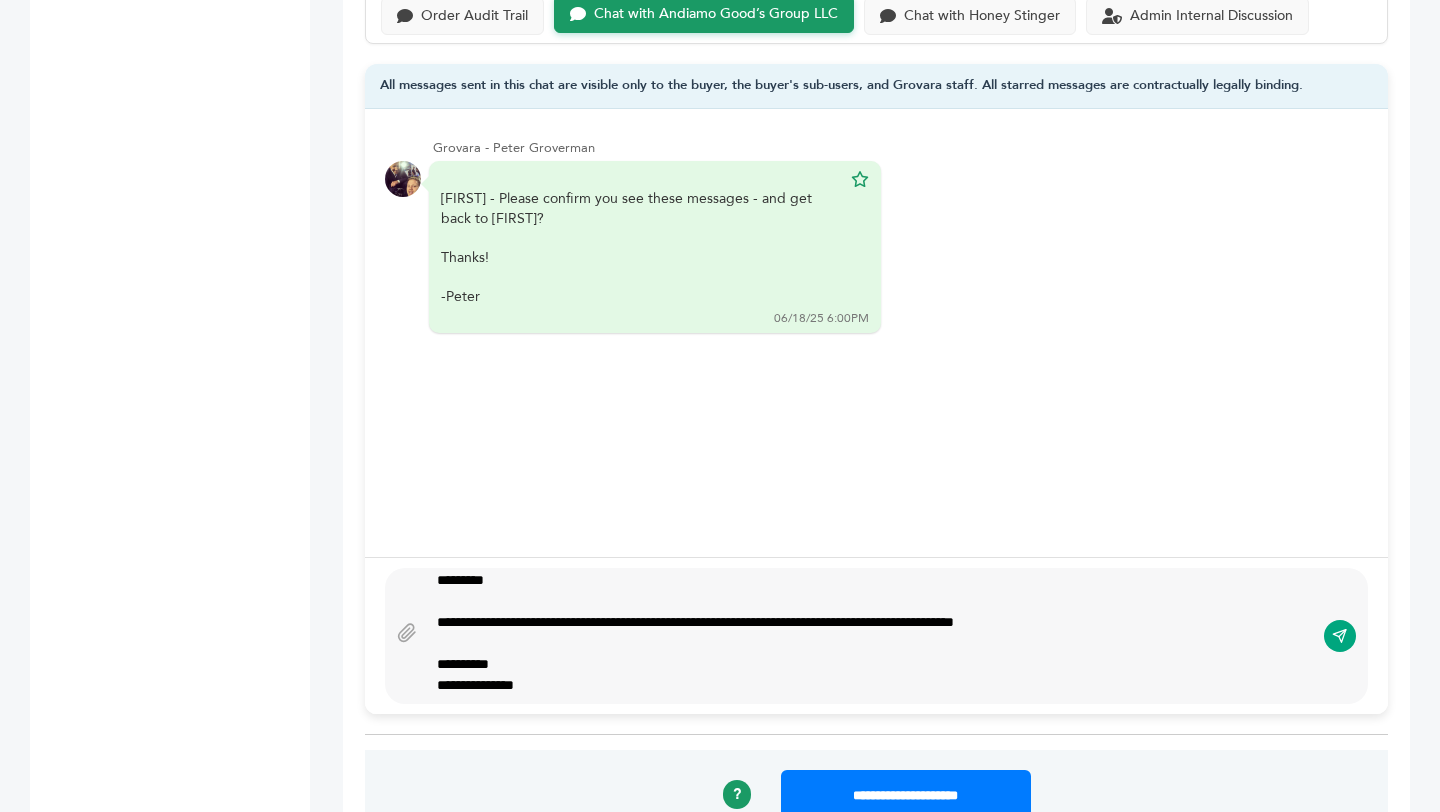 scroll, scrollTop: 0, scrollLeft: 0, axis: both 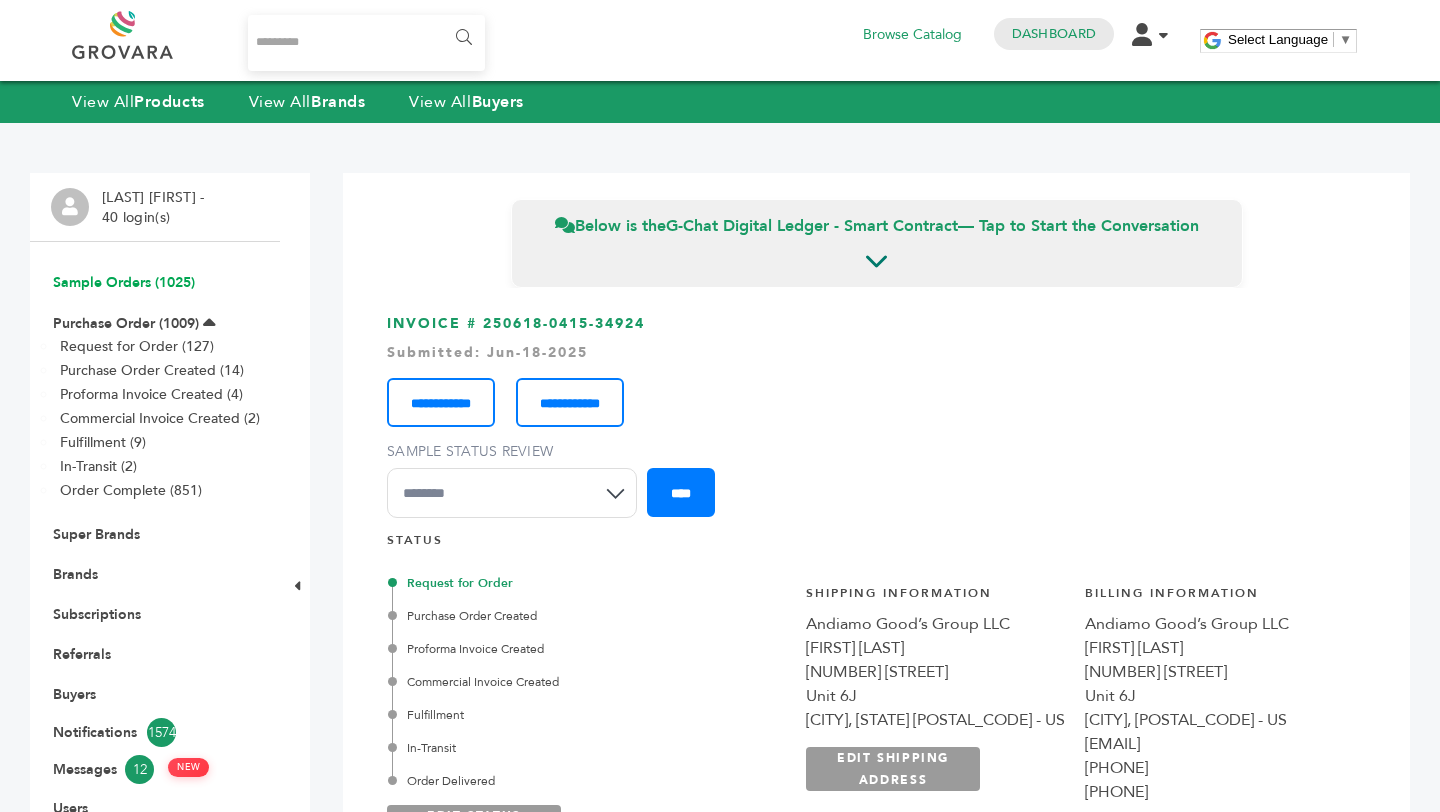 click on "Sample Orders (1025)" at bounding box center [124, 282] 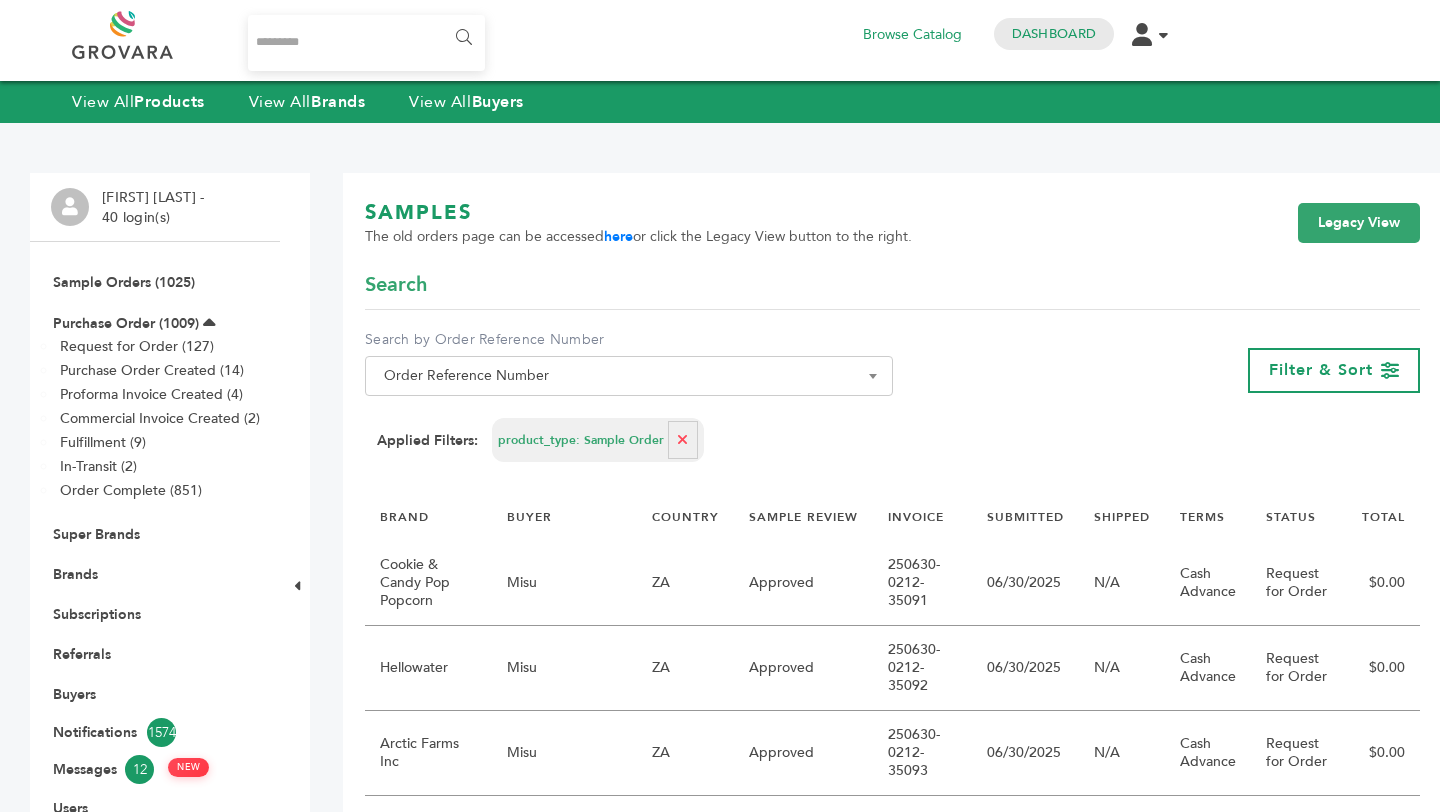 scroll, scrollTop: 0, scrollLeft: 0, axis: both 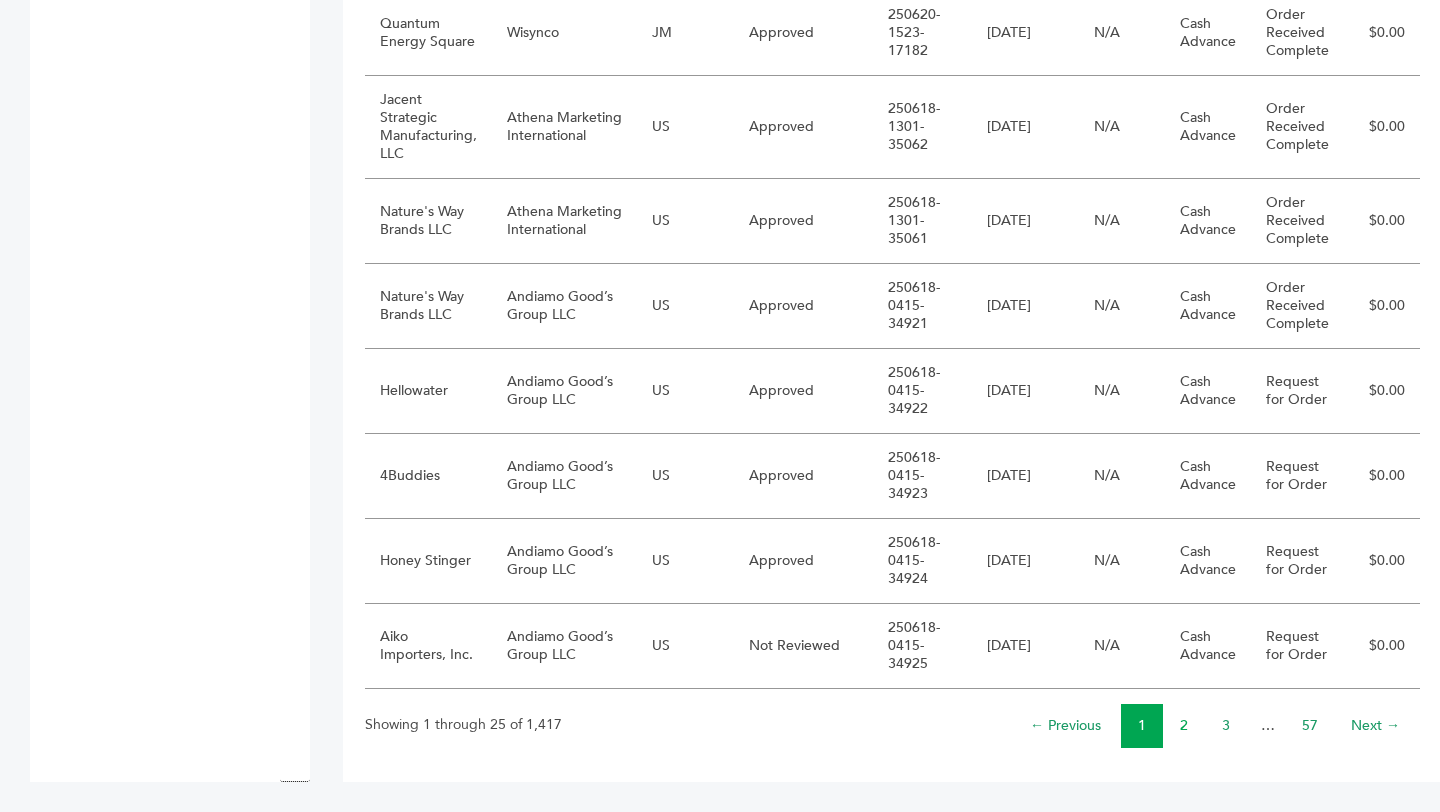 click on "2" at bounding box center [1173, 725] 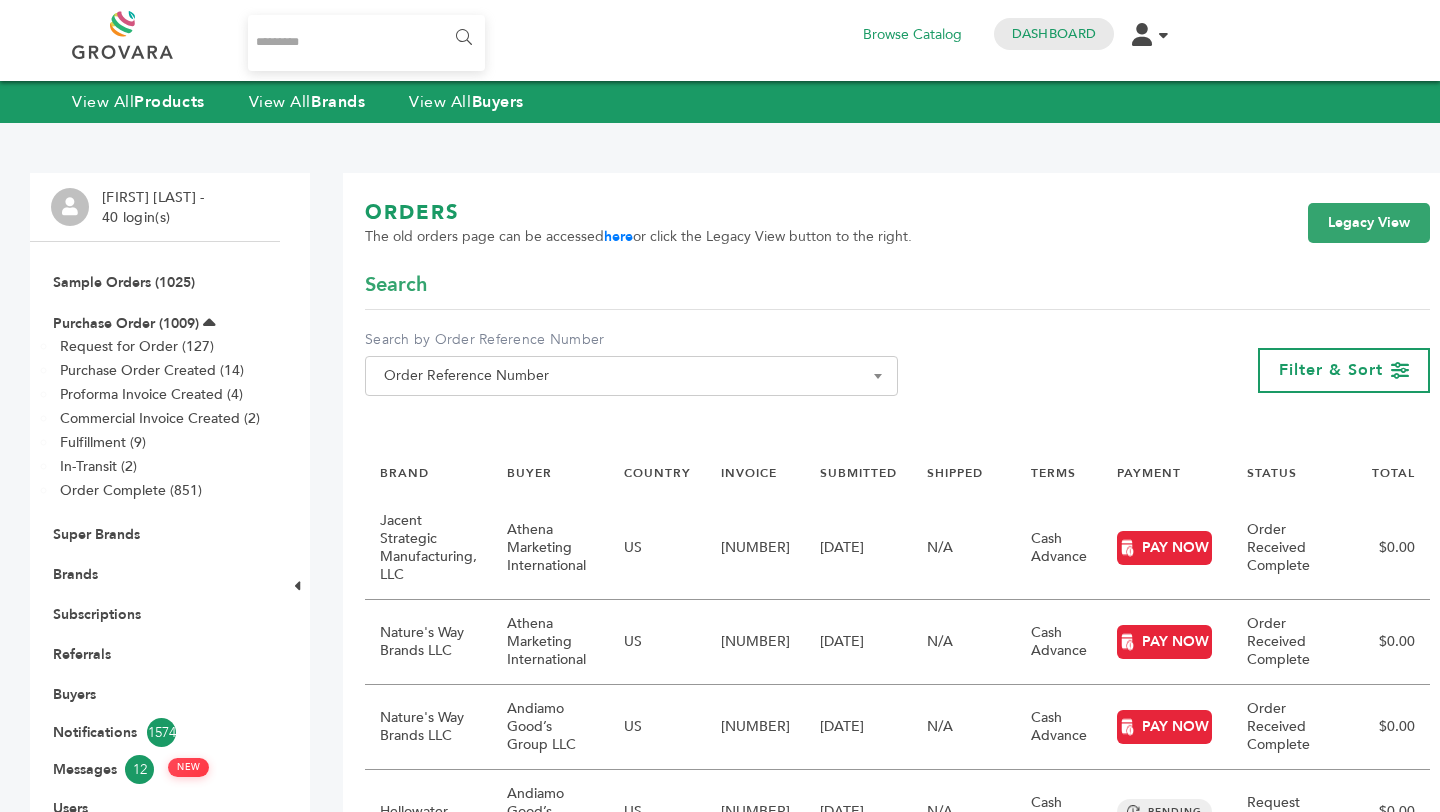 scroll, scrollTop: 0, scrollLeft: 0, axis: both 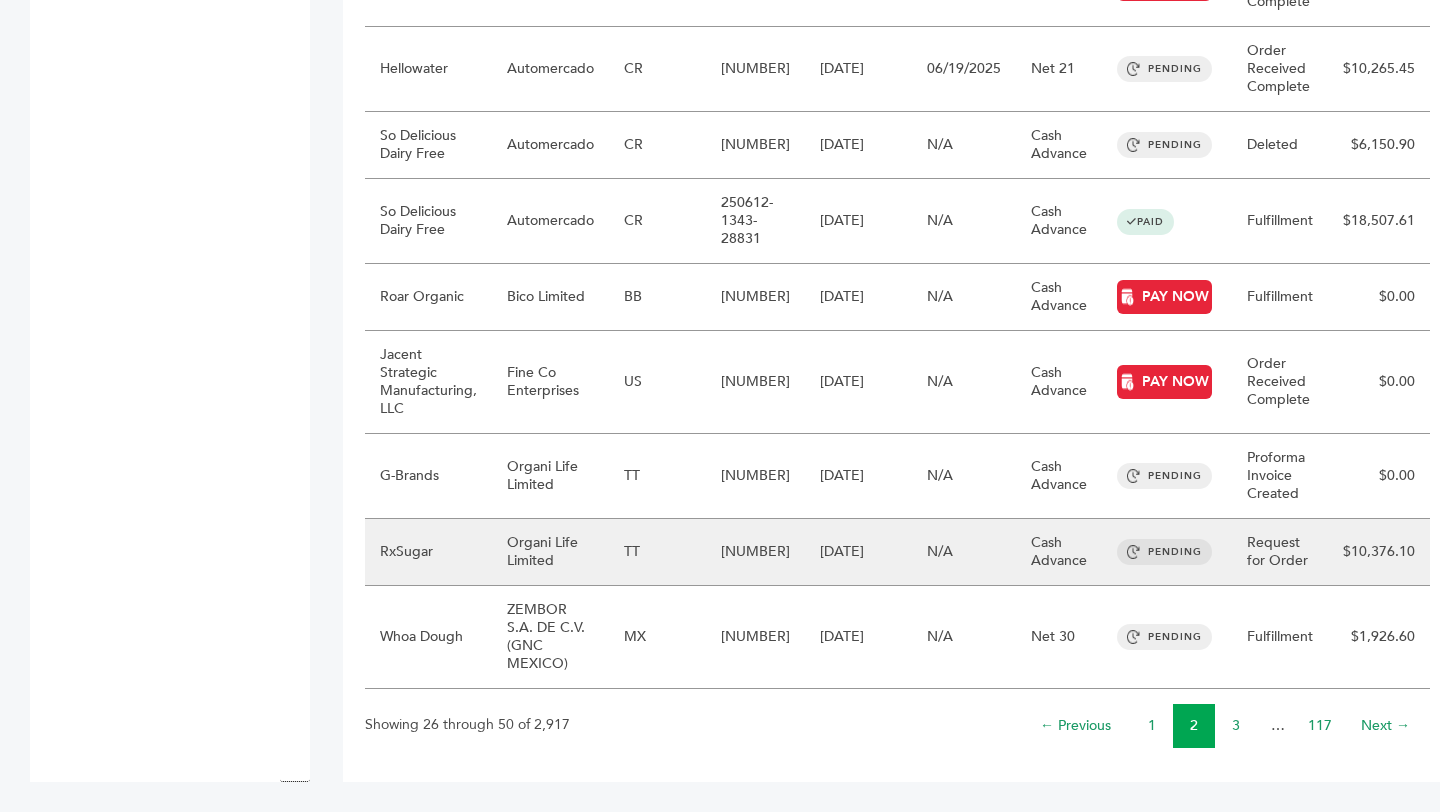 click on "RxSugar" at bounding box center [428, 552] 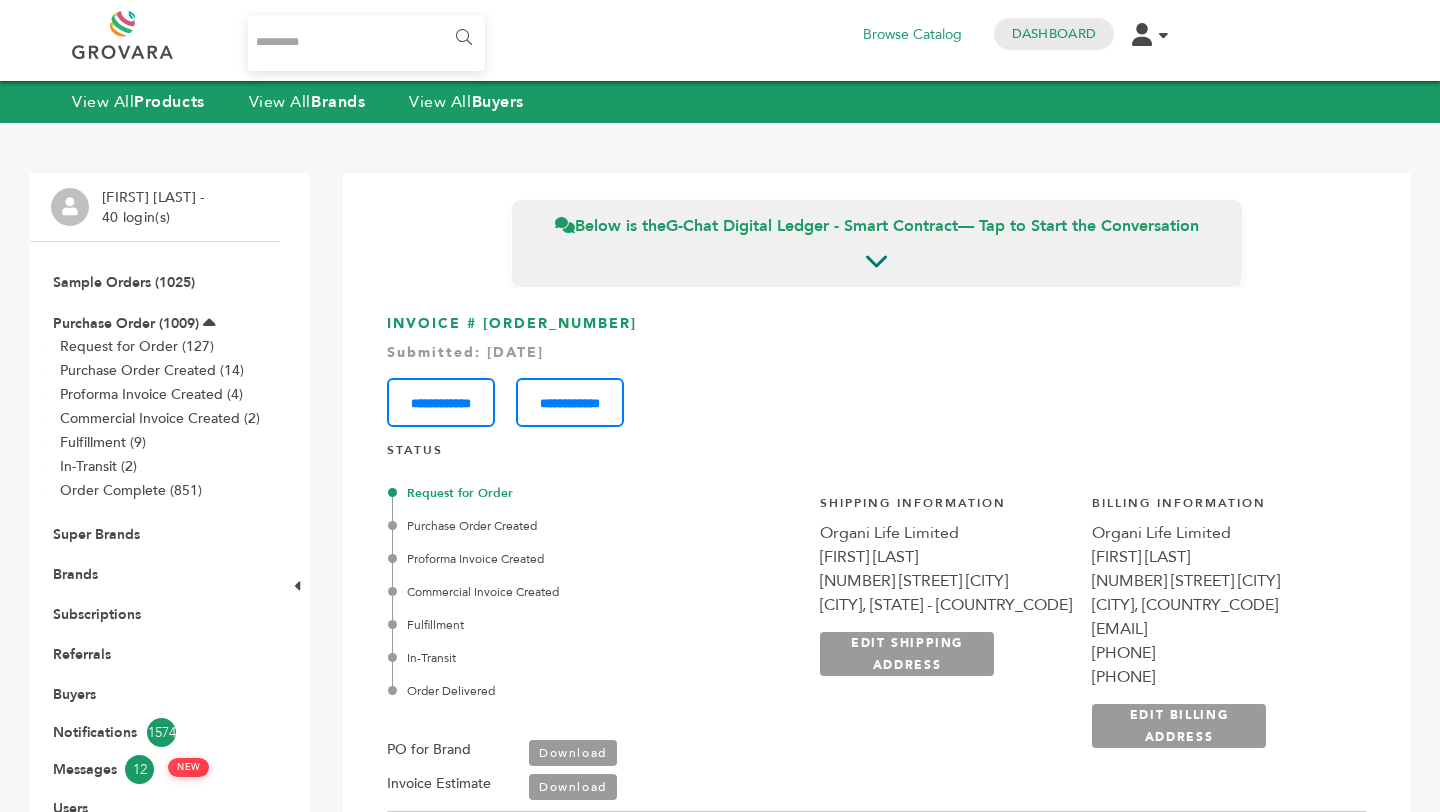 scroll, scrollTop: 0, scrollLeft: 0, axis: both 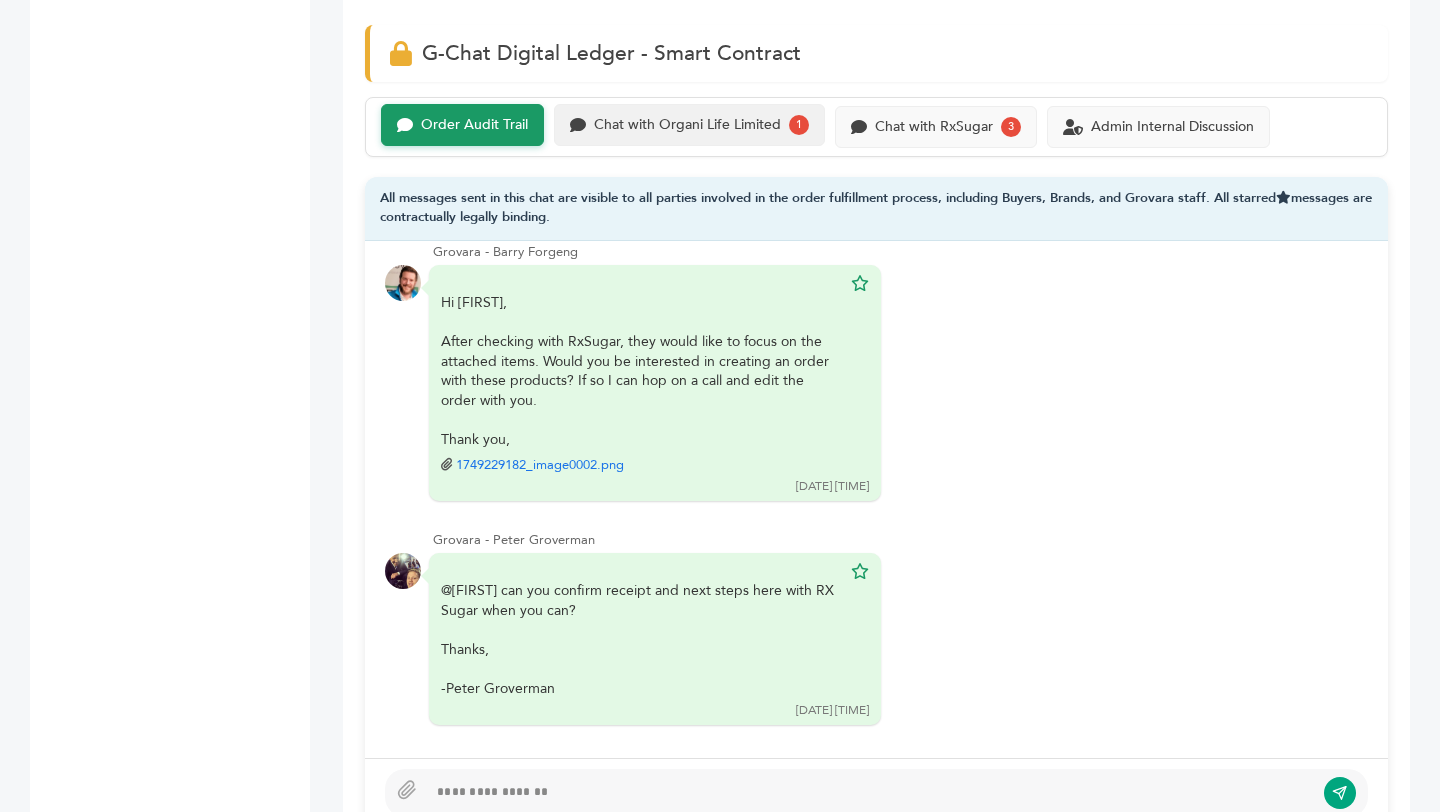 click on "Chat with Organi Life Limited
1" at bounding box center [462, 125] 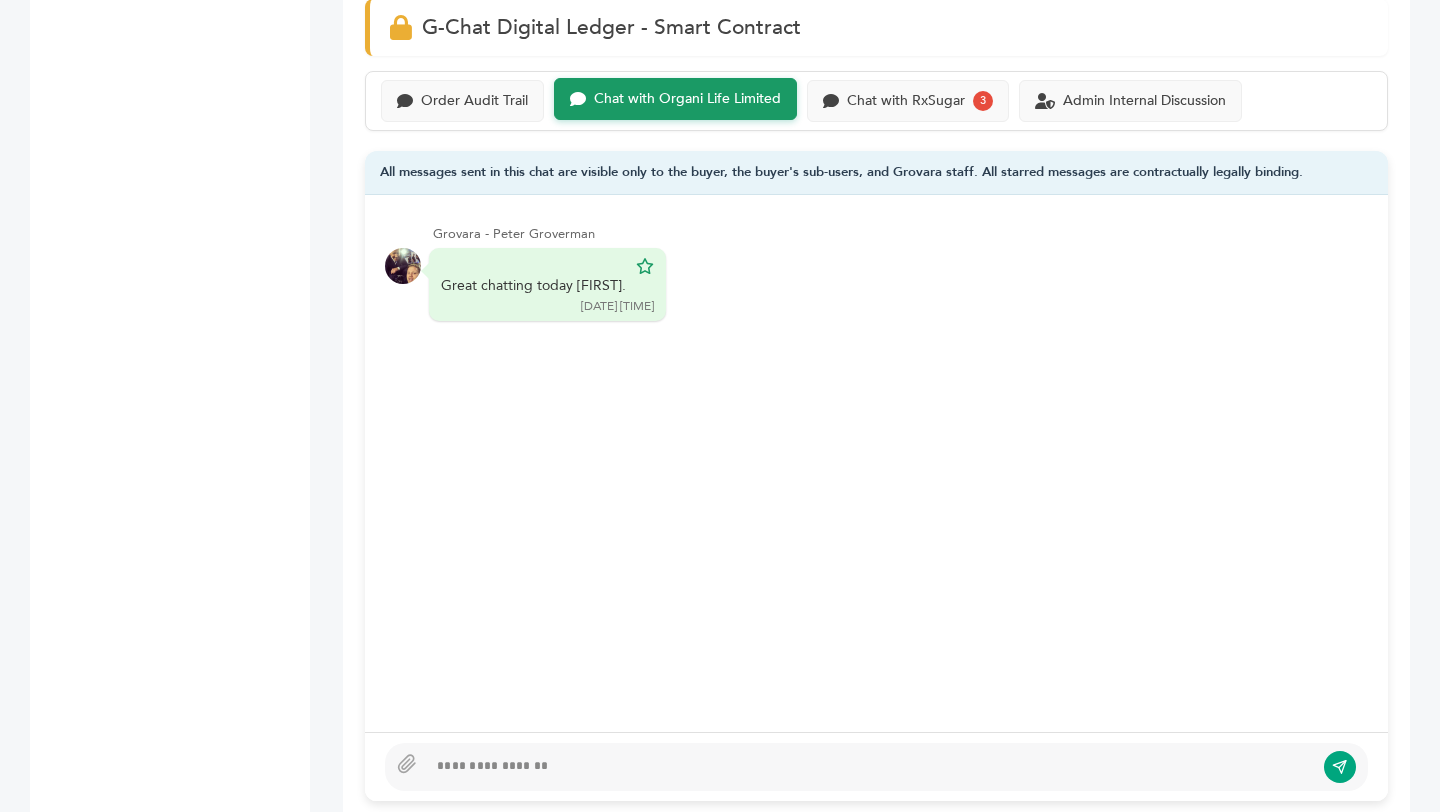 scroll, scrollTop: 1300, scrollLeft: 0, axis: vertical 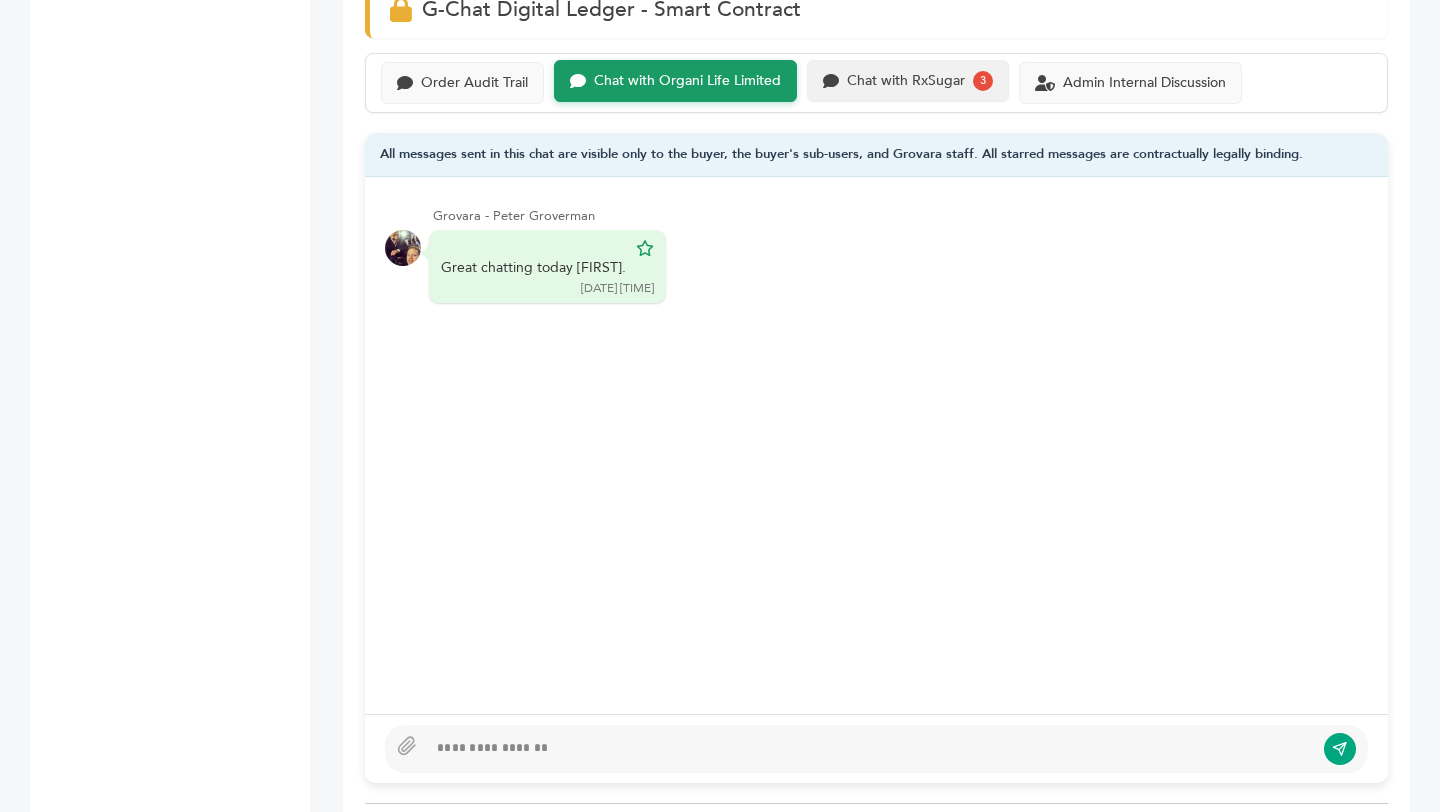 click on "Chat with RxSugar" at bounding box center [474, 83] 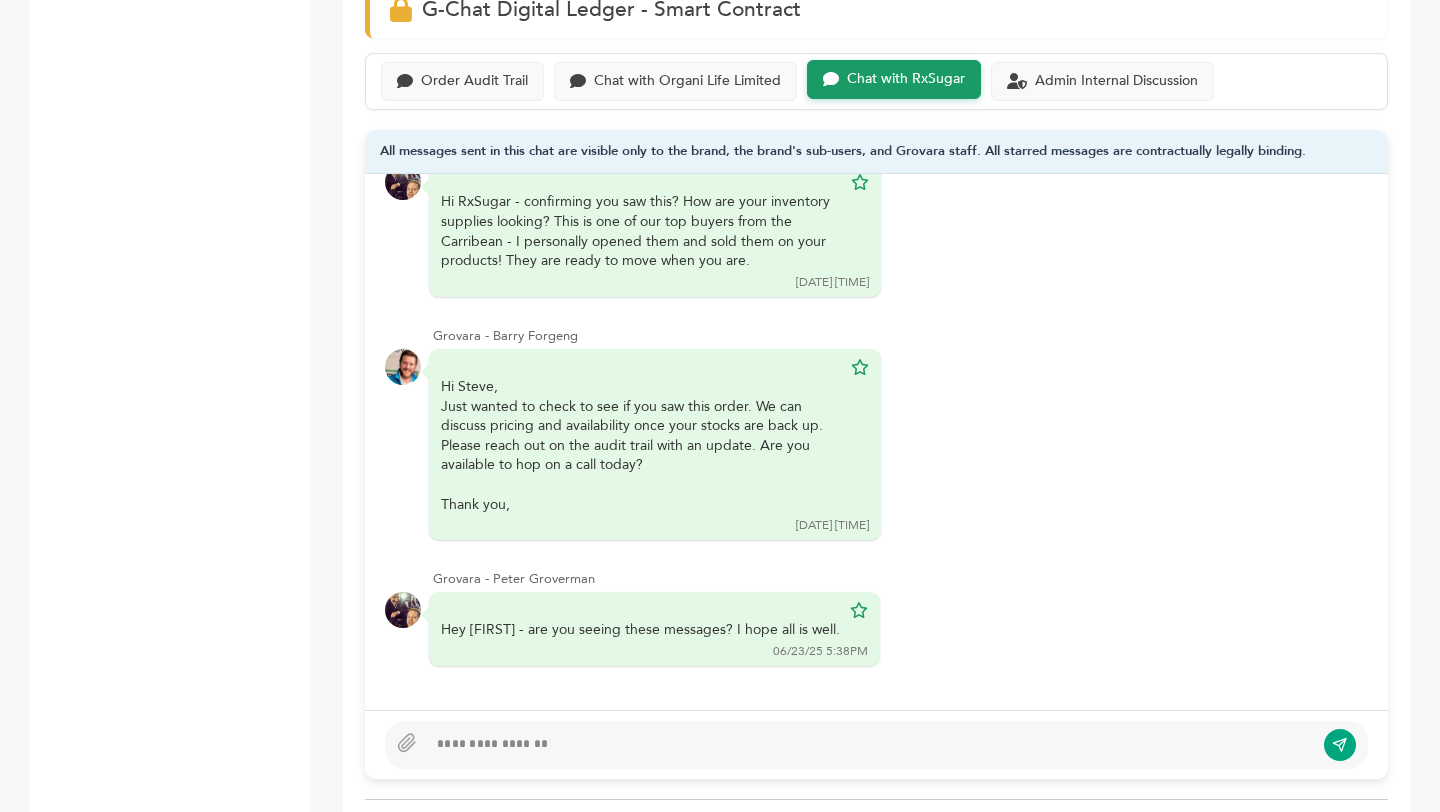 scroll, scrollTop: 80, scrollLeft: 0, axis: vertical 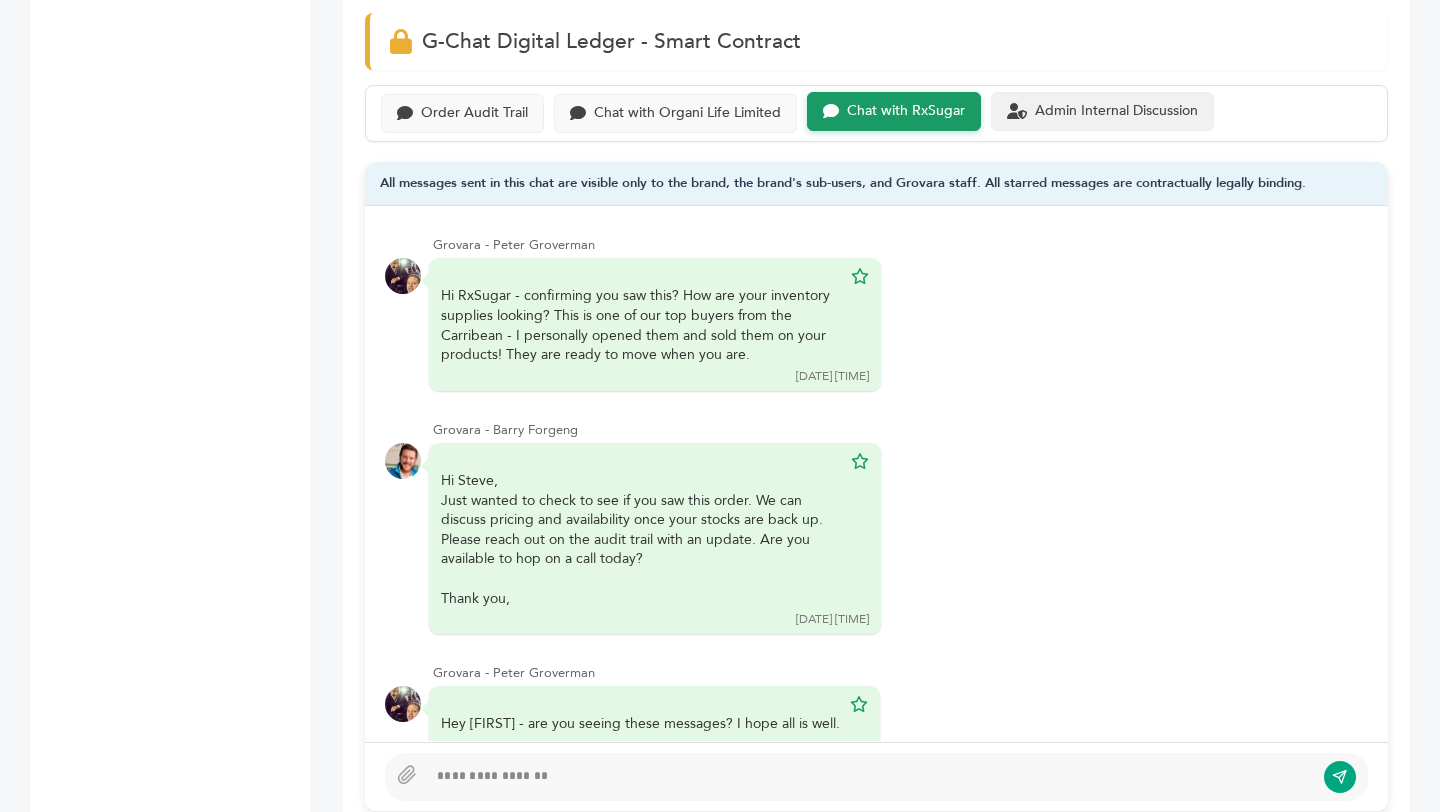 click on "Admin Internal Discussion" at bounding box center (474, 113) 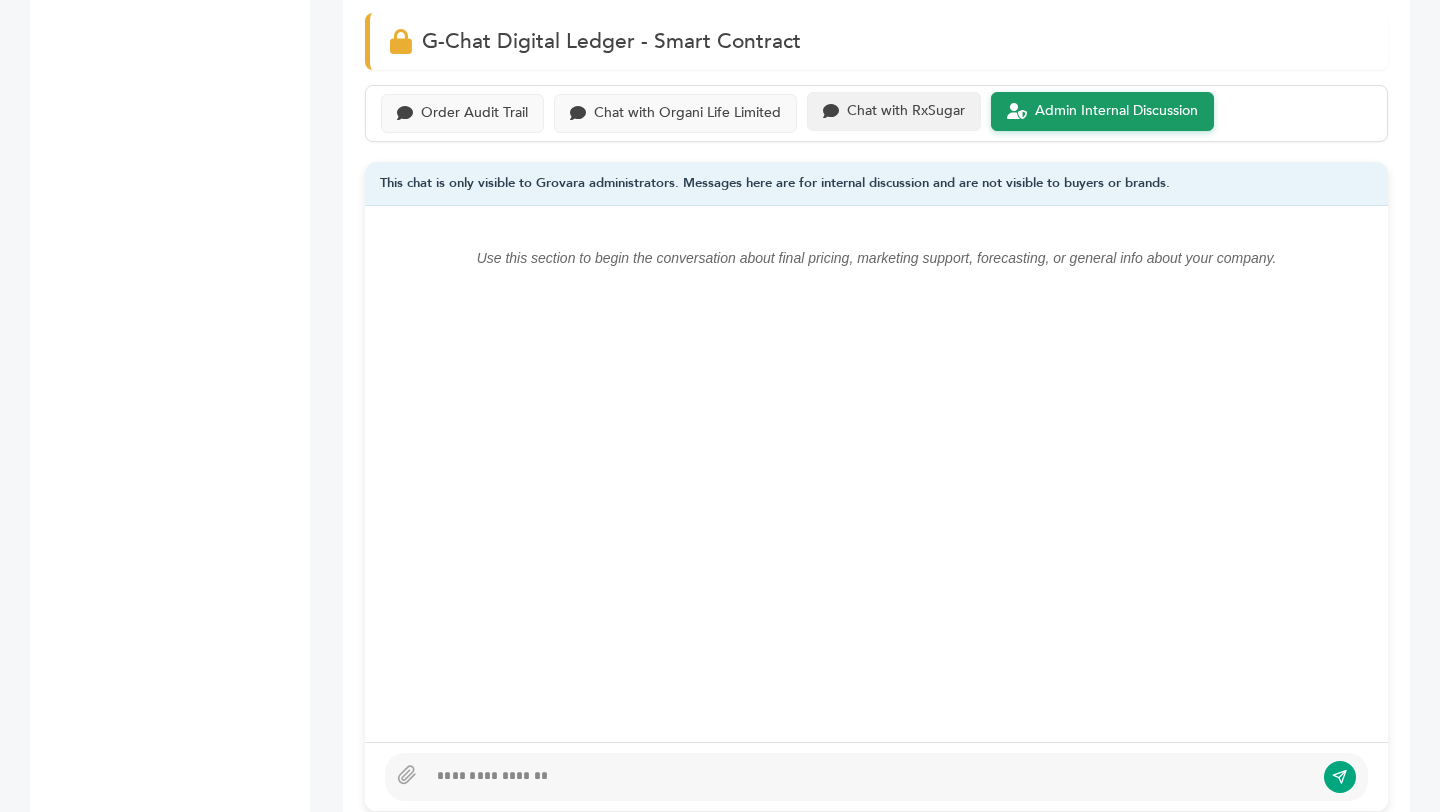 click on "Chat with RxSugar" at bounding box center (474, 113) 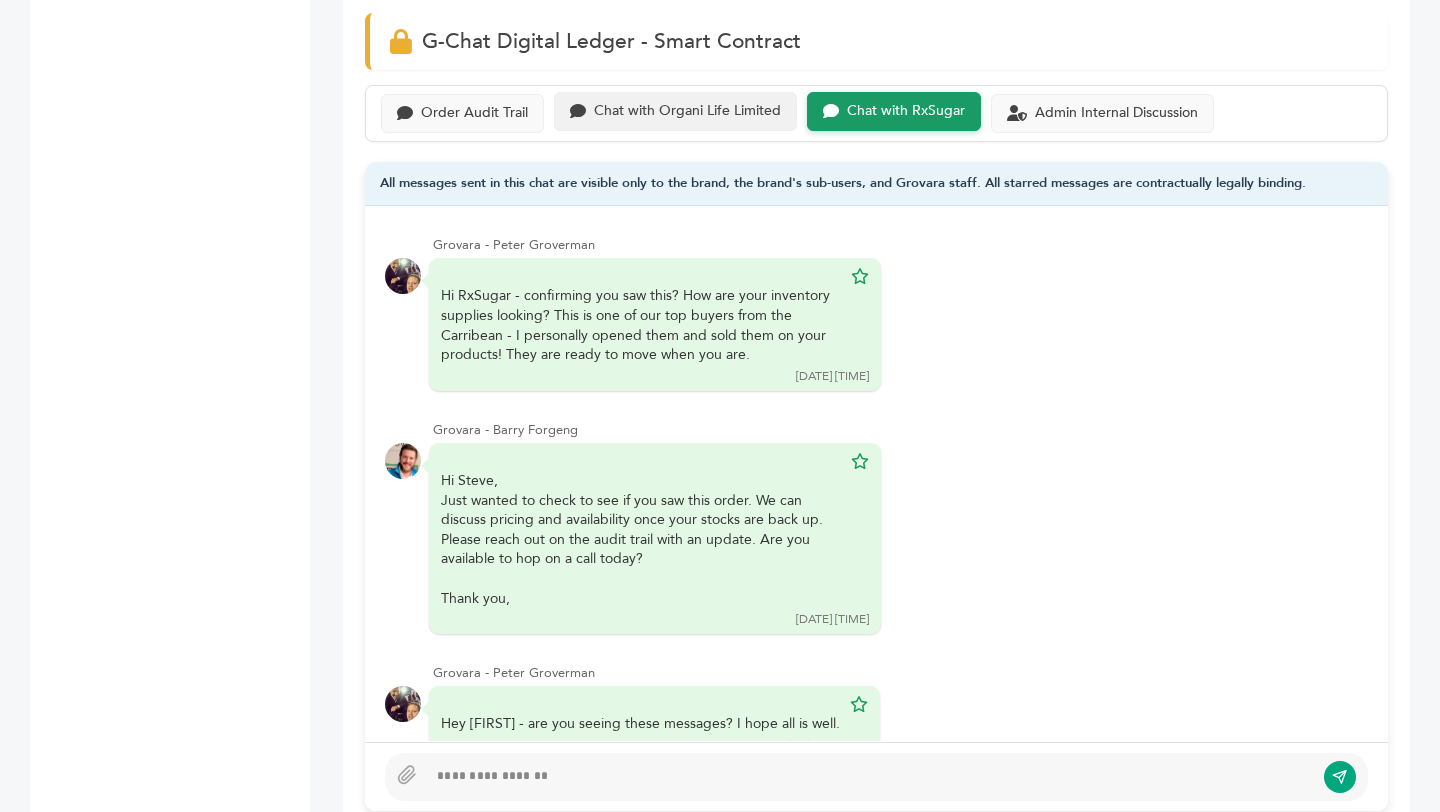 click on "Chat with Organi Life Limited" at bounding box center (675, 111) 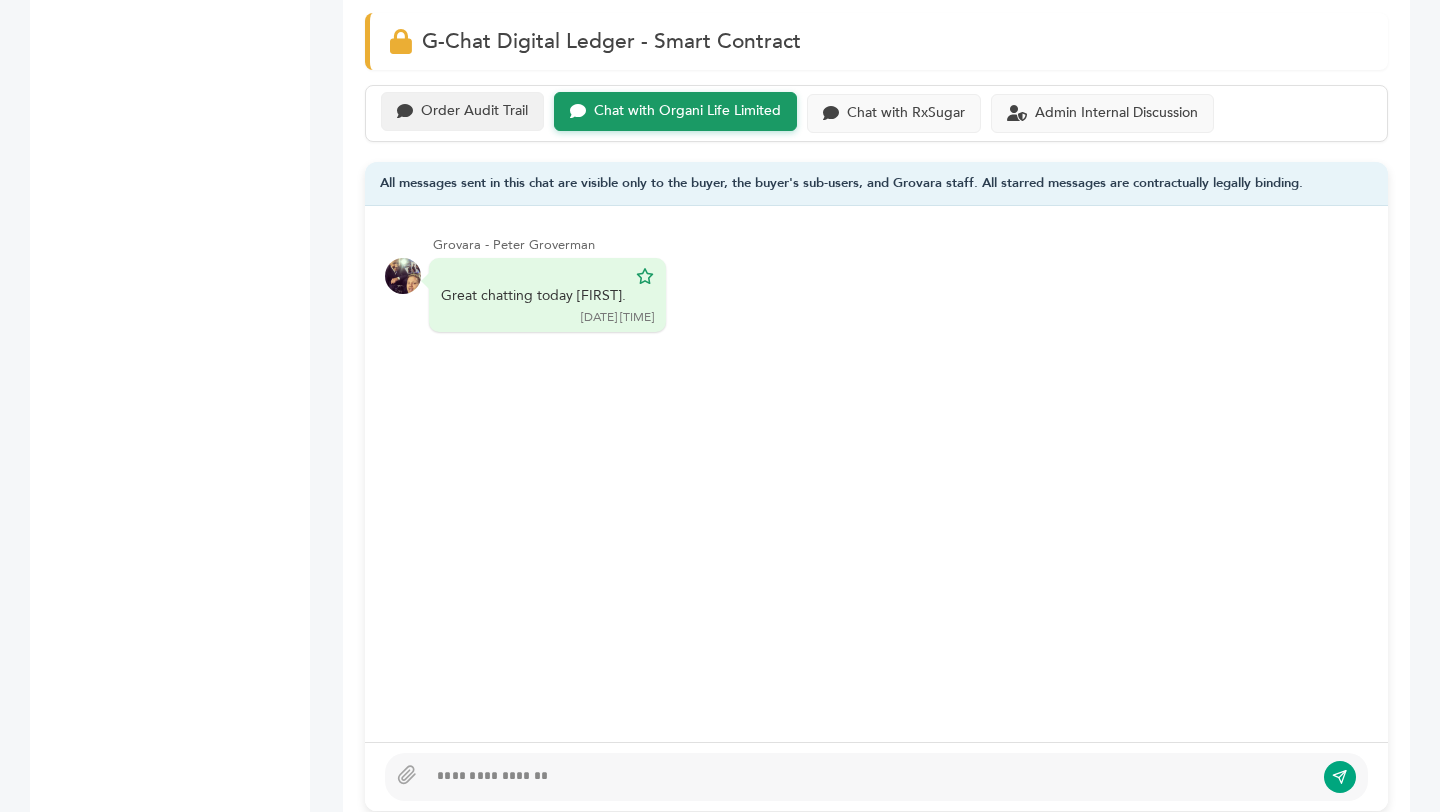 click on "Order Audit Trail" at bounding box center (474, 111) 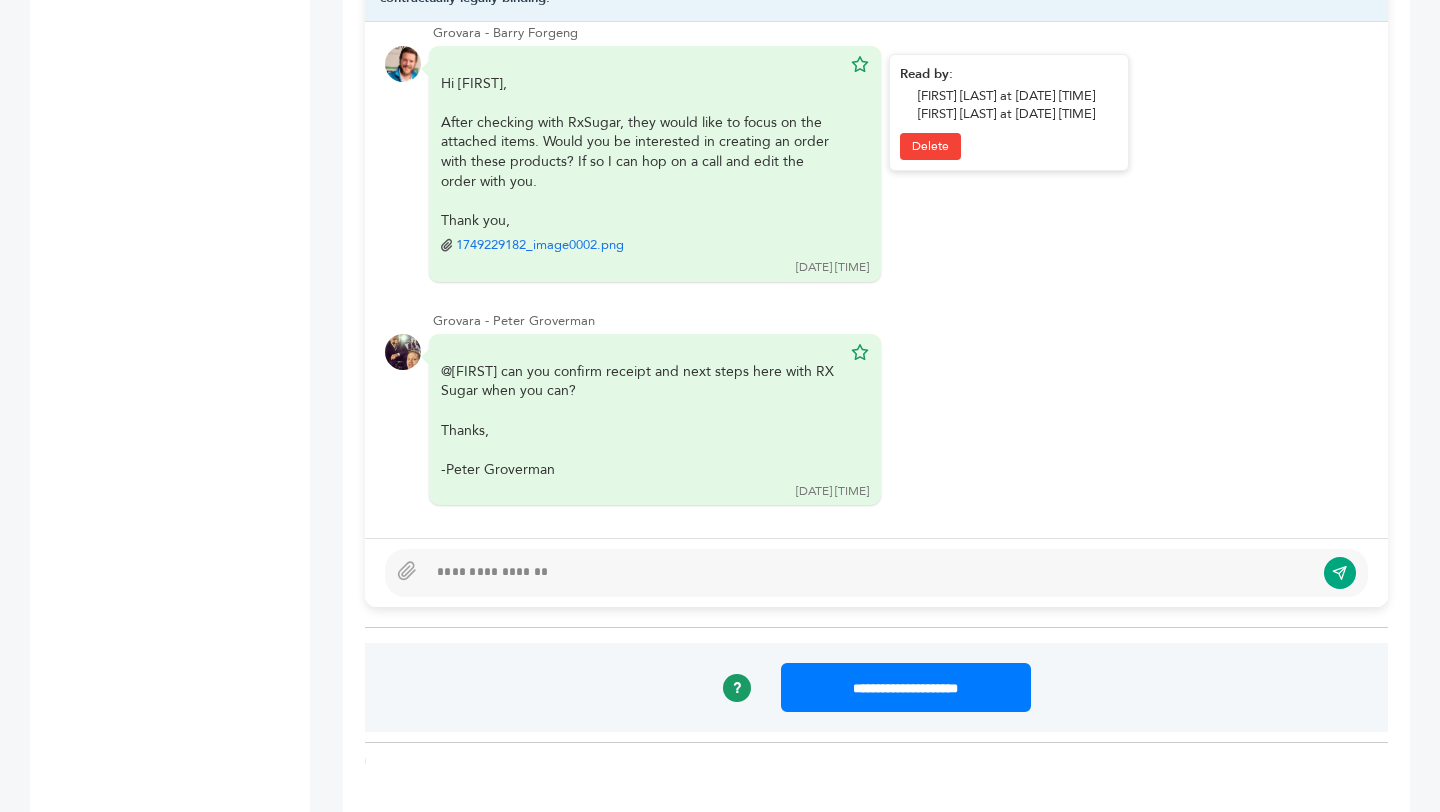 scroll, scrollTop: 1475, scrollLeft: 0, axis: vertical 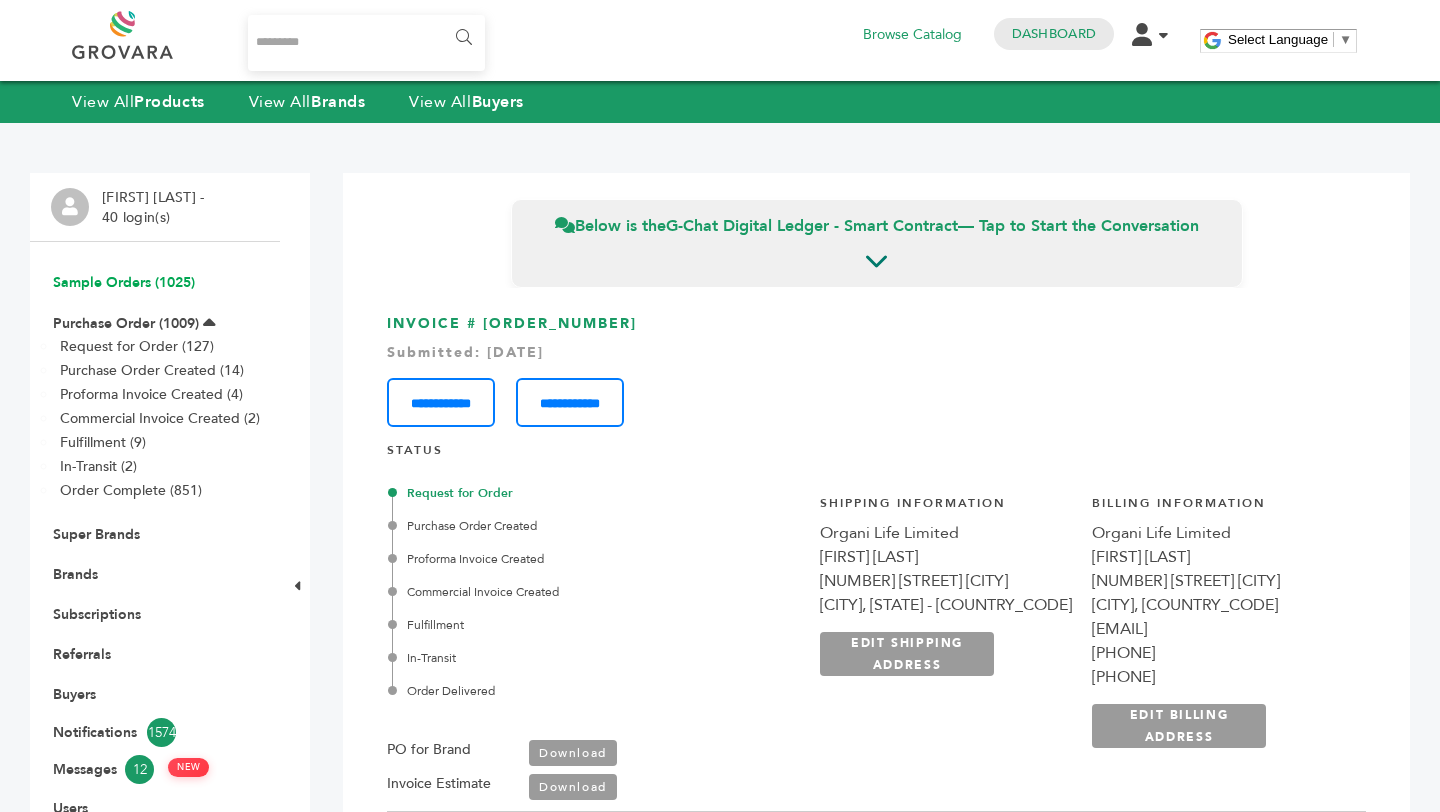 click on "Sample Orders (1025)" at bounding box center [124, 282] 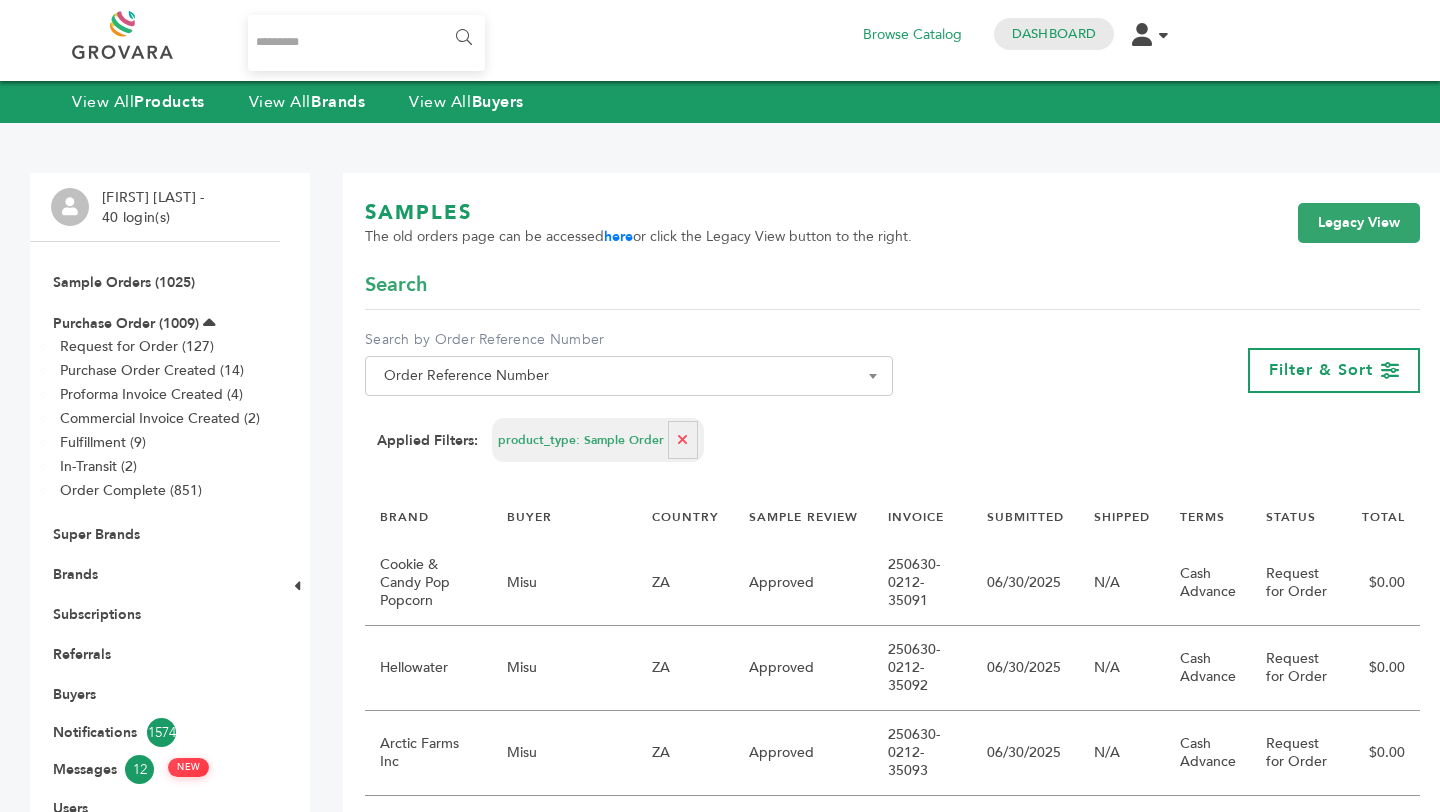 scroll, scrollTop: 0, scrollLeft: 0, axis: both 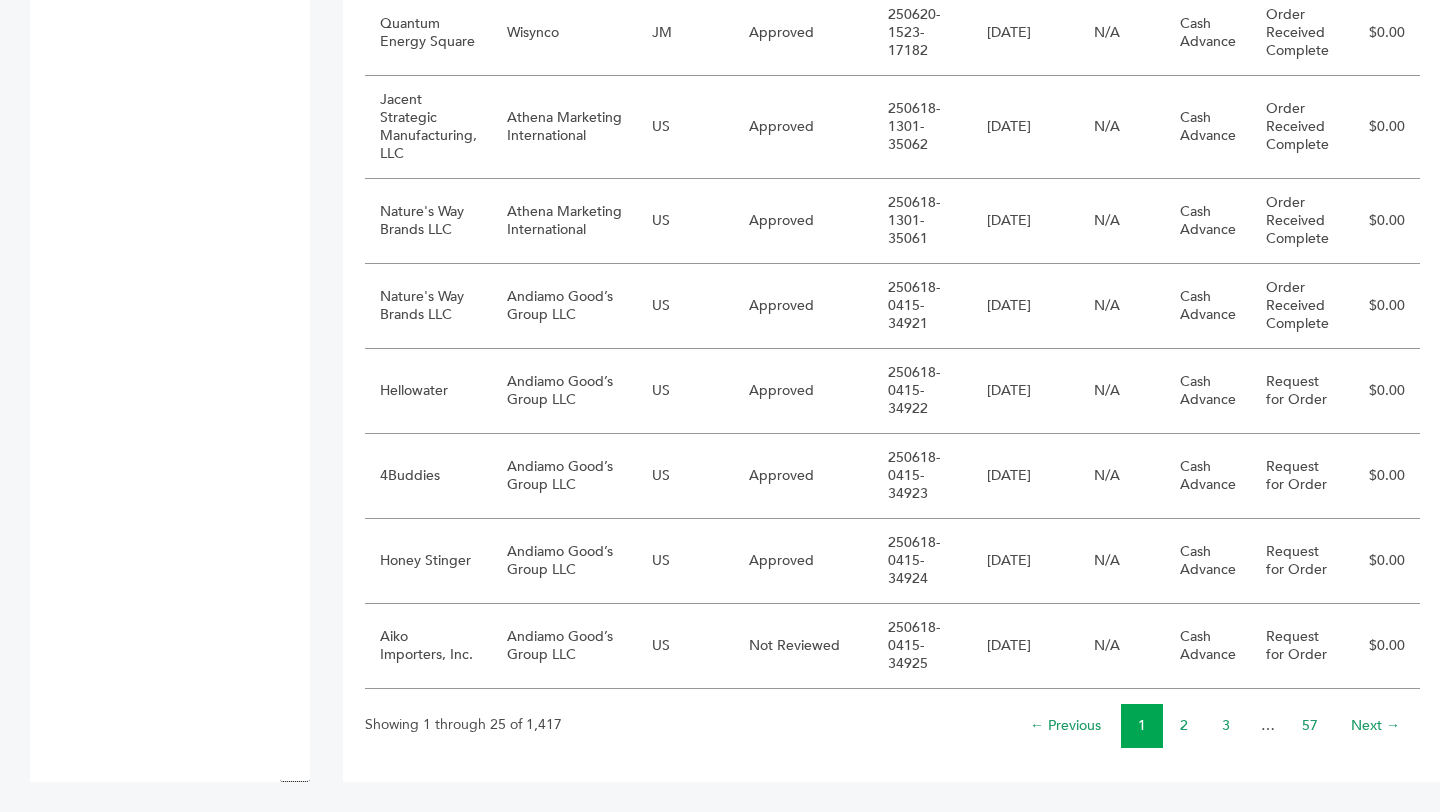 click on "2" at bounding box center [1184, 726] 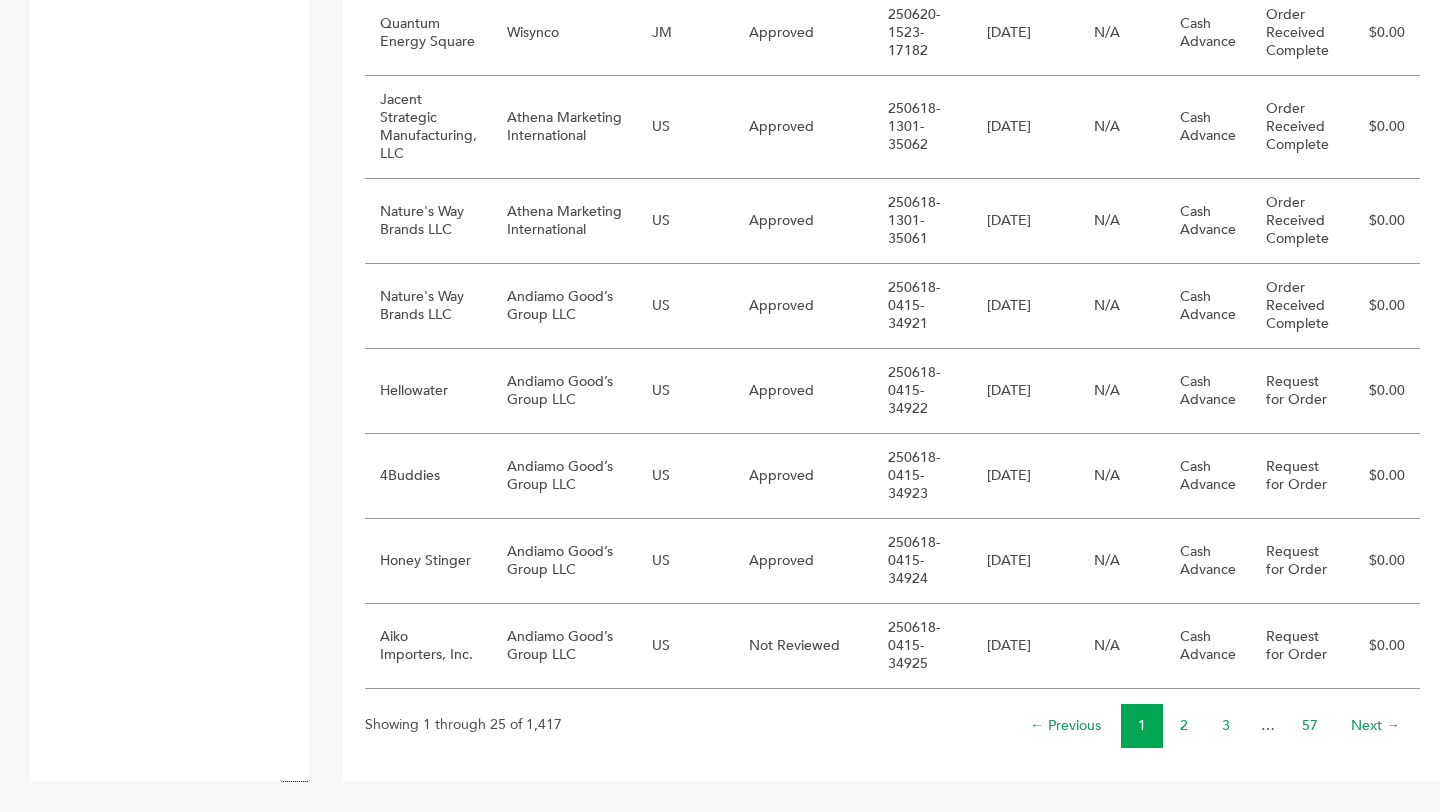 click on "2" at bounding box center (1184, 725) 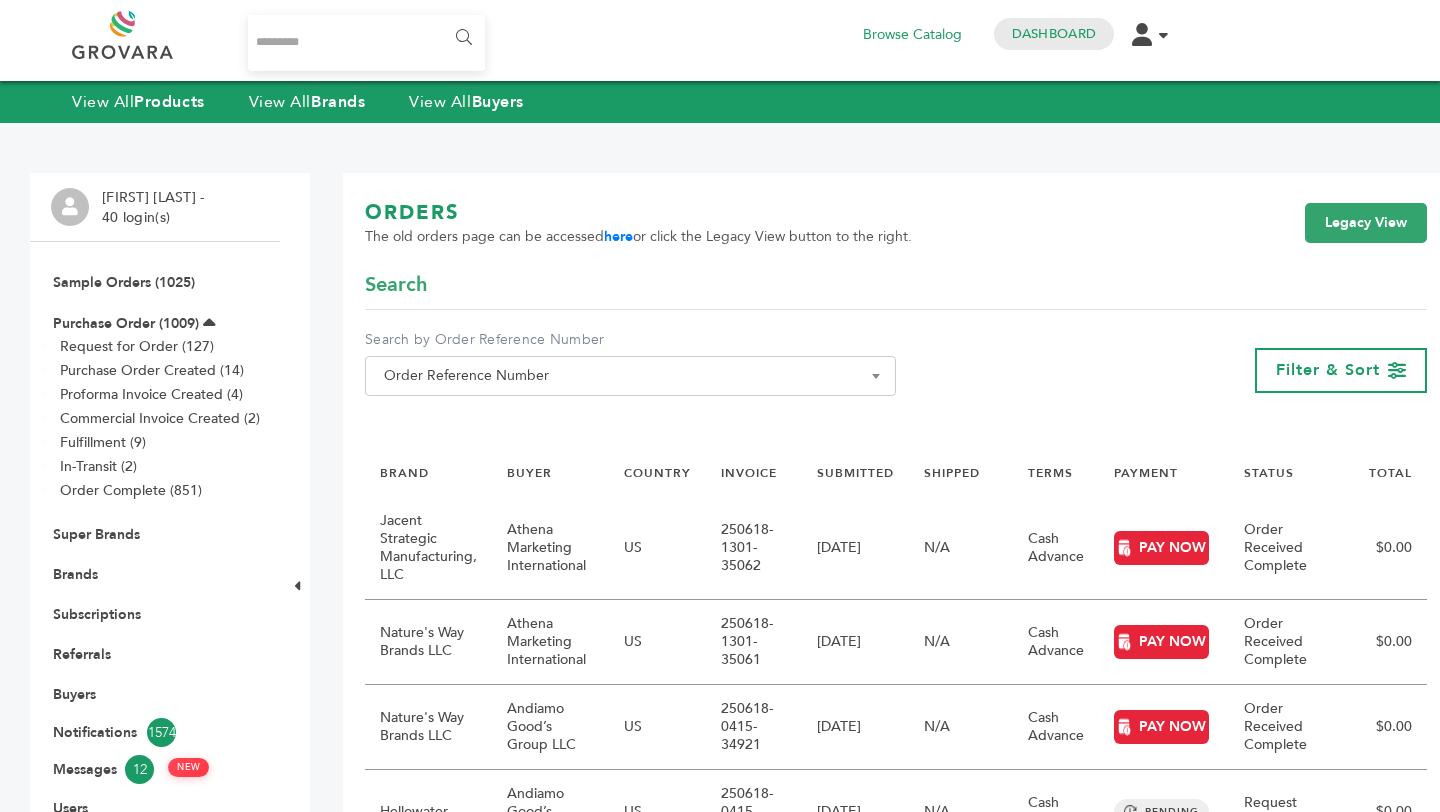 scroll, scrollTop: 0, scrollLeft: 0, axis: both 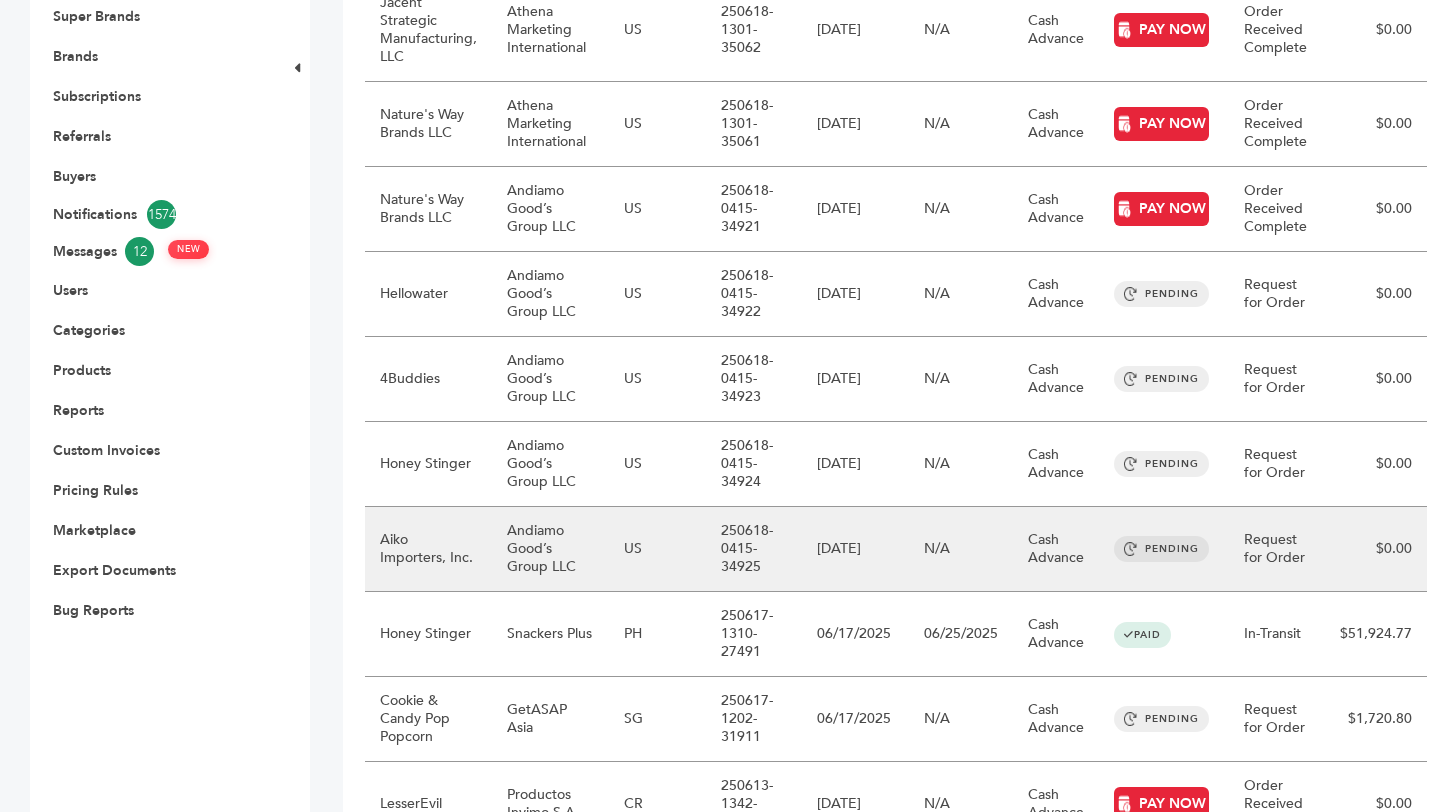 click on "Aiko Importers, Inc." at bounding box center [428, 549] 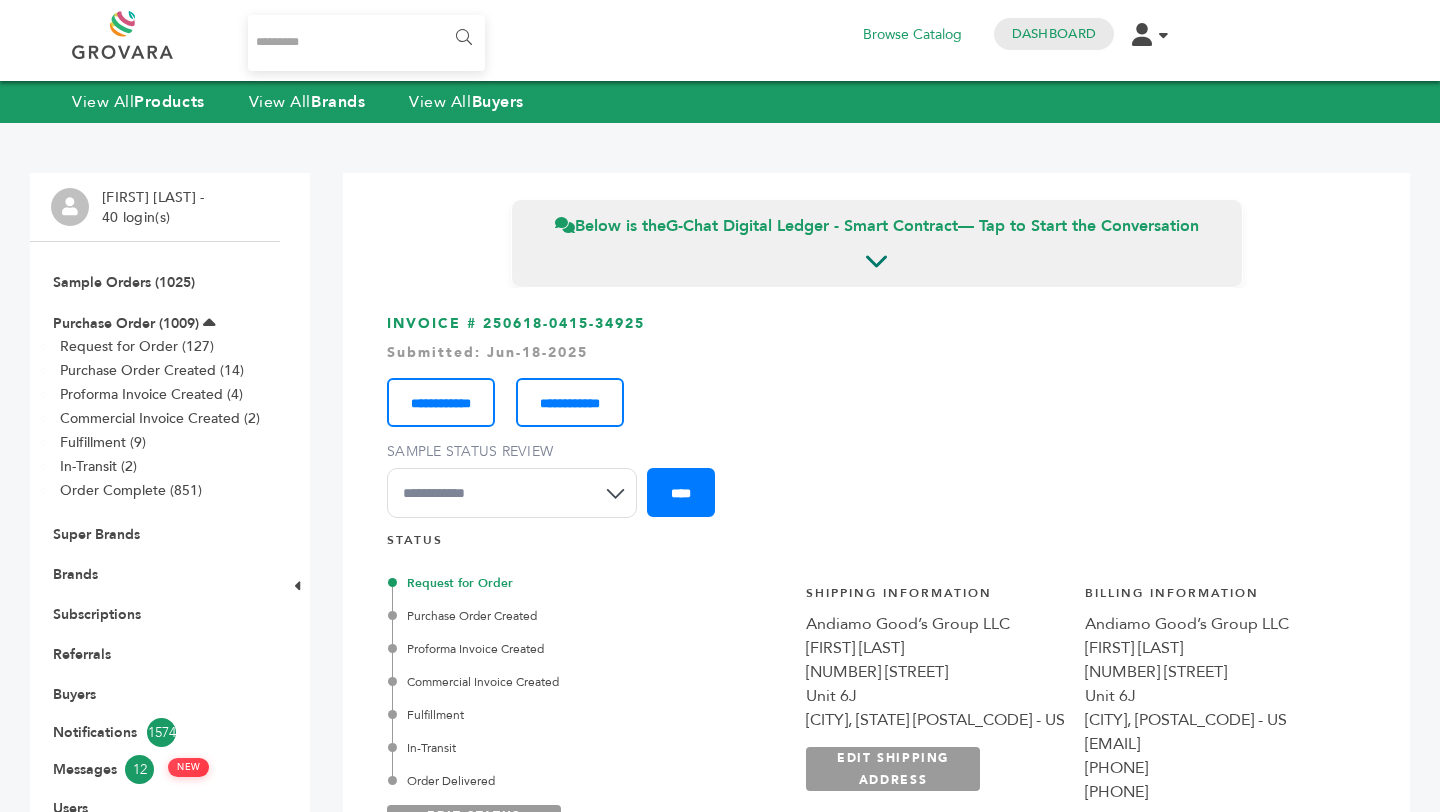 scroll, scrollTop: 0, scrollLeft: 0, axis: both 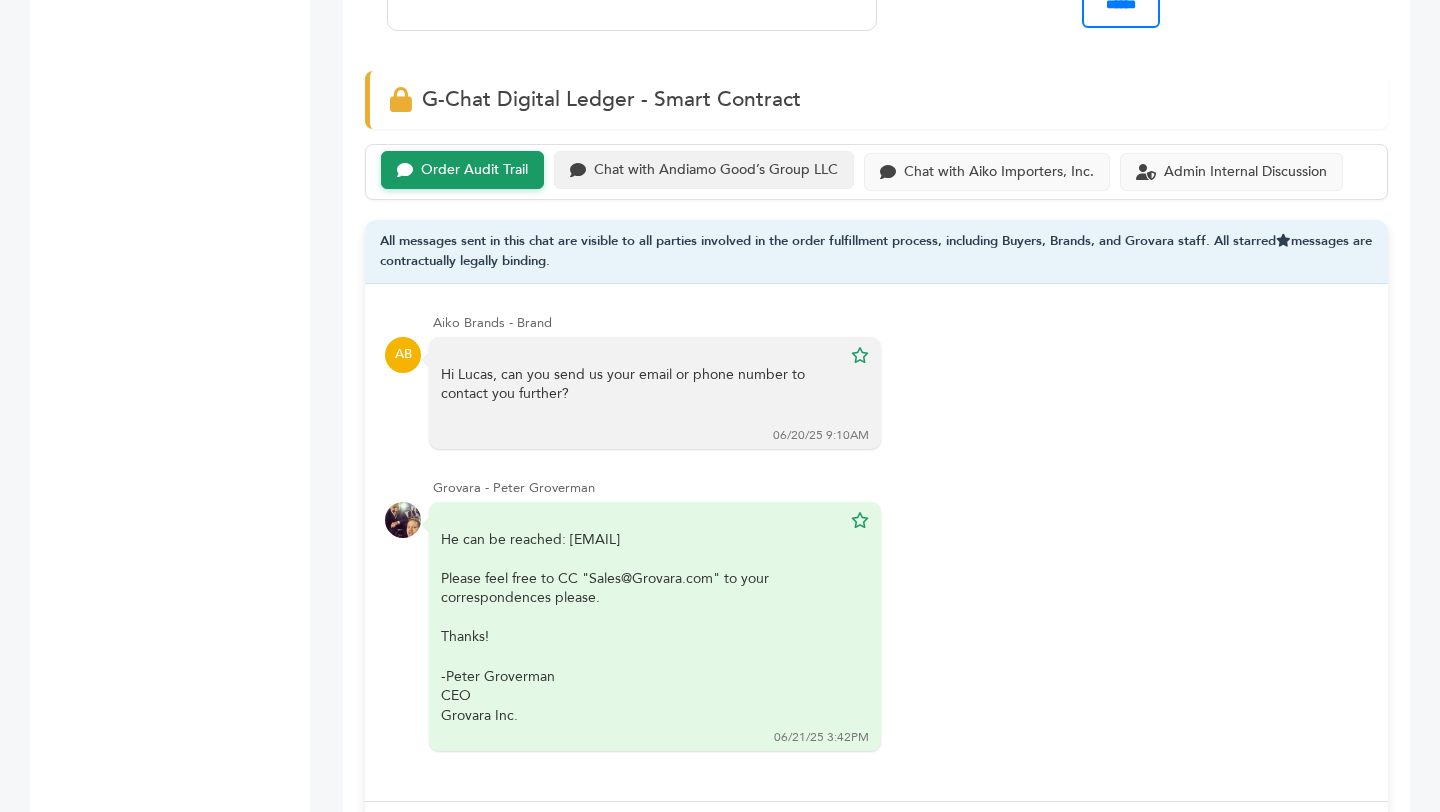 click on "Chat with Andiamo Good’s Group LLC" at bounding box center [474, 170] 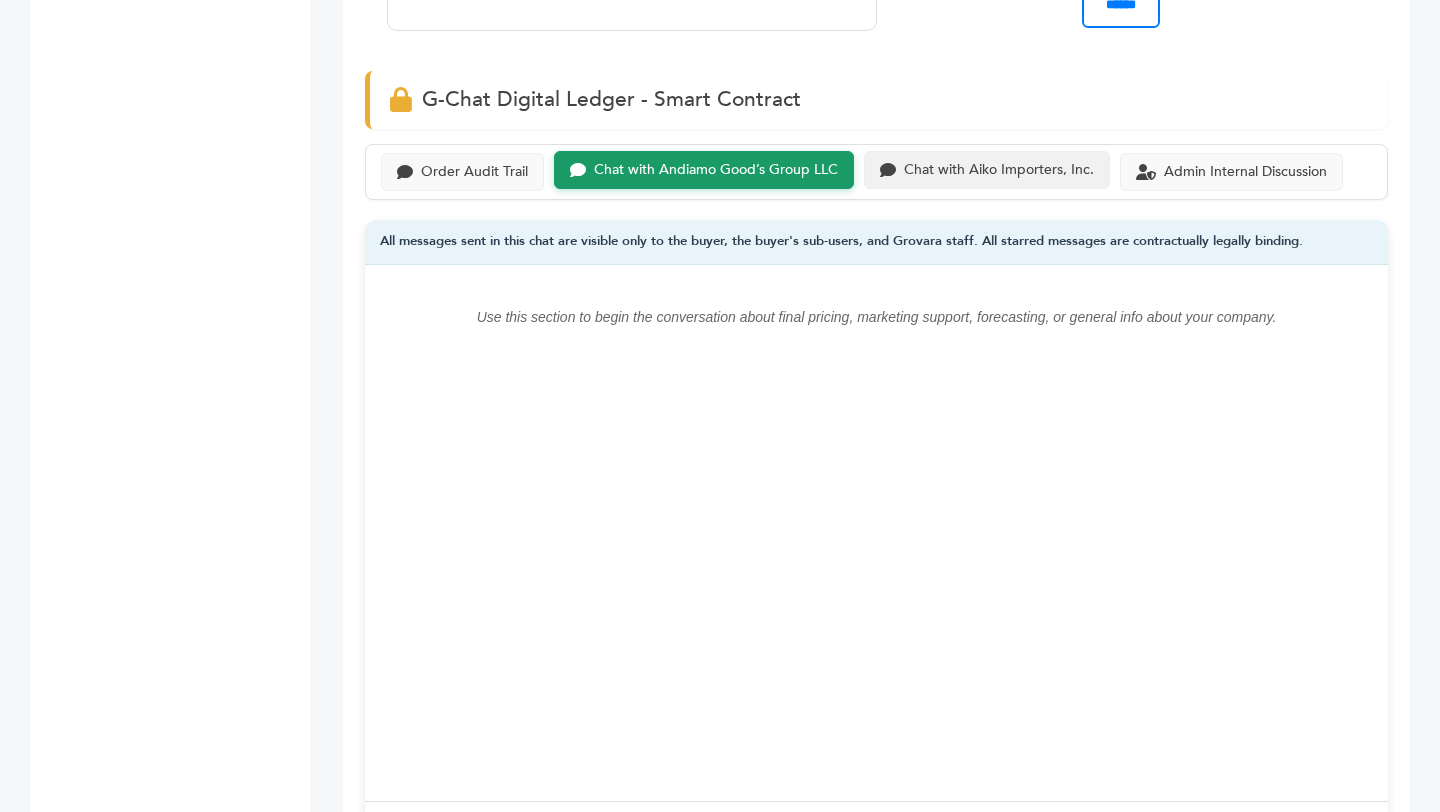 click on "Chat with Aiko Importers, Inc." at bounding box center (995, 170) 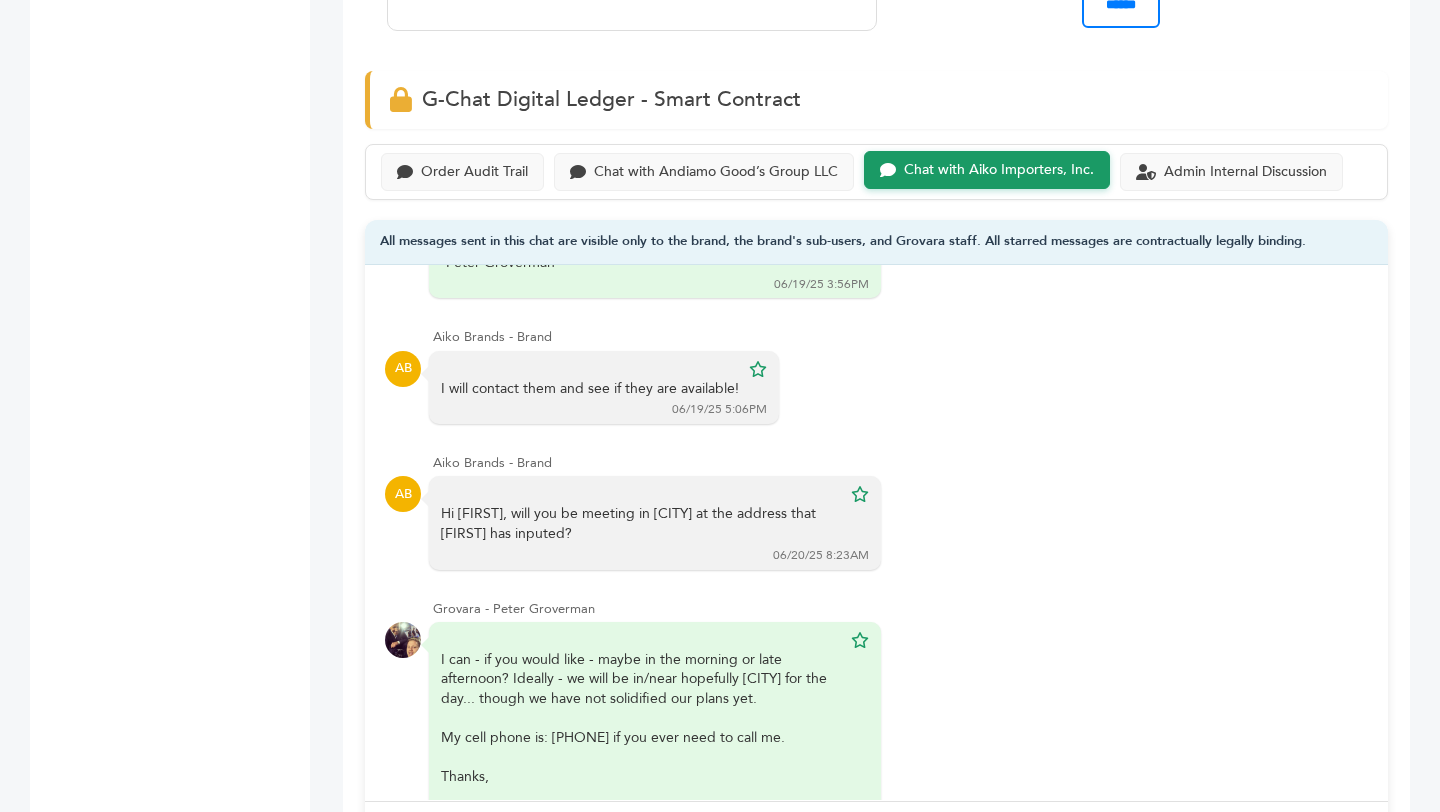 scroll, scrollTop: 2020, scrollLeft: 0, axis: vertical 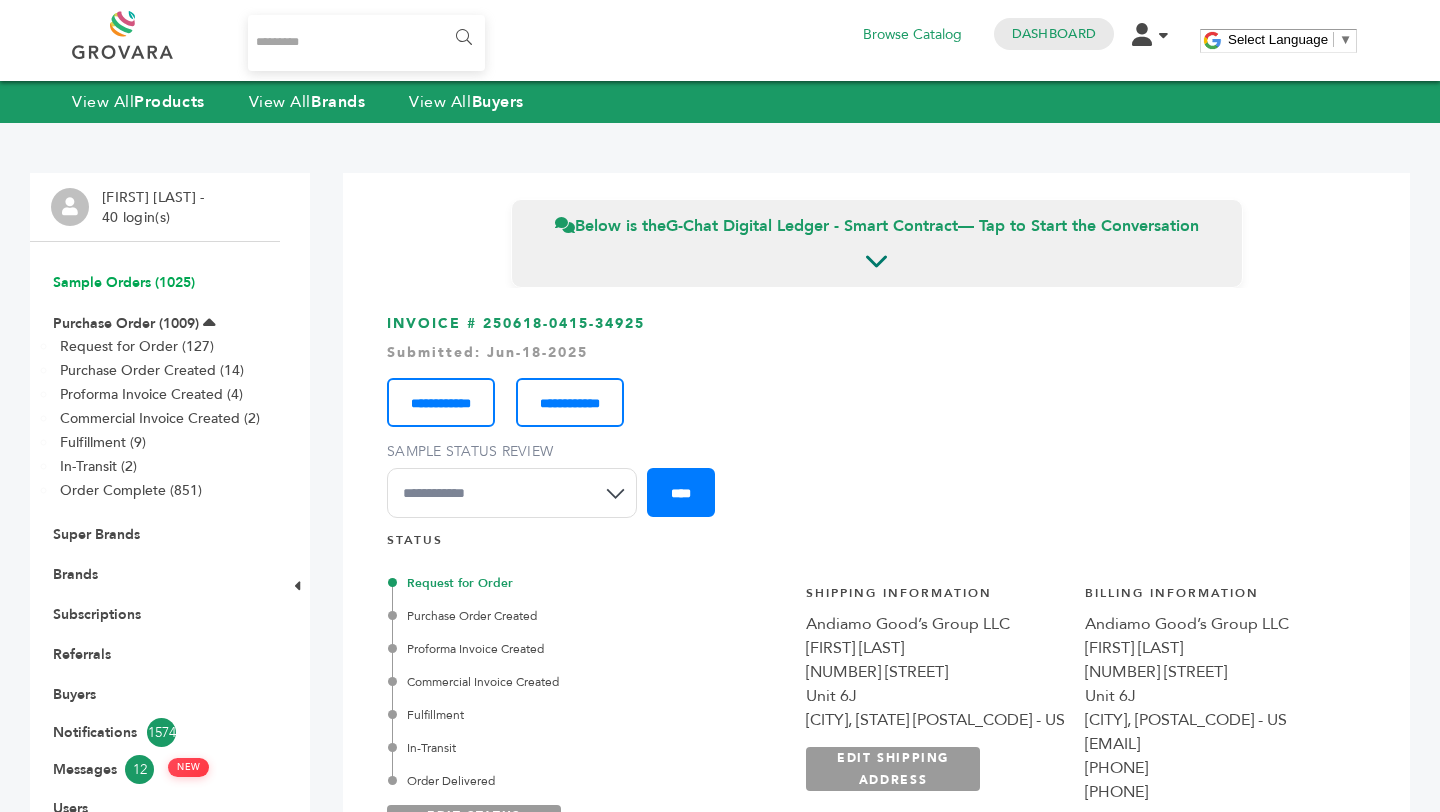 click on "Sample Orders (1025)" at bounding box center (124, 282) 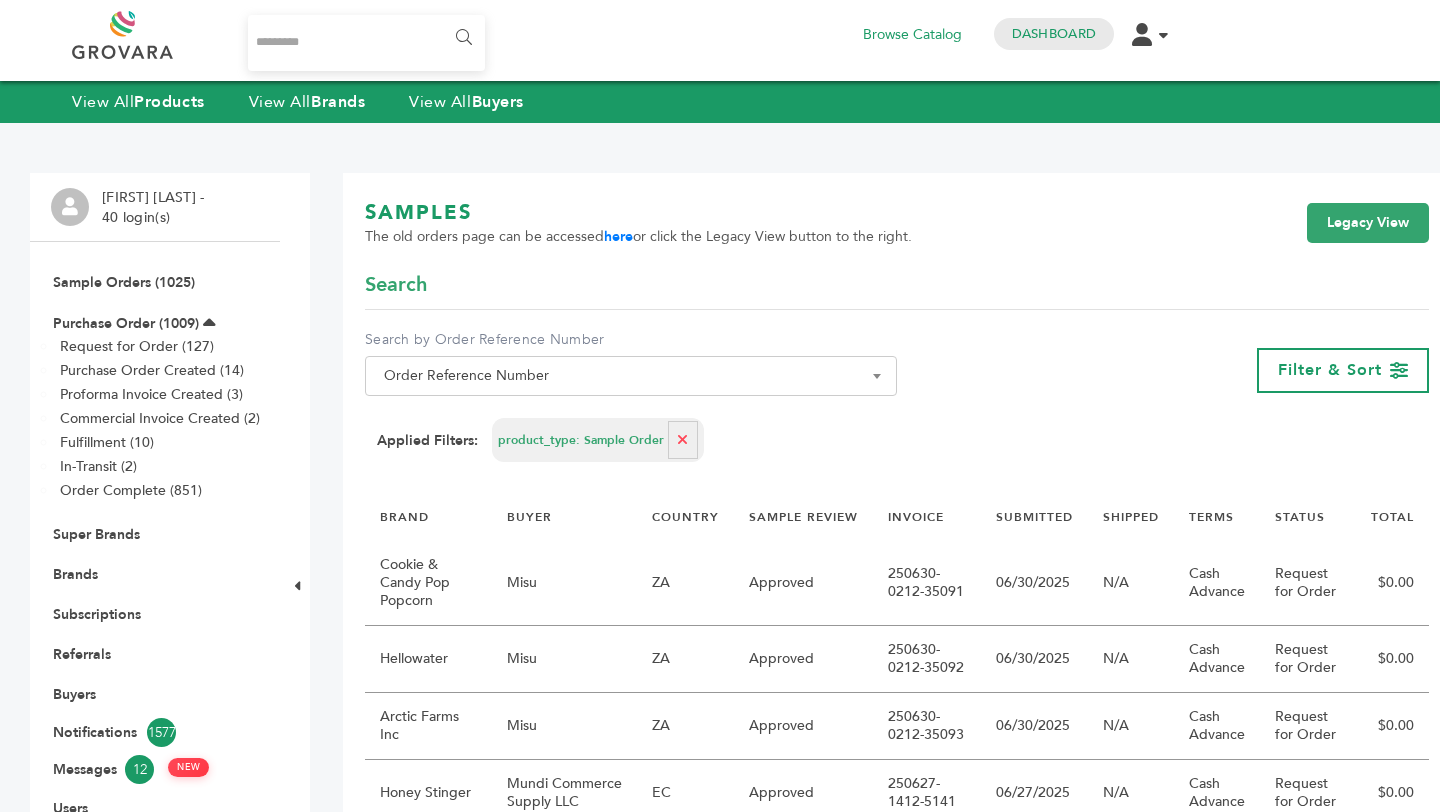 scroll, scrollTop: 0, scrollLeft: 0, axis: both 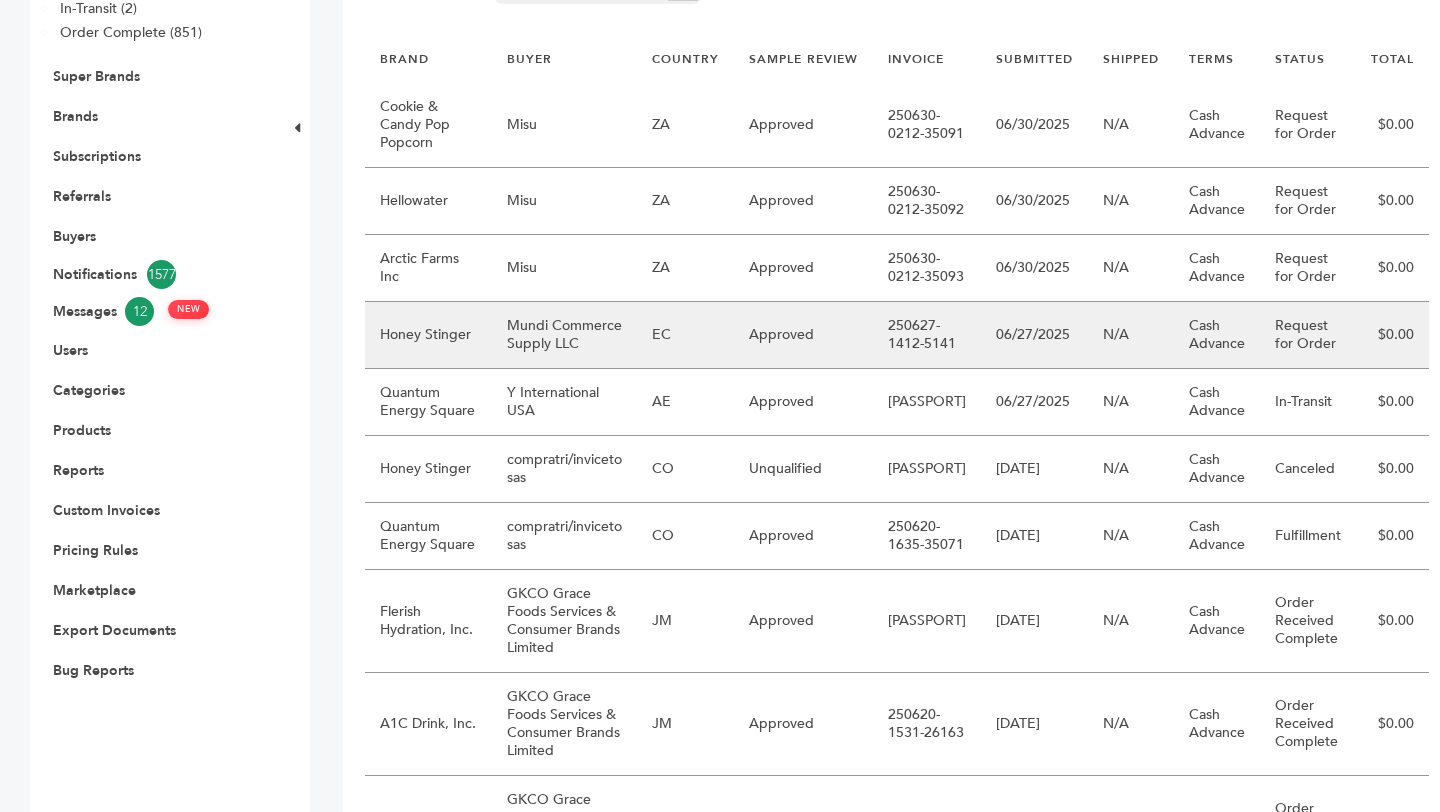 click on "Mundi Commerce Supply LLC" at bounding box center [564, 353] 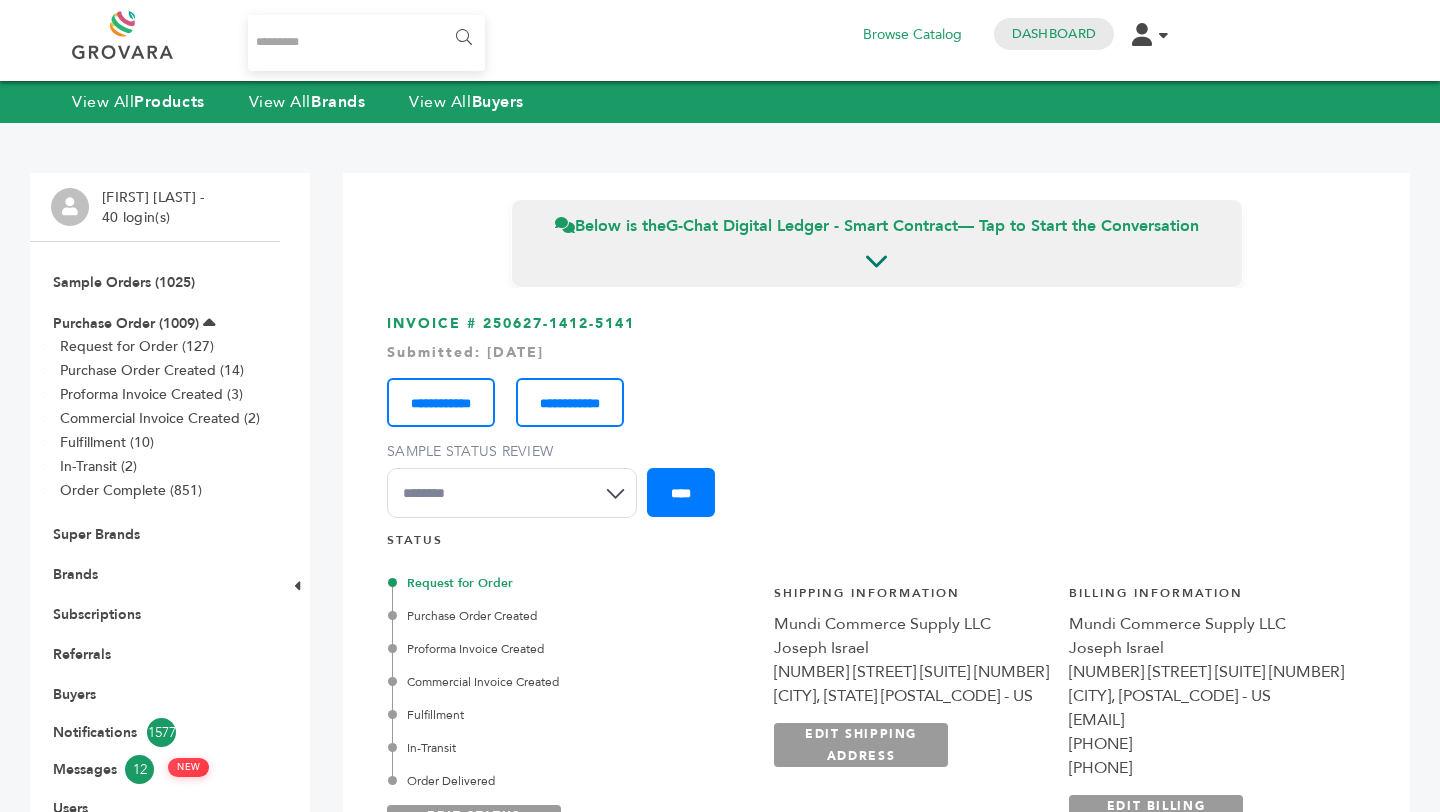 scroll, scrollTop: 0, scrollLeft: 0, axis: both 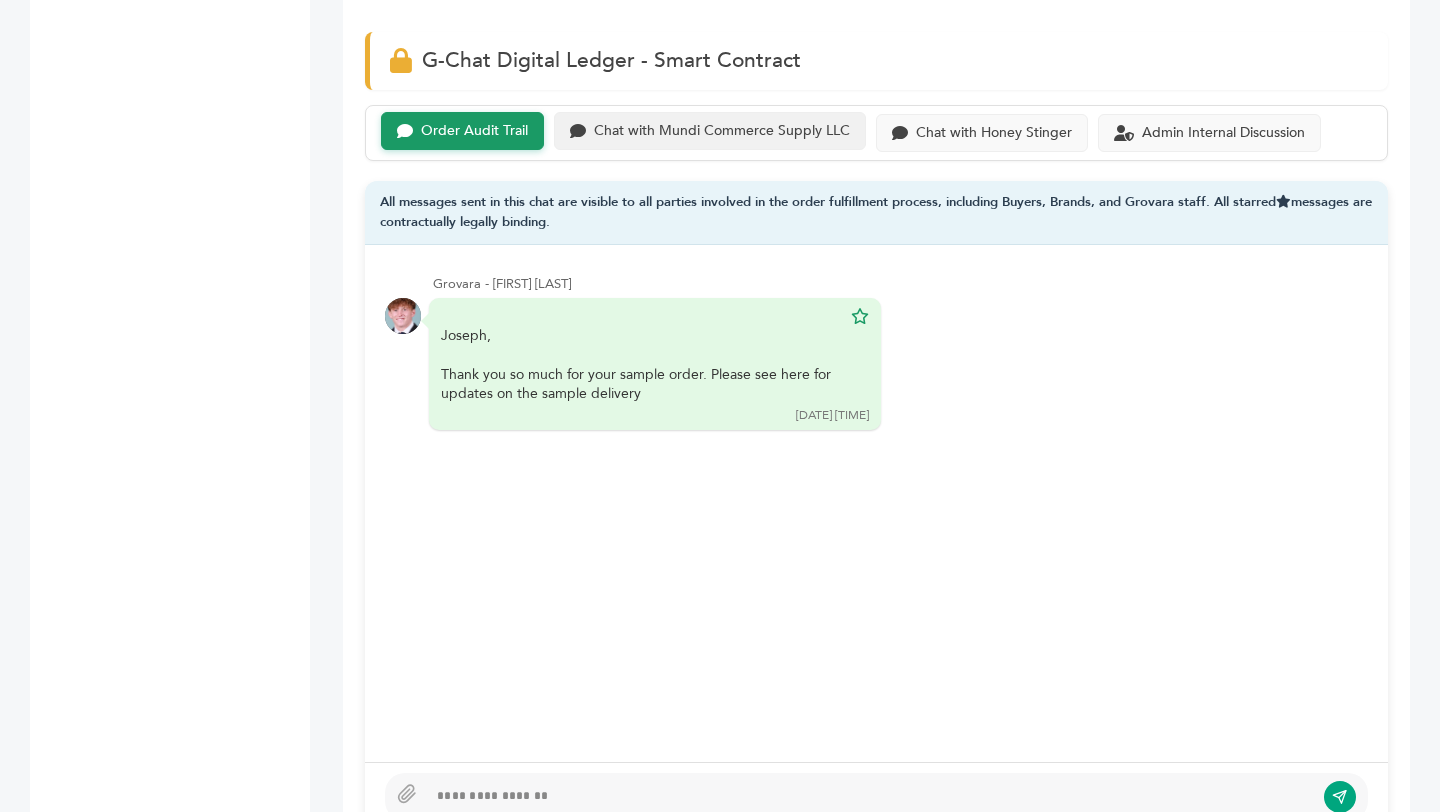 click on "Chat with Mundi Commerce Supply LLC" at bounding box center (474, 131) 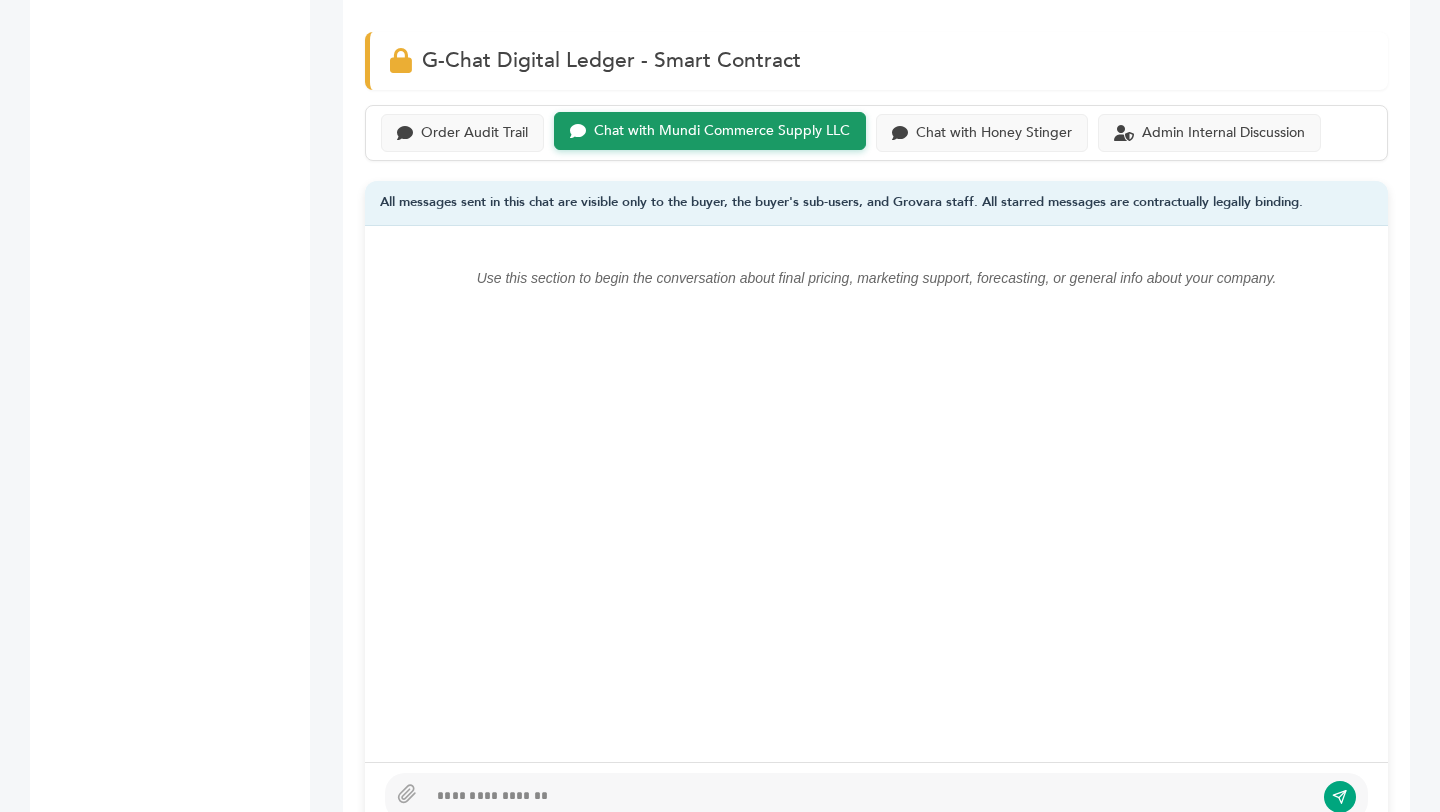 click on "Order Audit Trail
Chat with Mundi Commerce Supply LLC
Chat with Honey Stinger
Admin Internal Discussion" at bounding box center (876, 133) 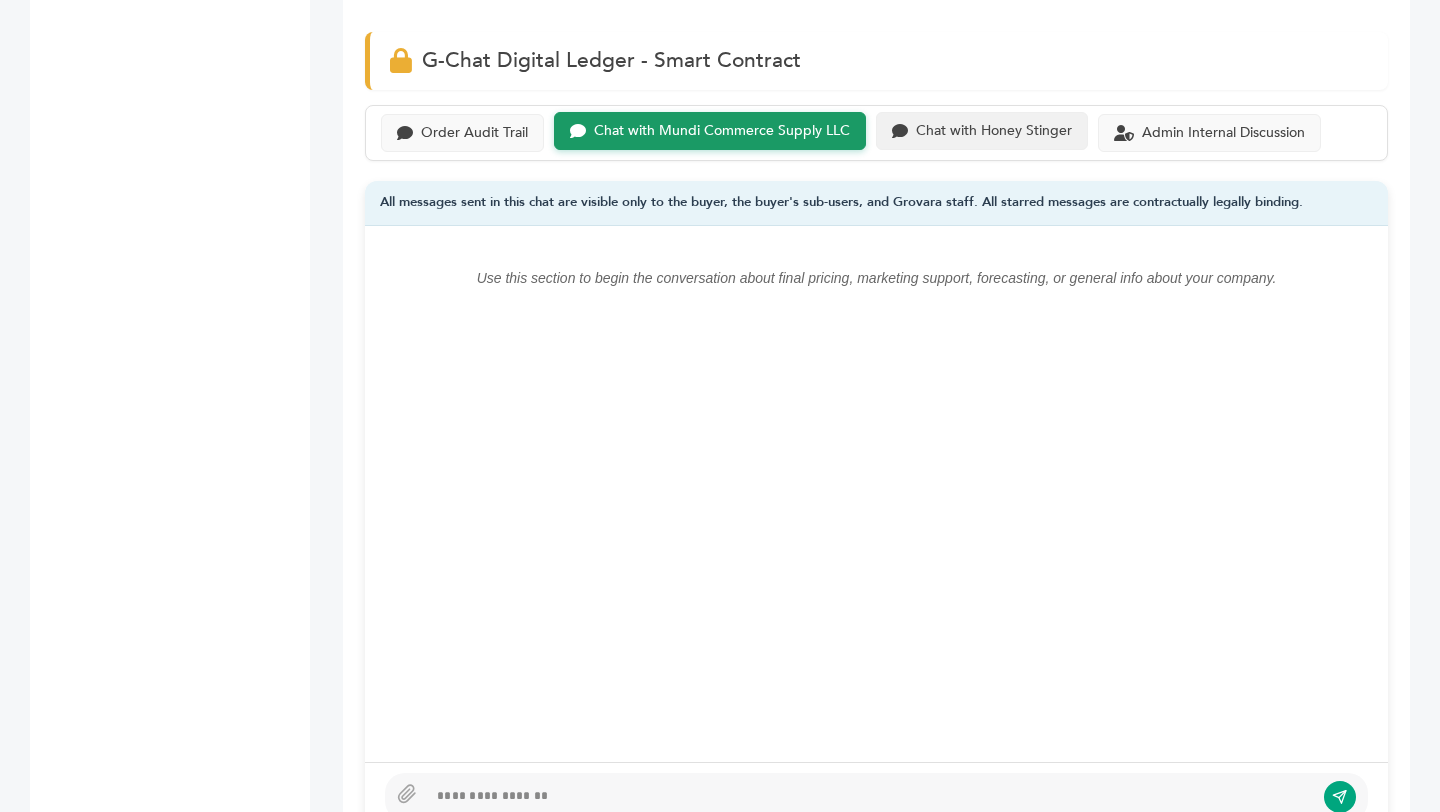 click on "Chat with Honey Stinger" at bounding box center [474, 133] 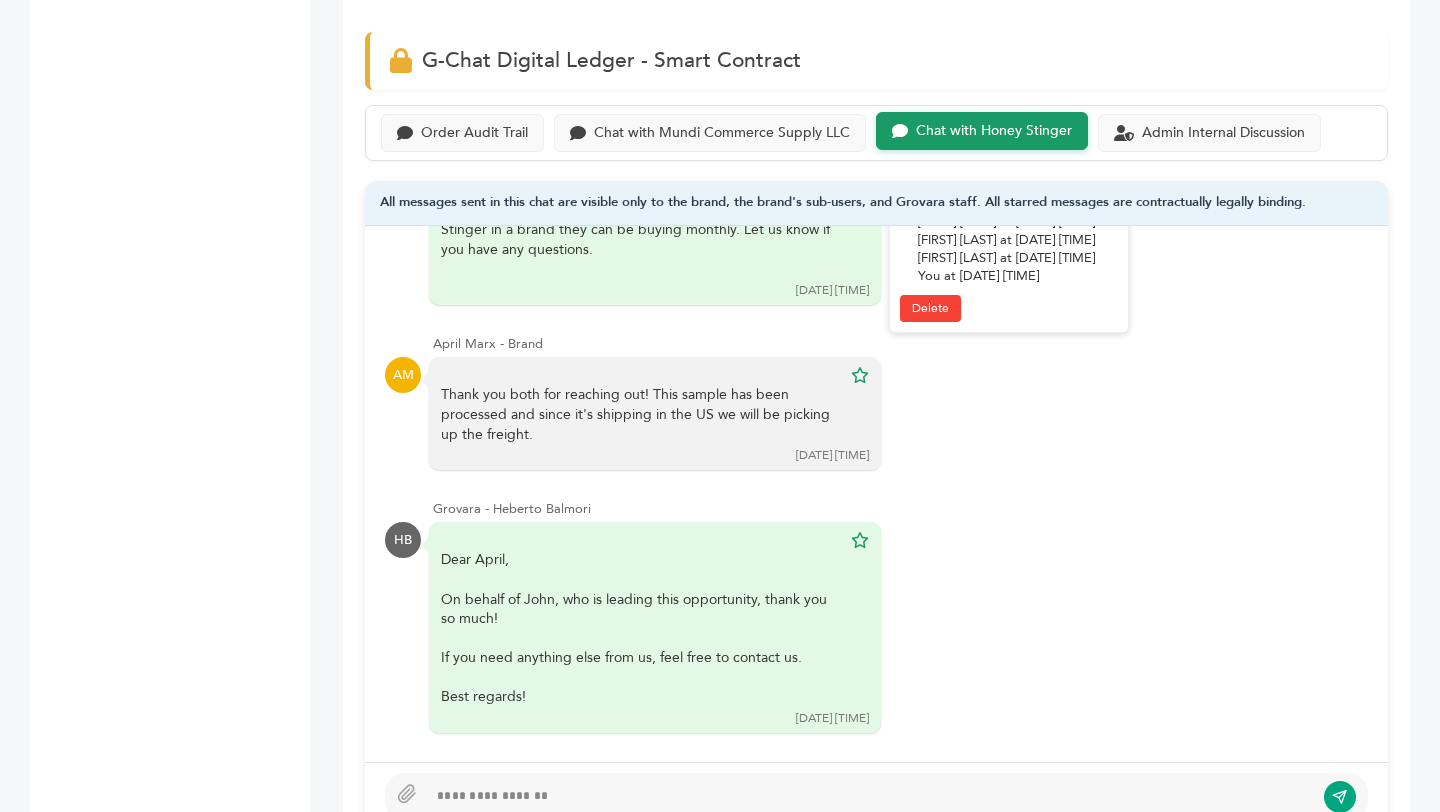 scroll, scrollTop: 0, scrollLeft: 0, axis: both 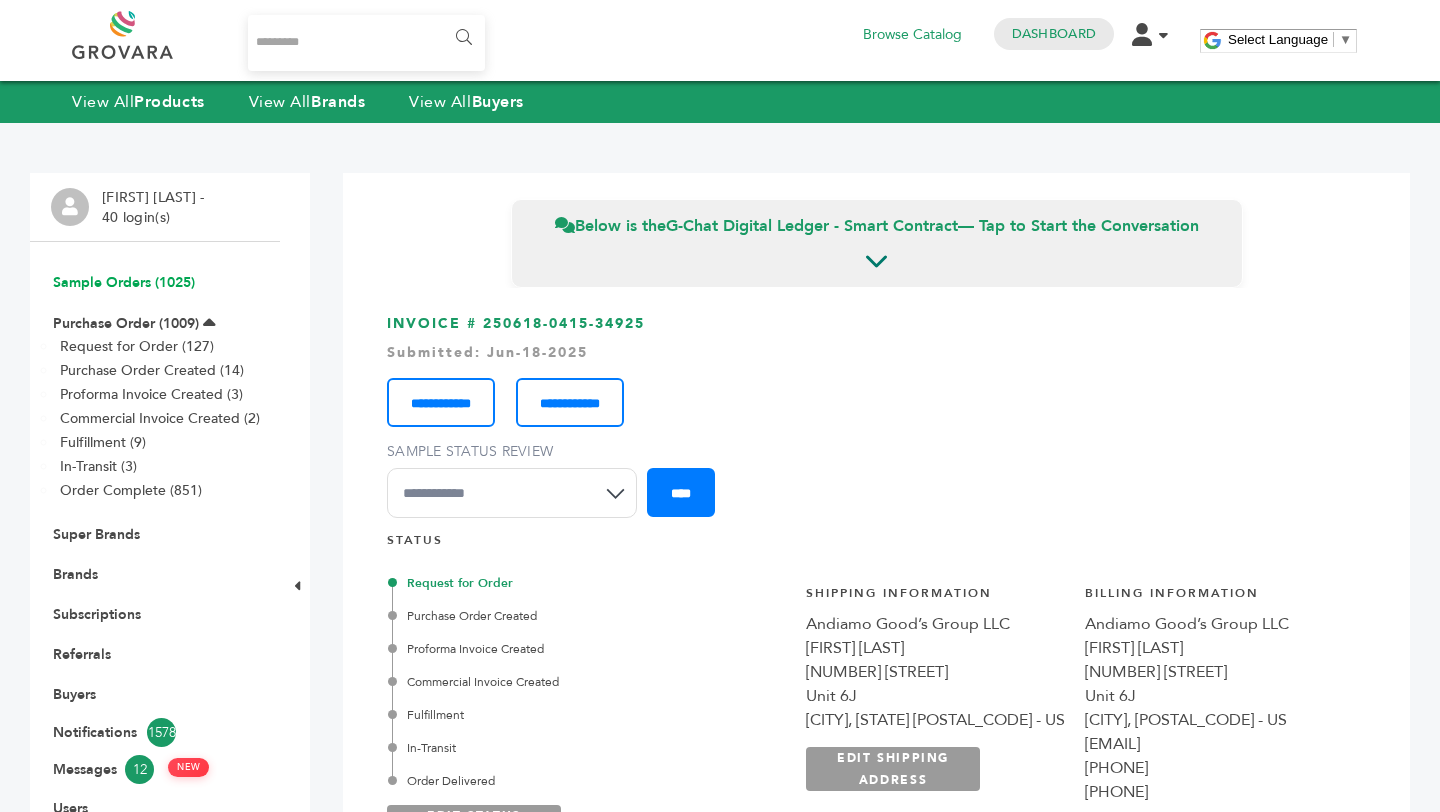 click on "Sample Orders (1025)" at bounding box center (124, 282) 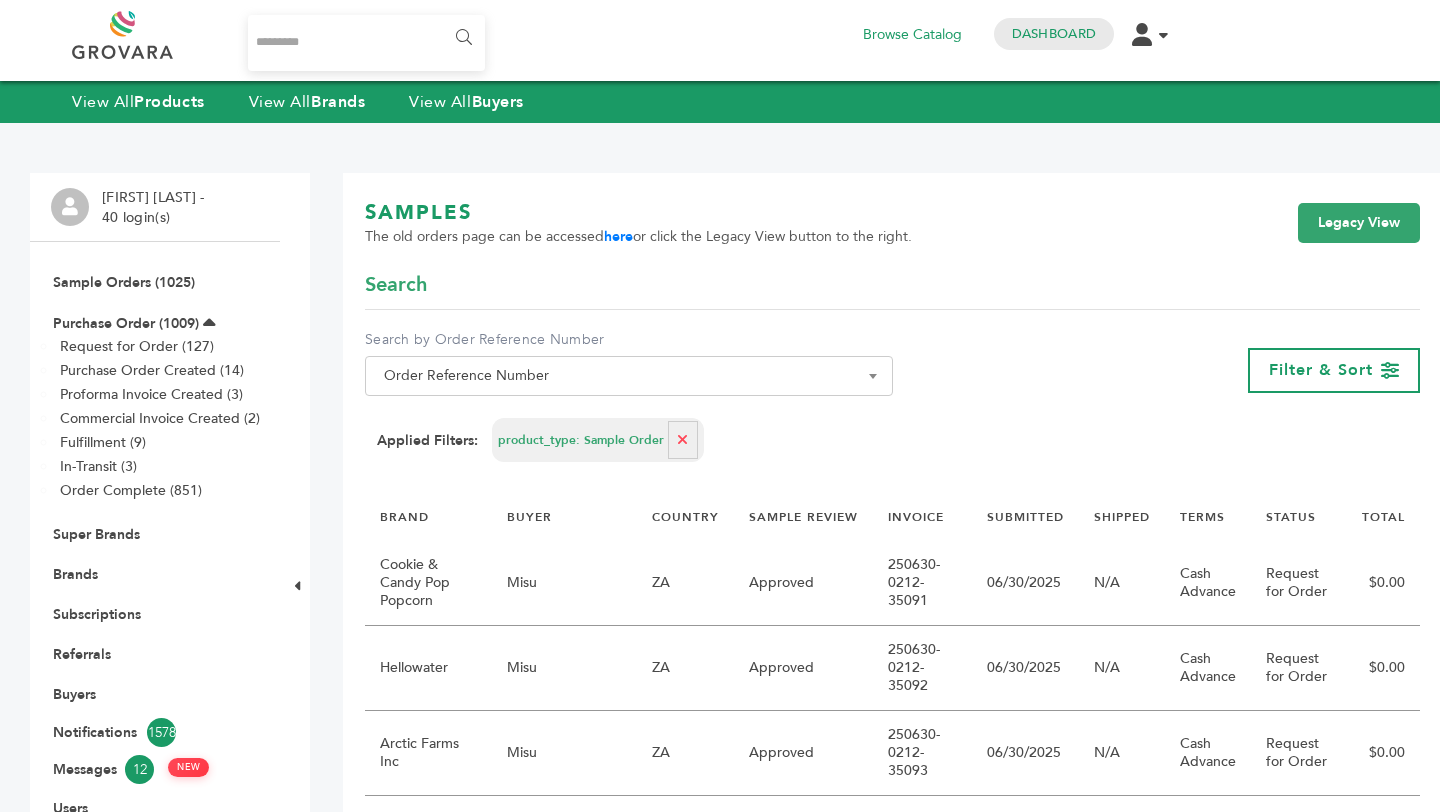 scroll, scrollTop: 0, scrollLeft: 0, axis: both 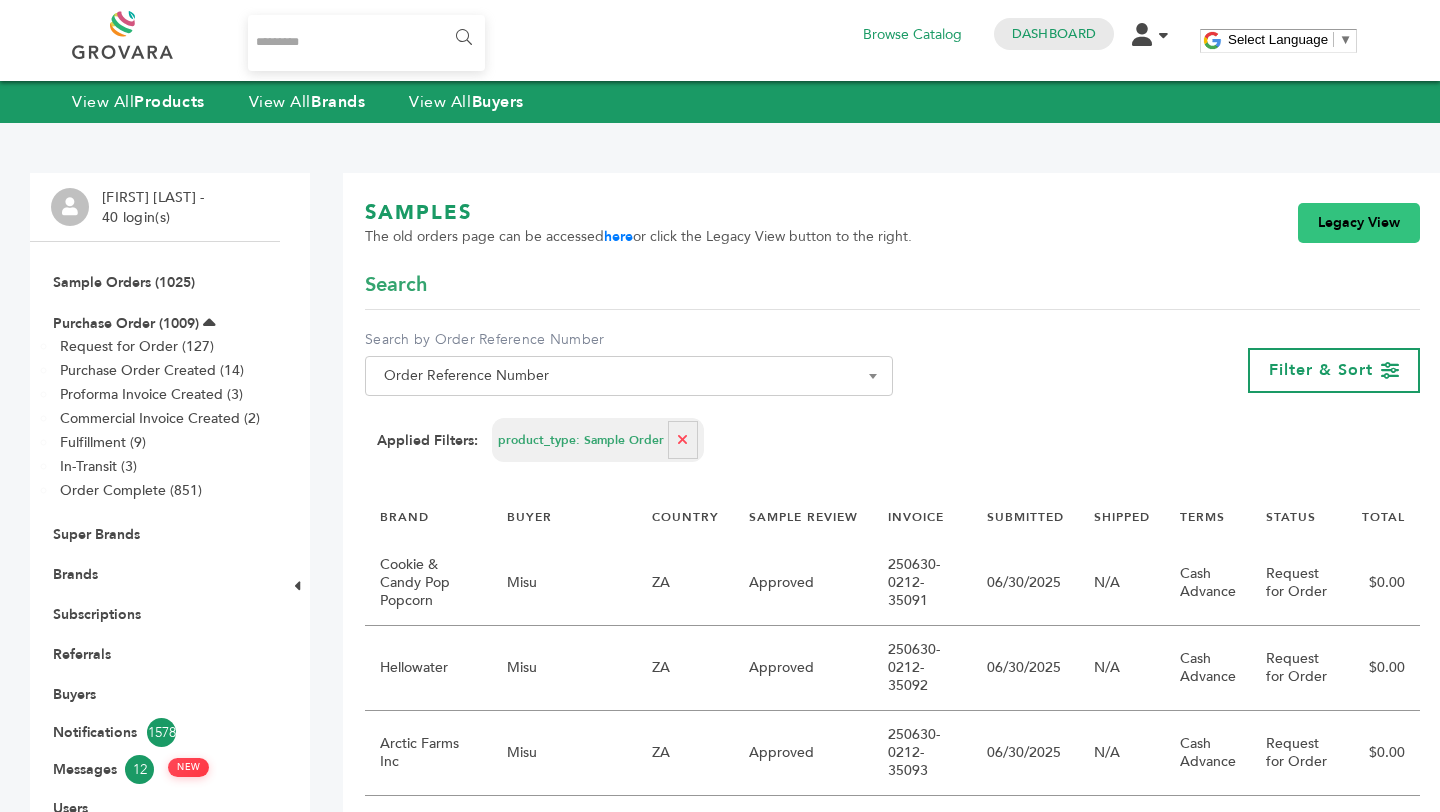 click on "Legacy View" at bounding box center (1359, 223) 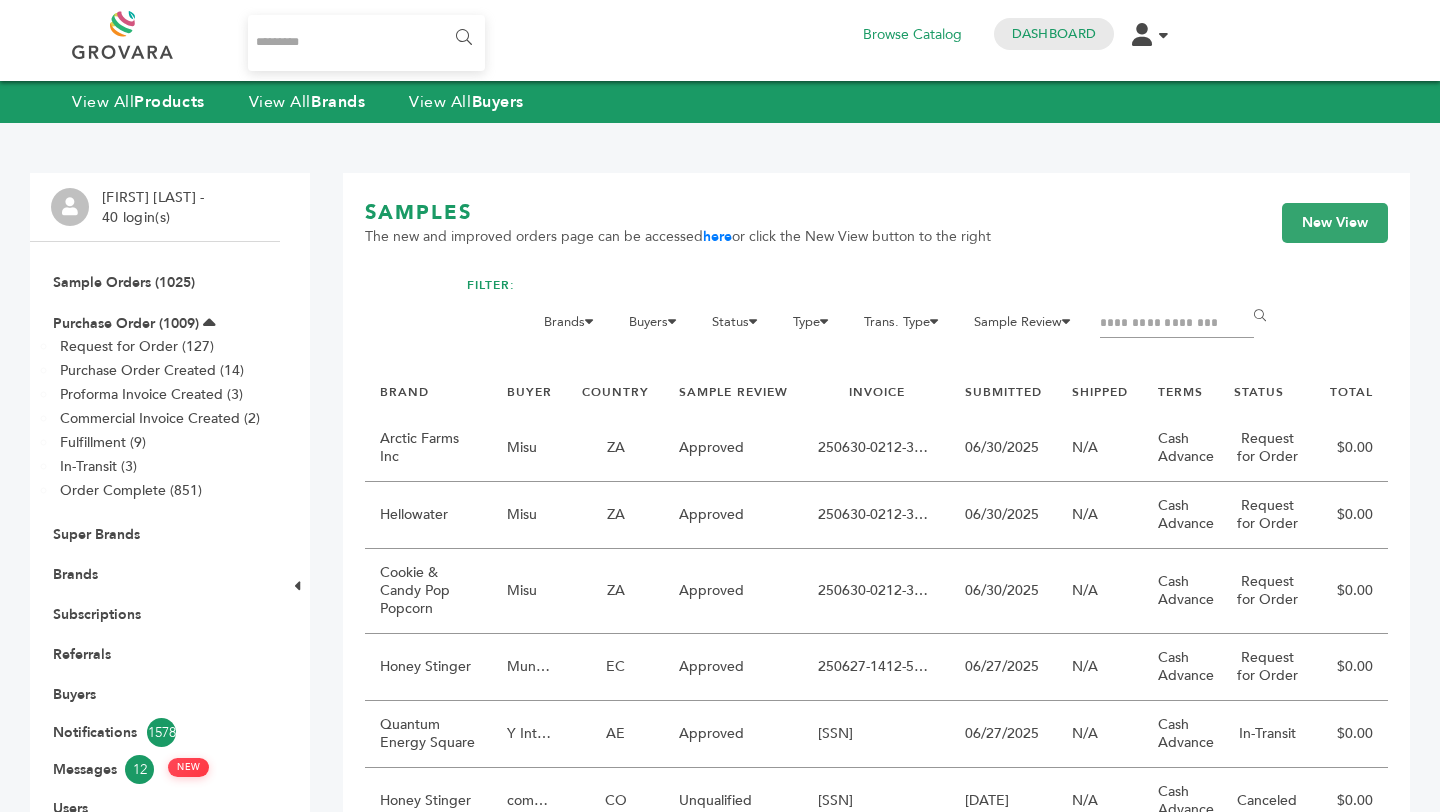 scroll, scrollTop: 0, scrollLeft: 0, axis: both 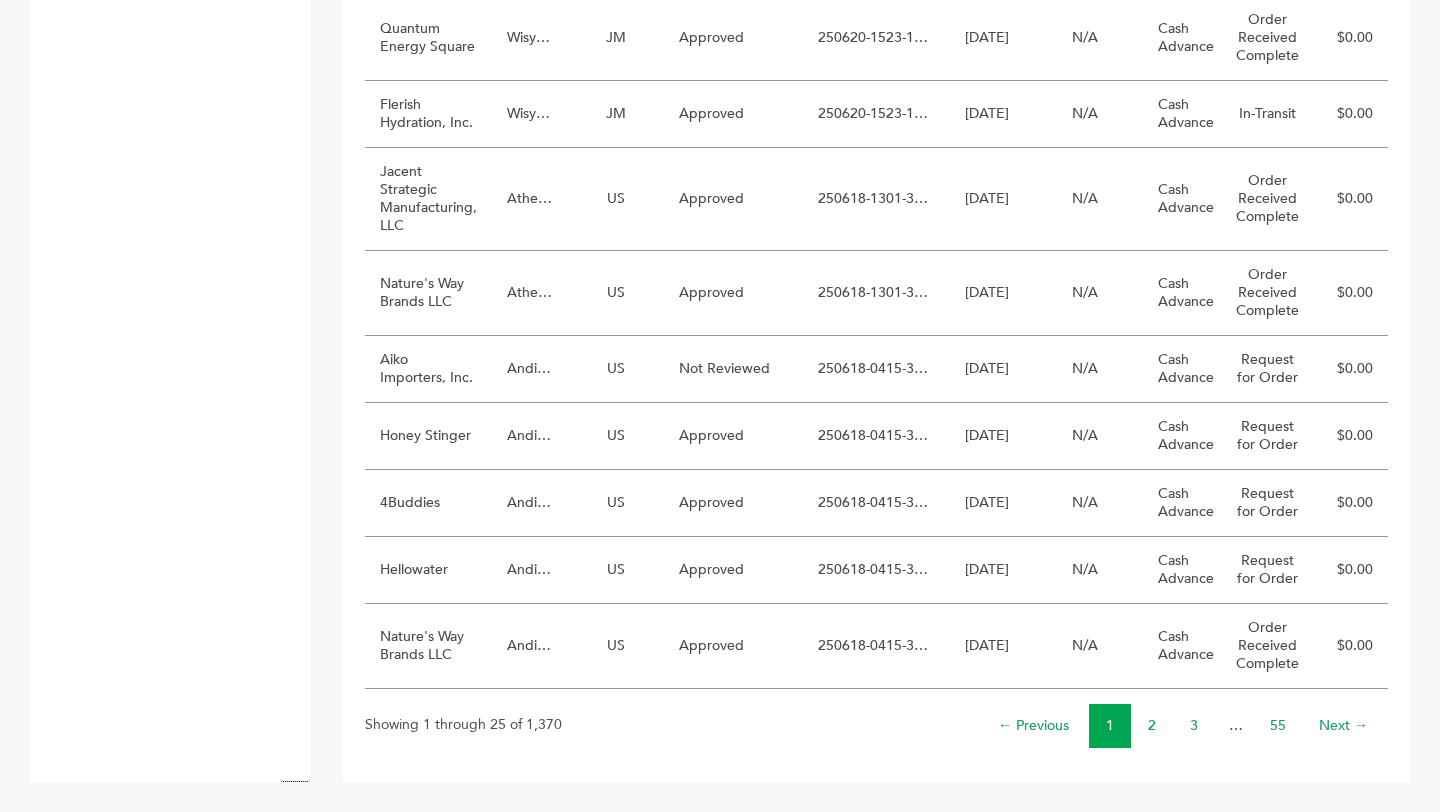 click on "2" at bounding box center (1152, 725) 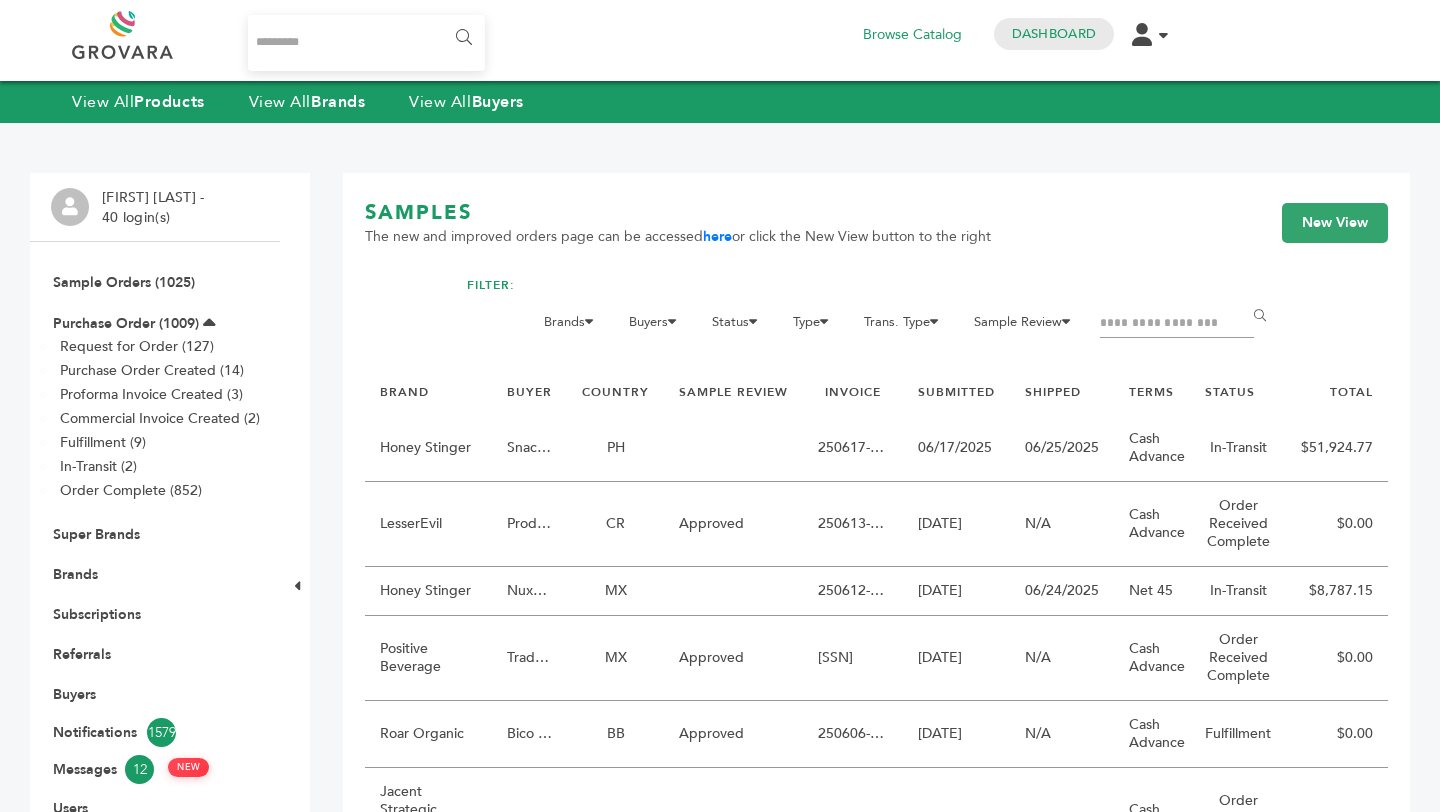 scroll, scrollTop: 0, scrollLeft: 0, axis: both 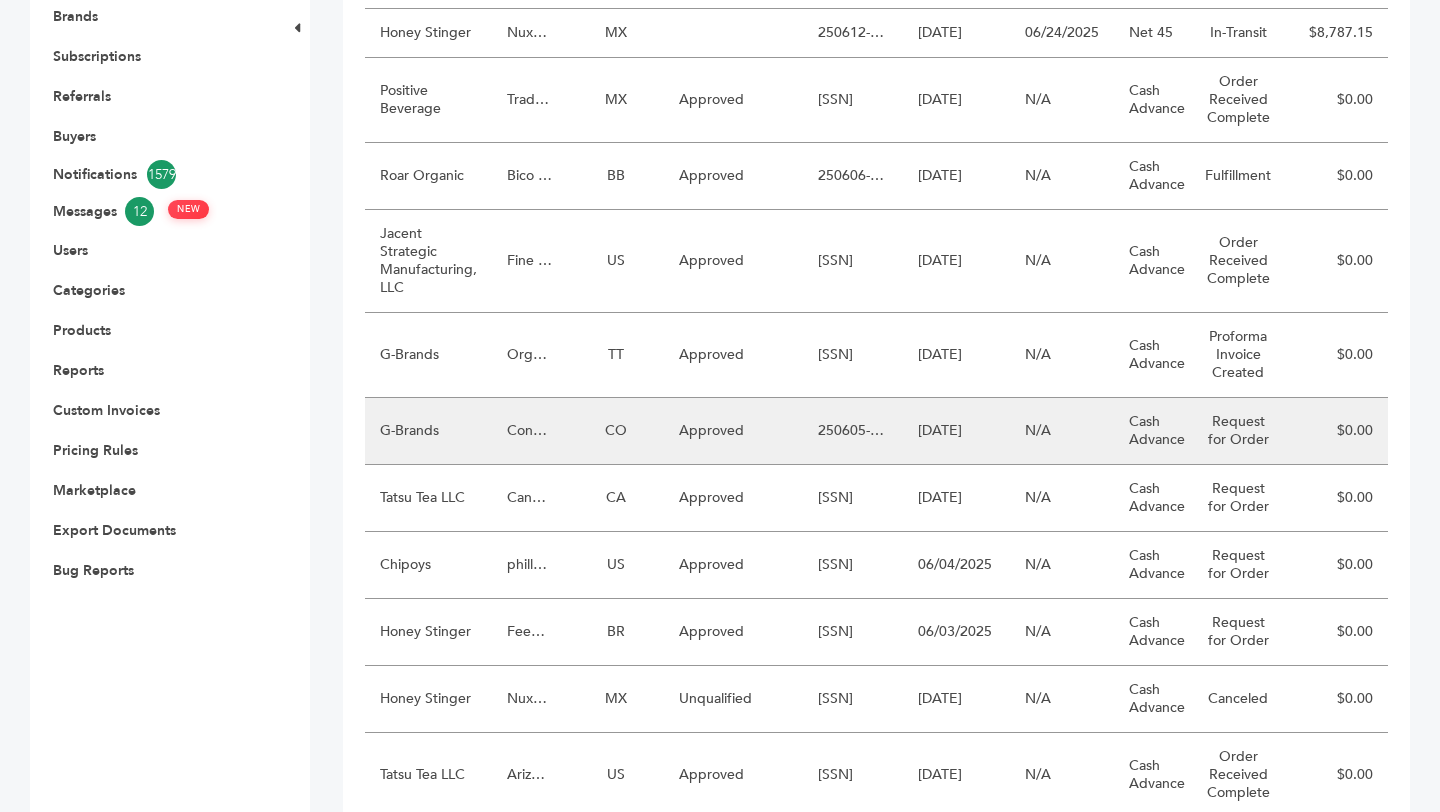 click on "06/05/2025" at bounding box center [956, 431] 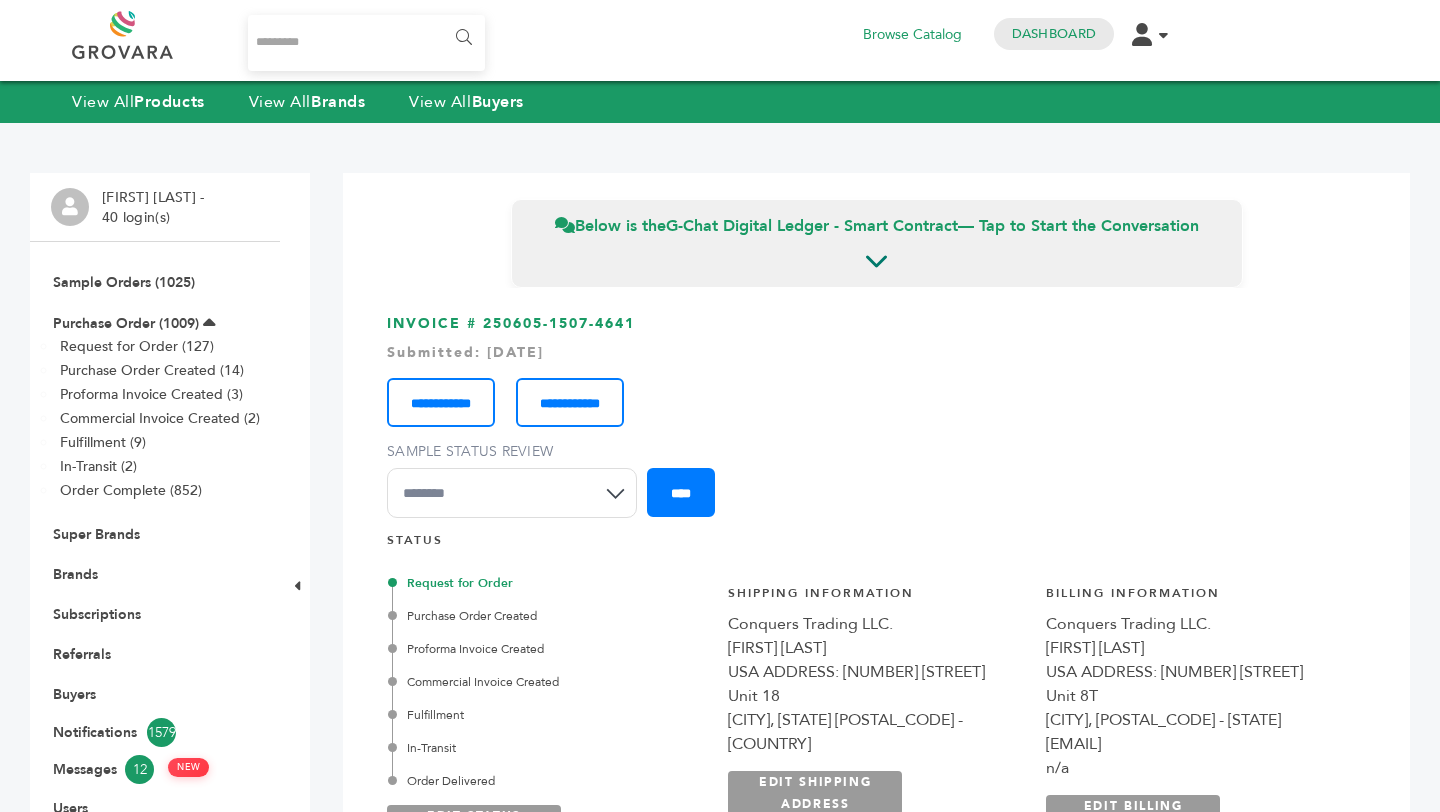 scroll, scrollTop: 0, scrollLeft: 0, axis: both 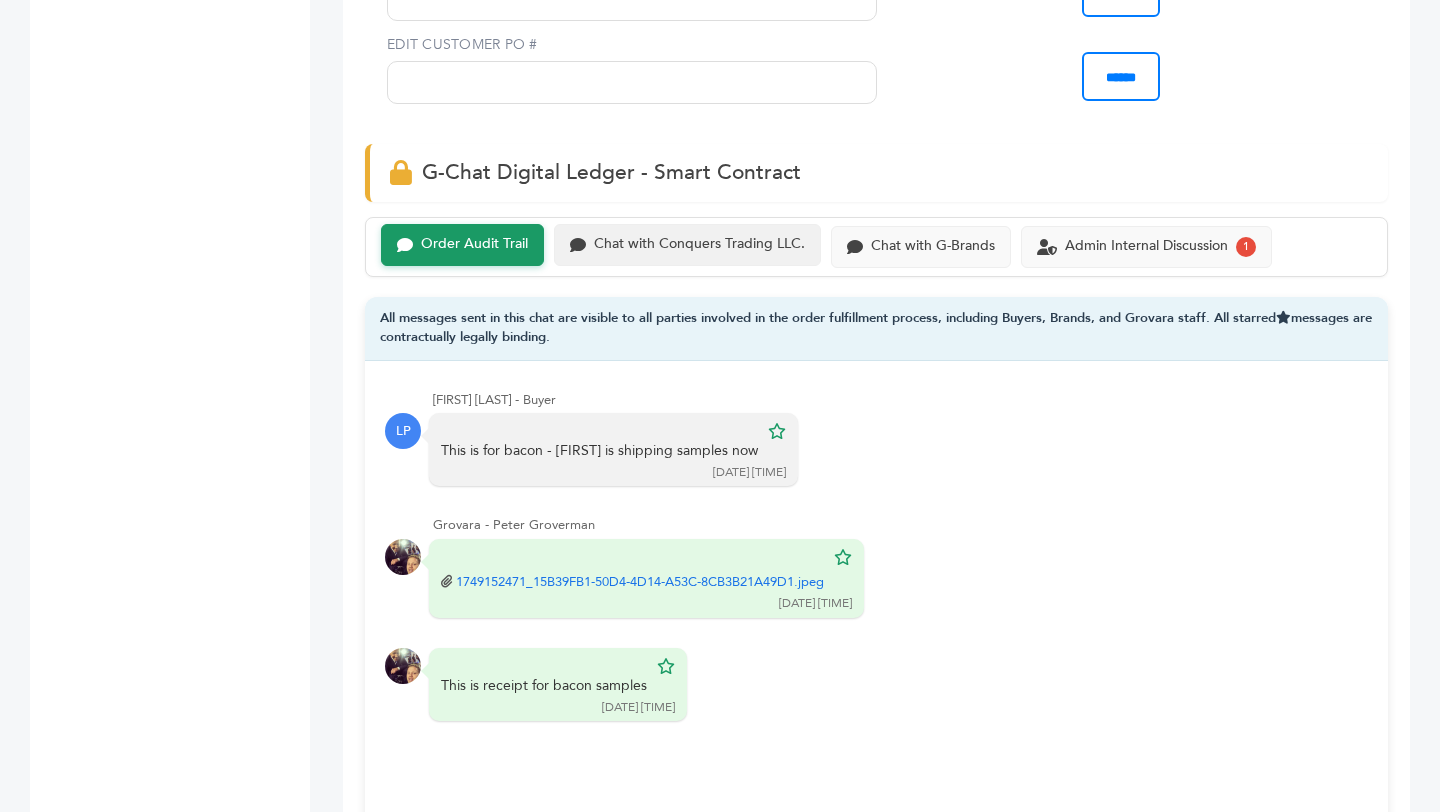click on "Chat with Conquers Trading LLC." at bounding box center [474, 244] 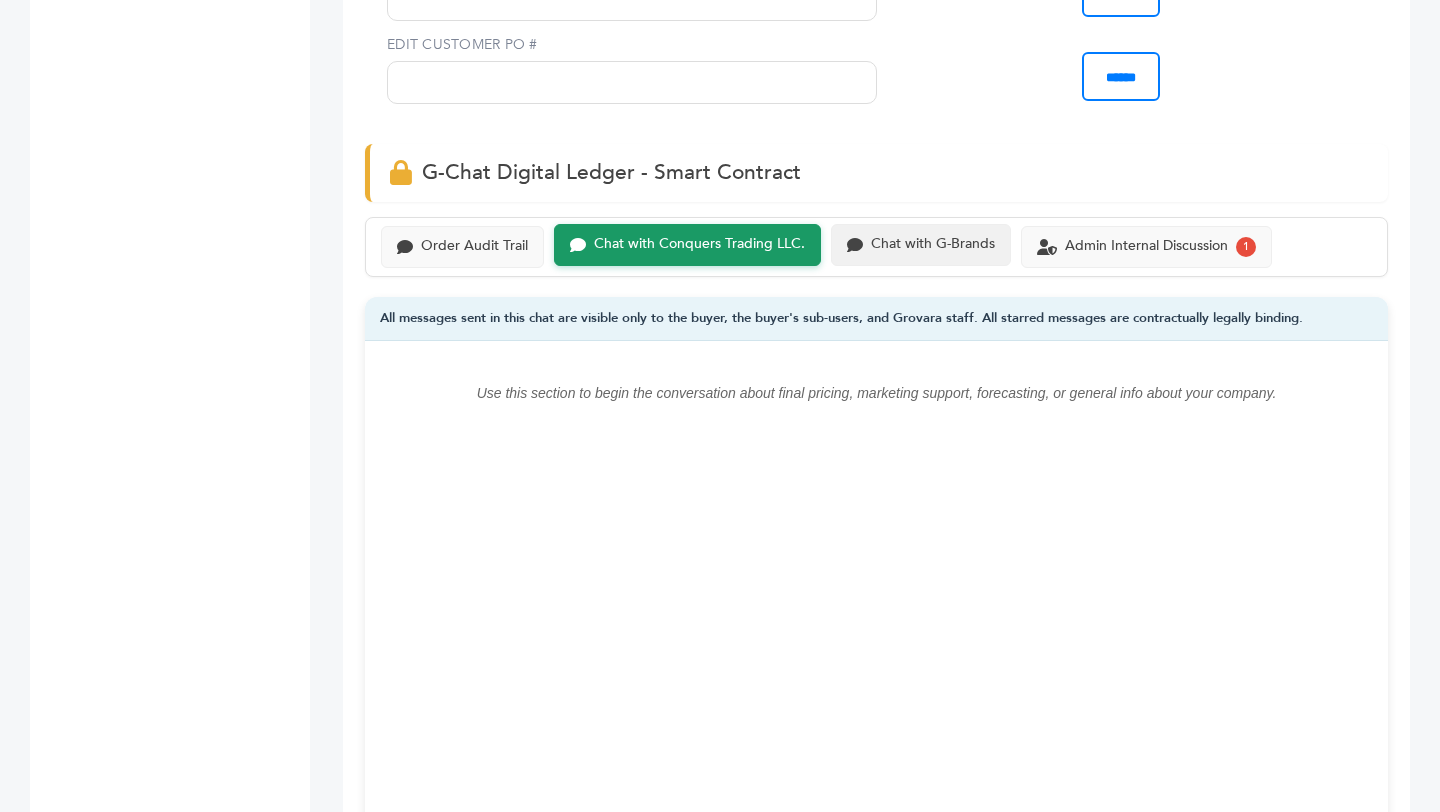 click on "Chat with G-Brands" at bounding box center [921, 245] 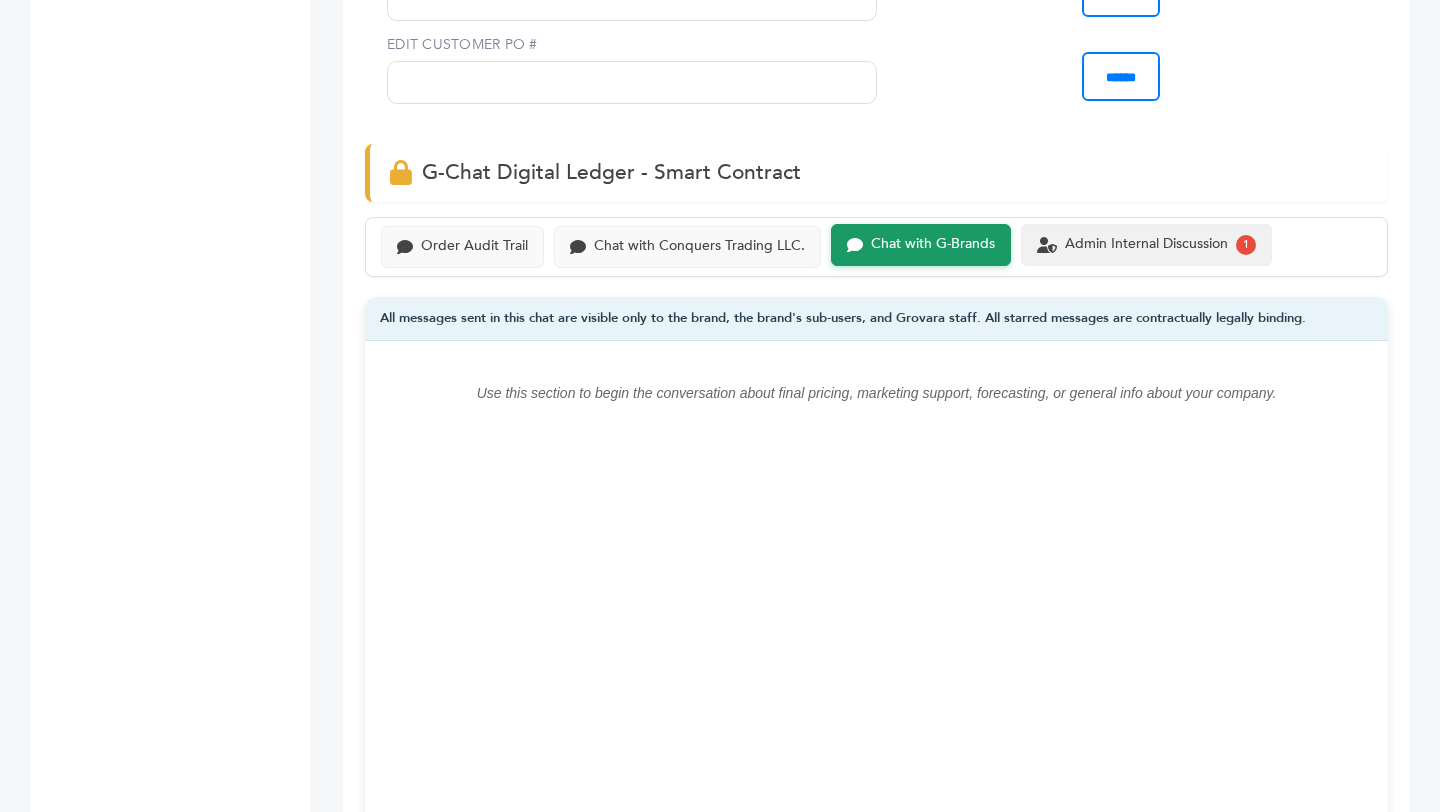 click on "Admin Internal Discussion
1" at bounding box center (1146, 245) 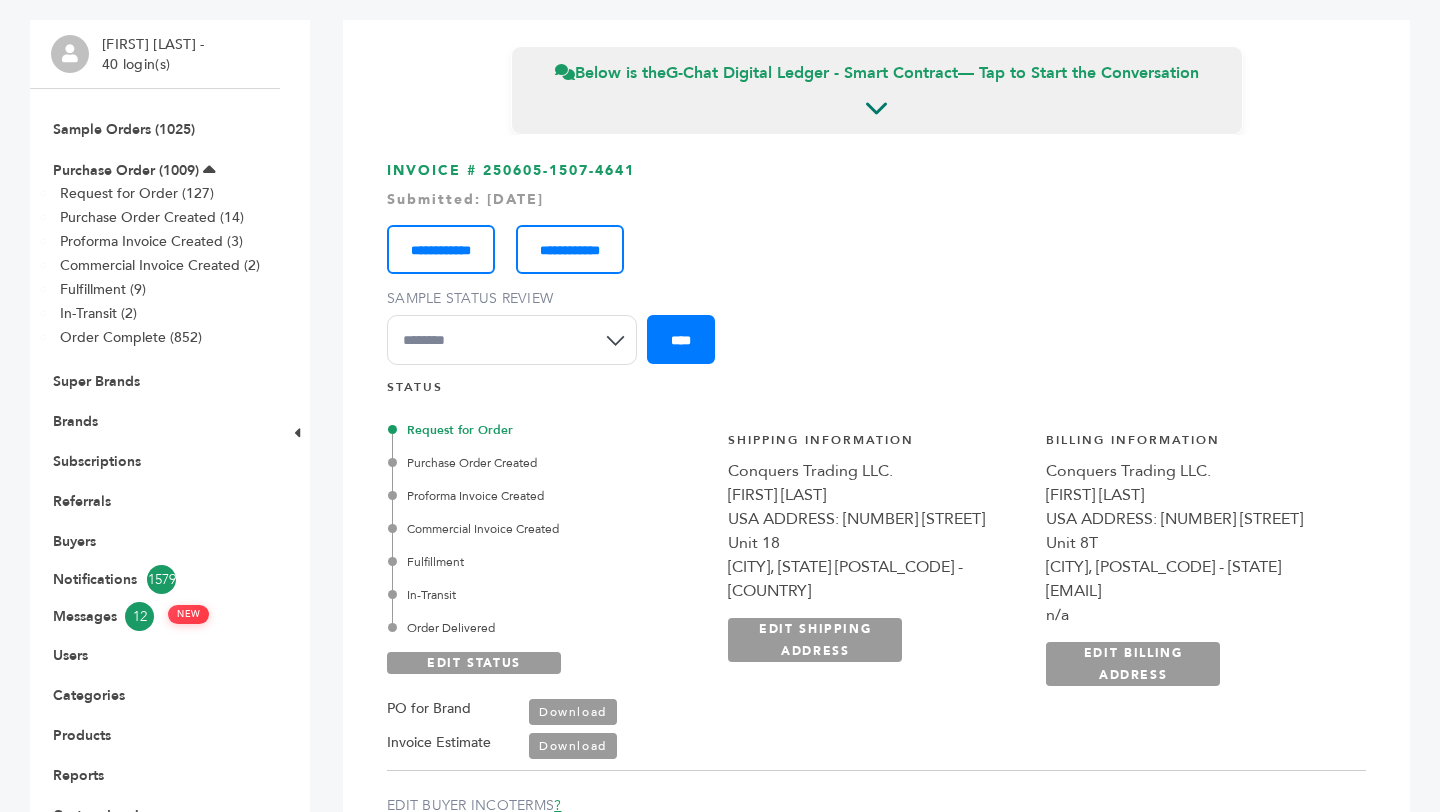scroll, scrollTop: 0, scrollLeft: 0, axis: both 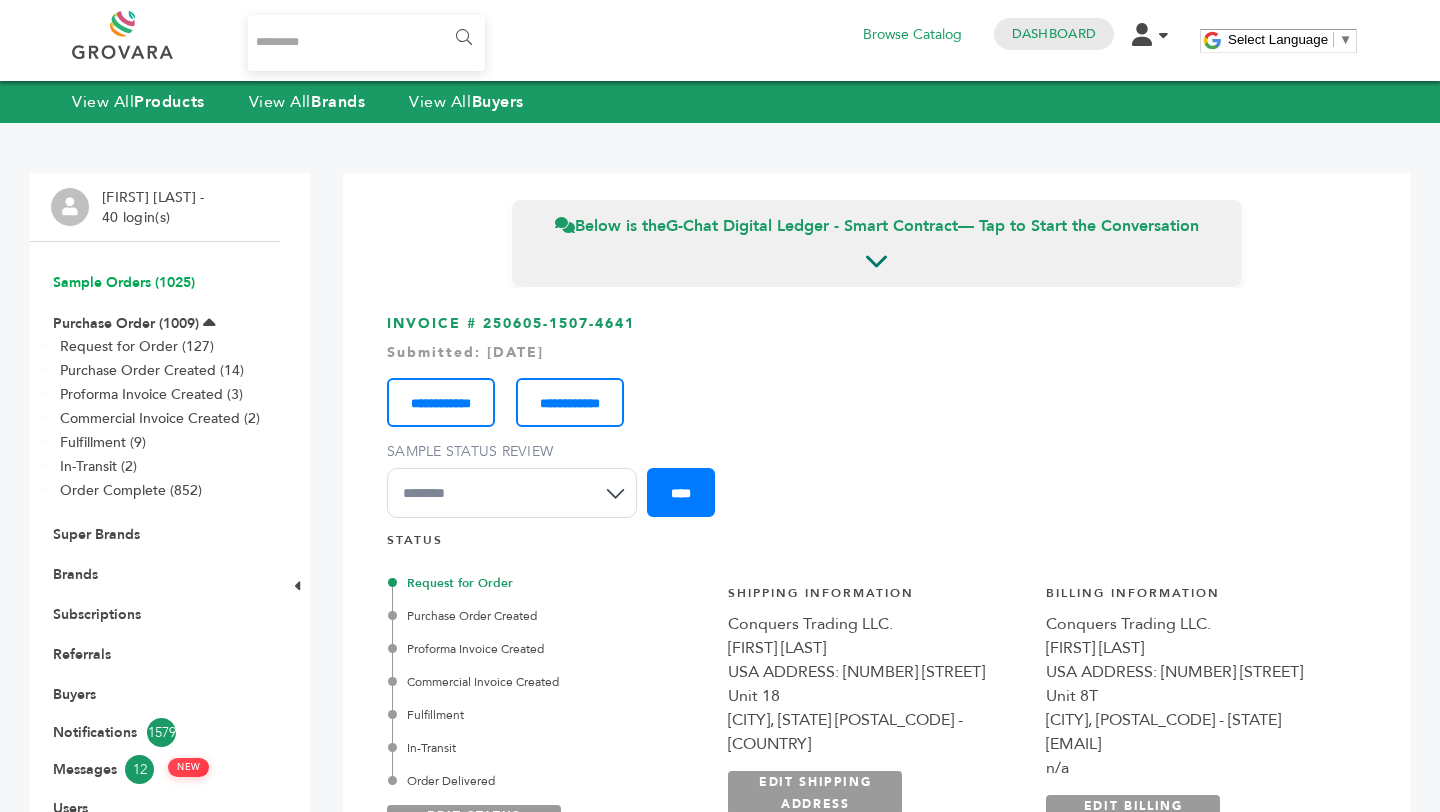 click on "Sample Orders (1025)" at bounding box center [124, 282] 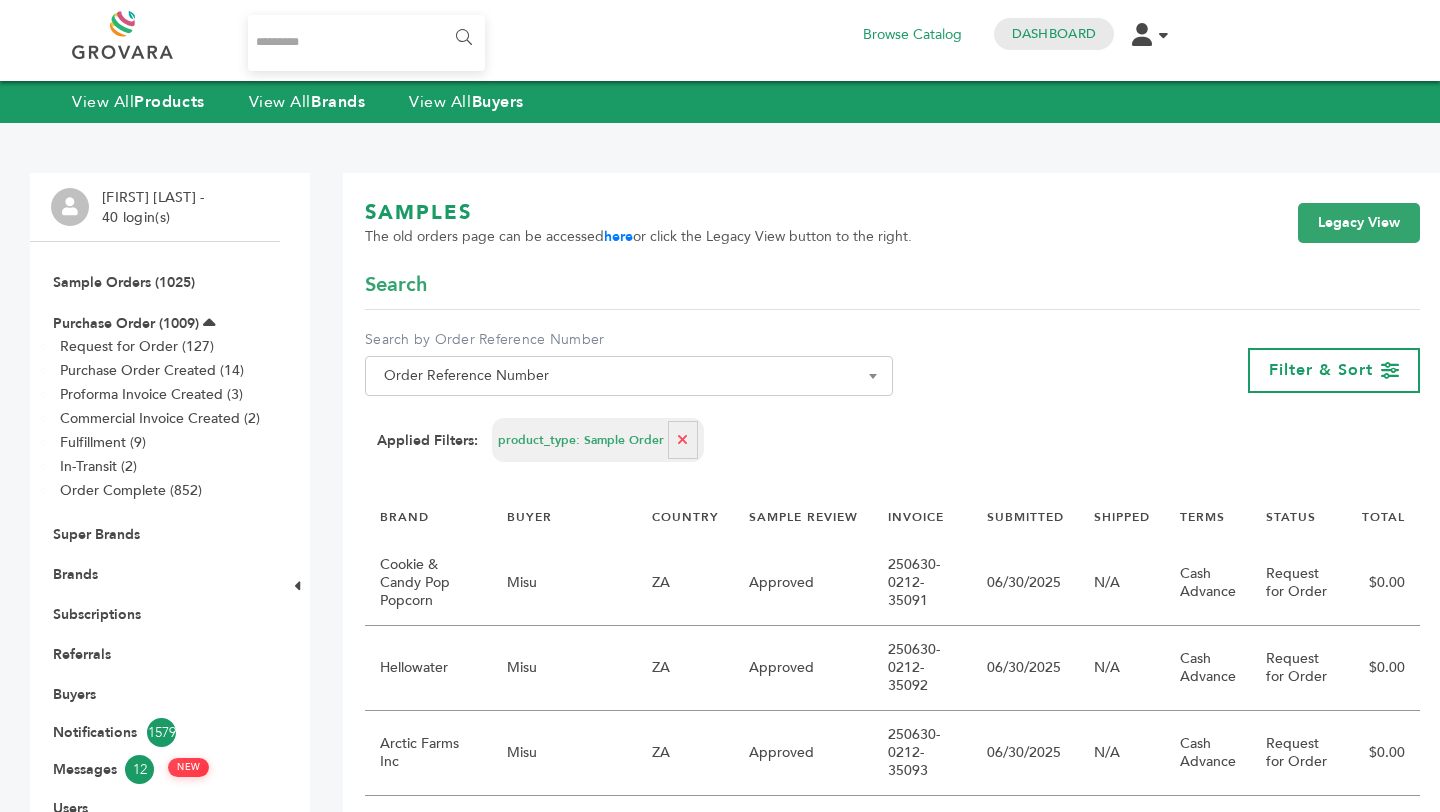 scroll, scrollTop: 0, scrollLeft: 0, axis: both 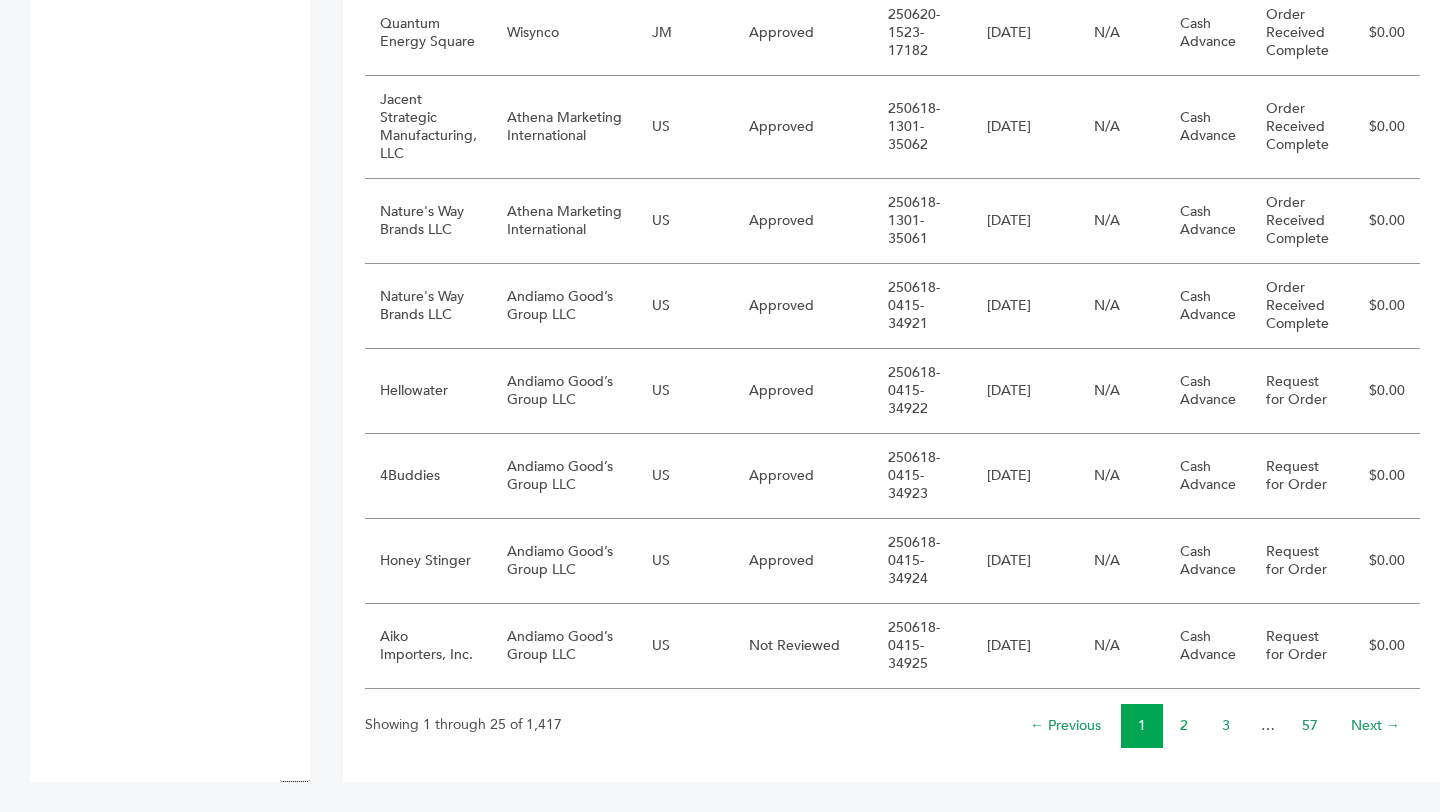 click on "2" at bounding box center [1184, 725] 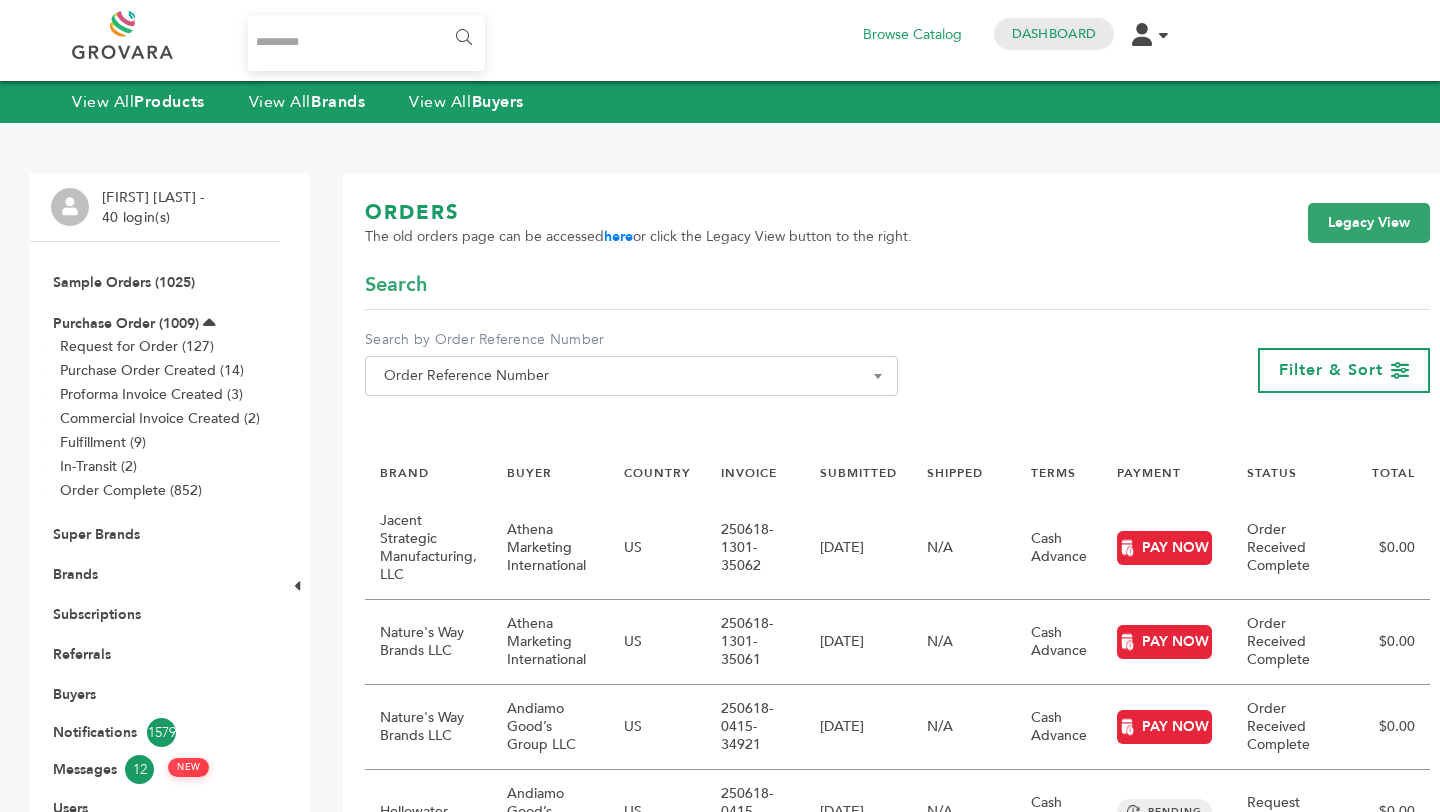 scroll, scrollTop: 0, scrollLeft: 0, axis: both 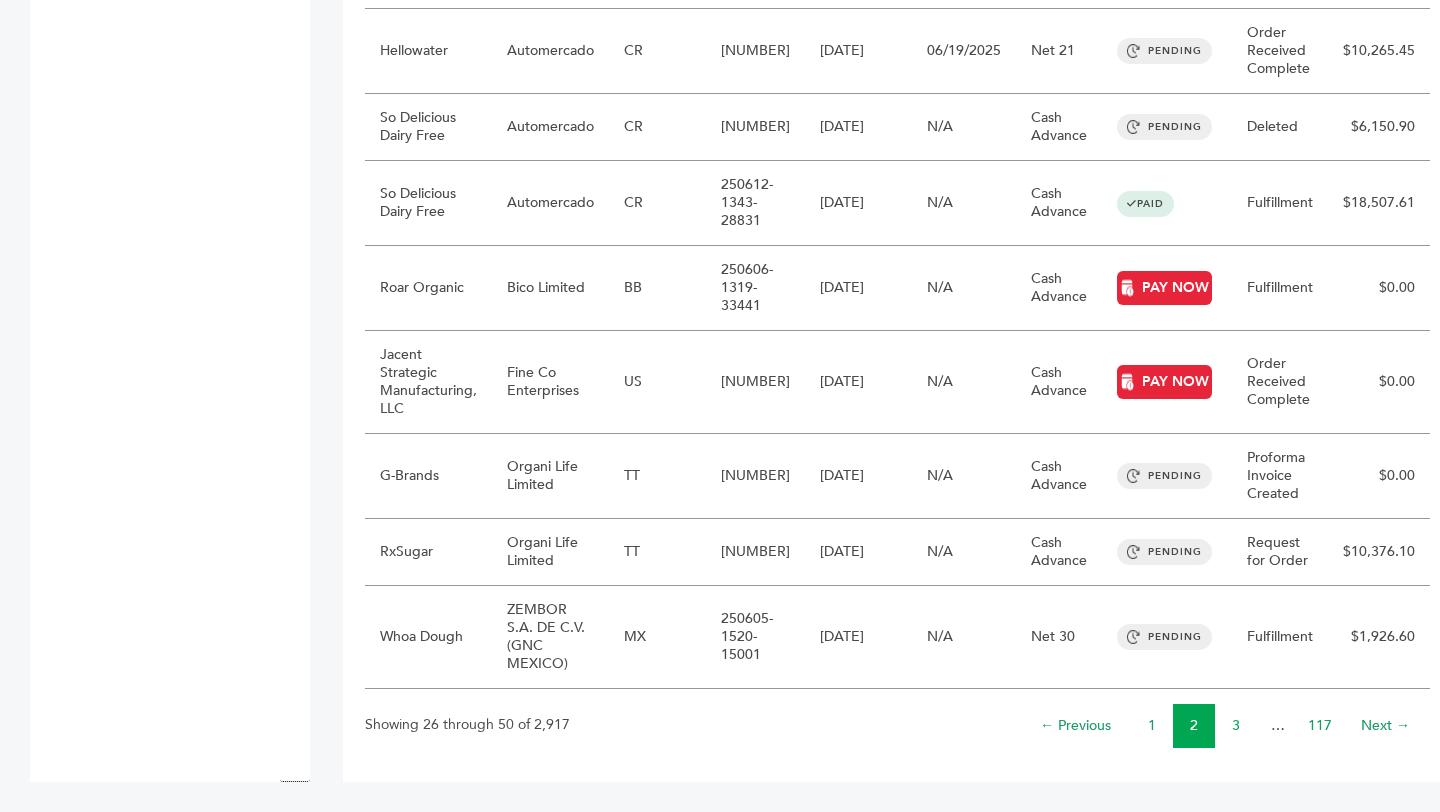 click on "3" at bounding box center (1236, 725) 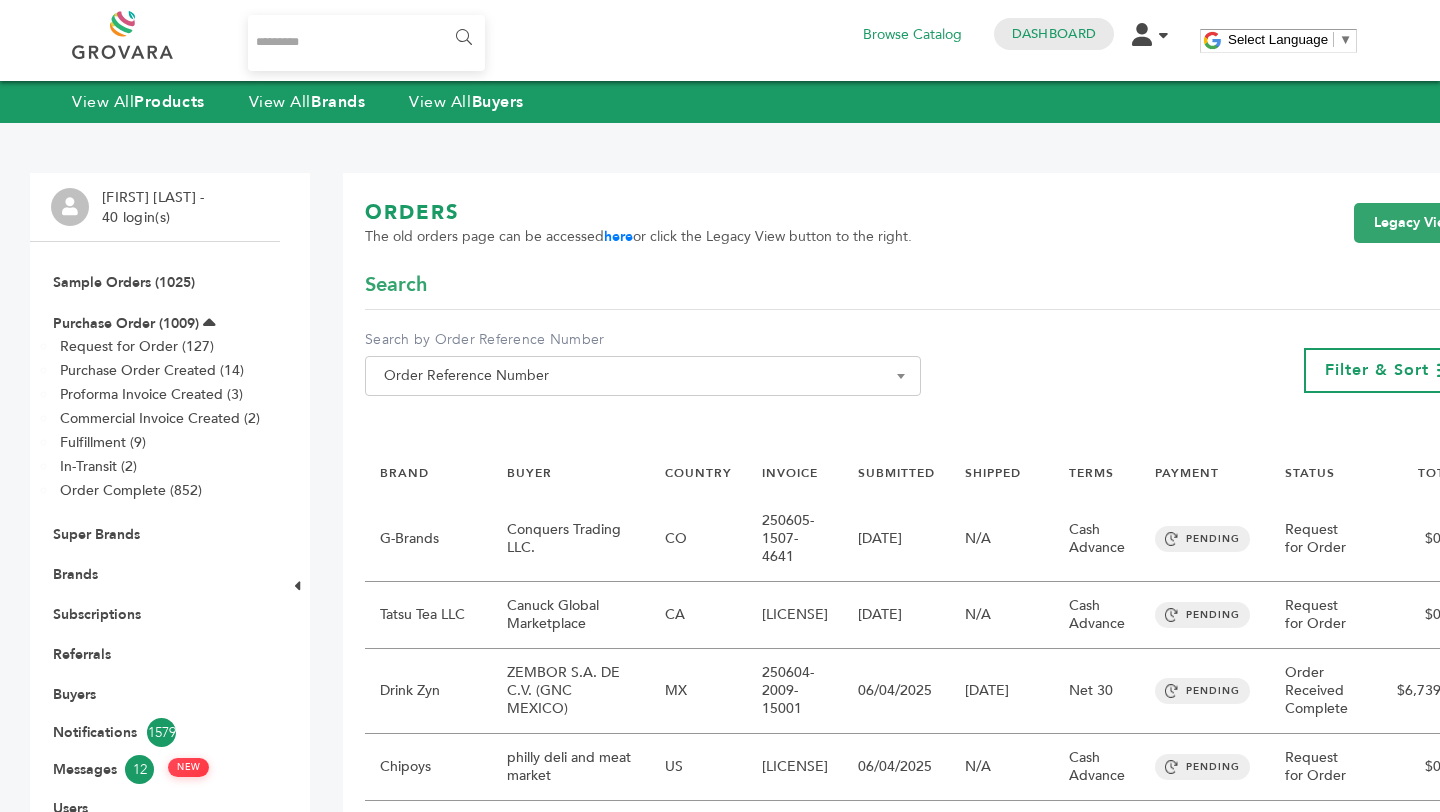scroll, scrollTop: 0, scrollLeft: 0, axis: both 